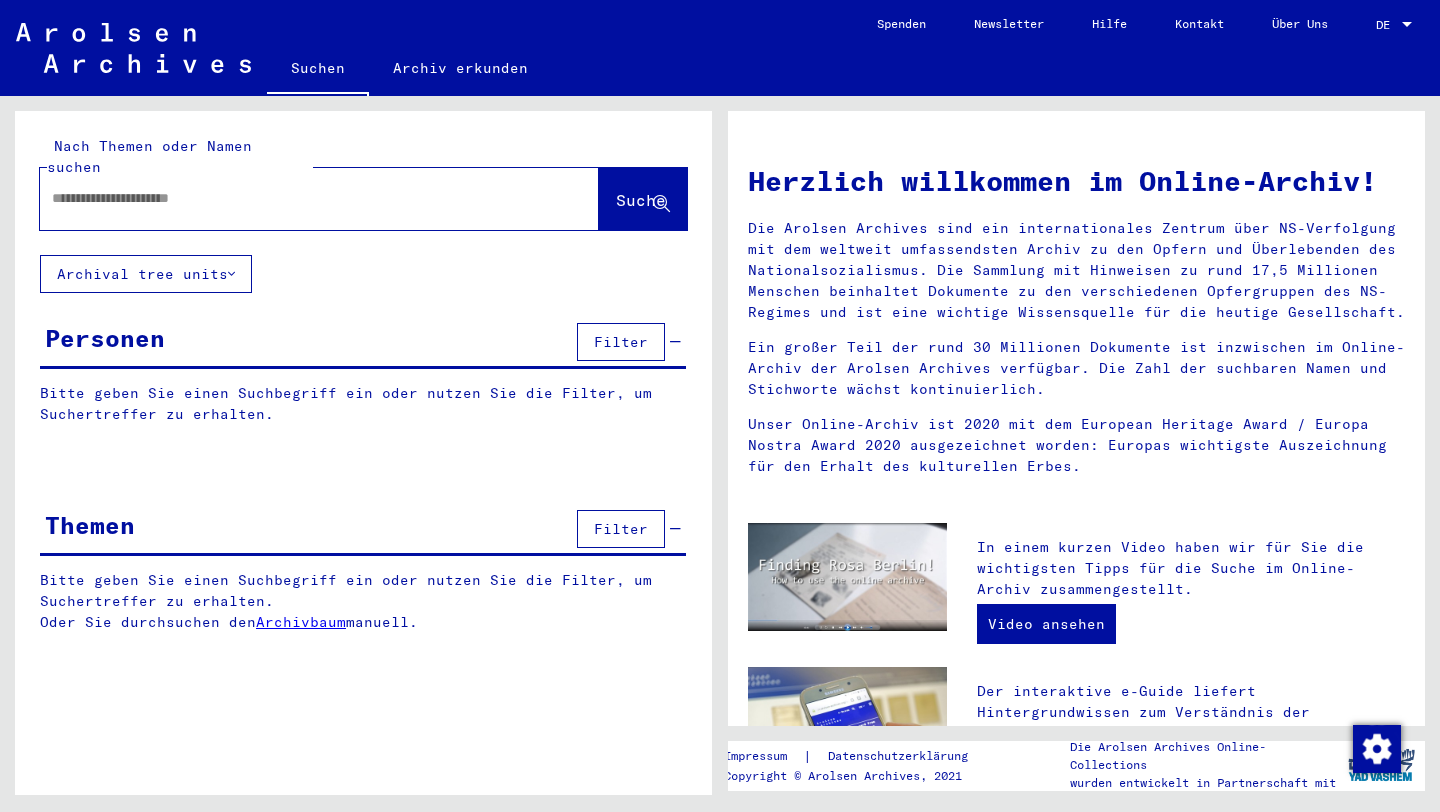 scroll, scrollTop: 0, scrollLeft: 0, axis: both 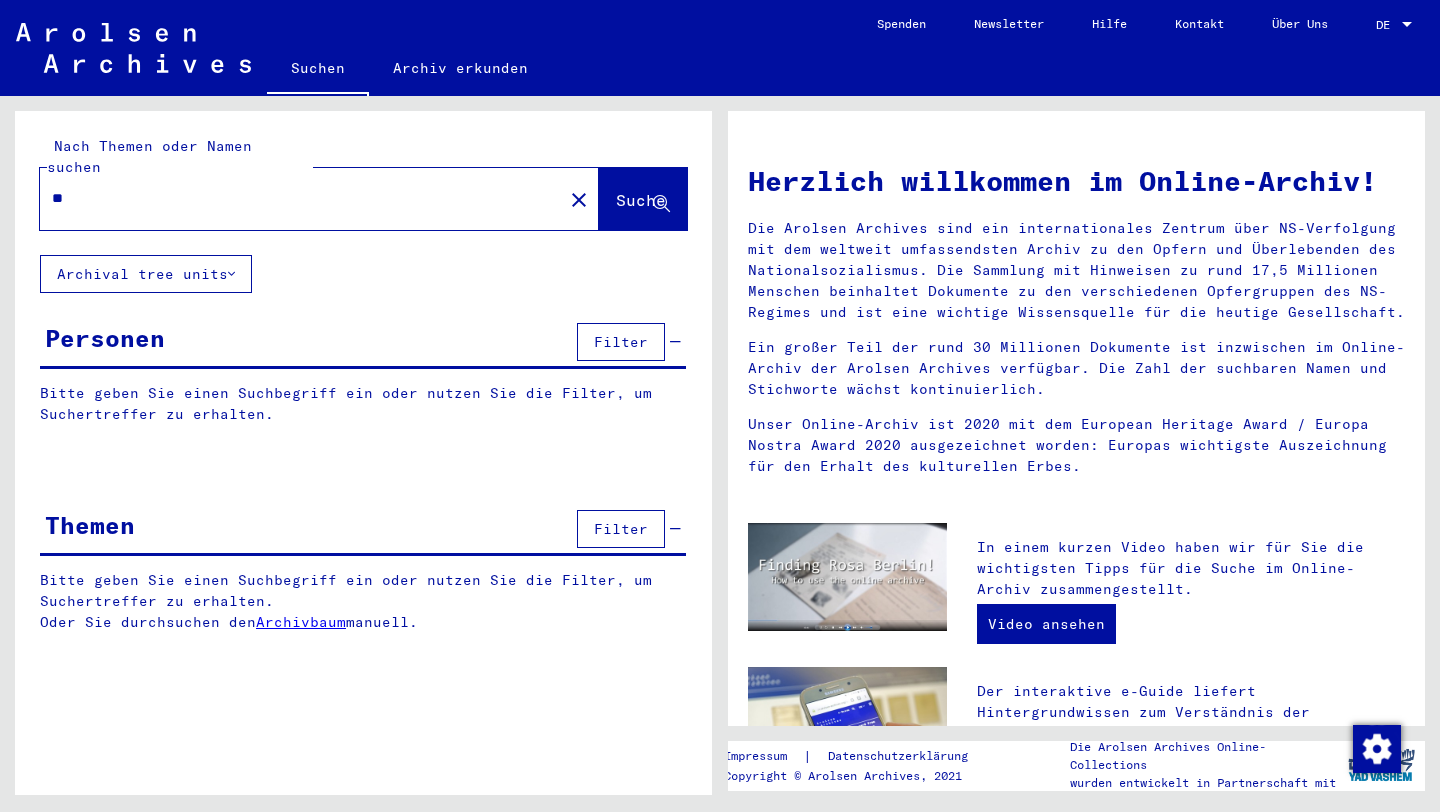 type on "*" 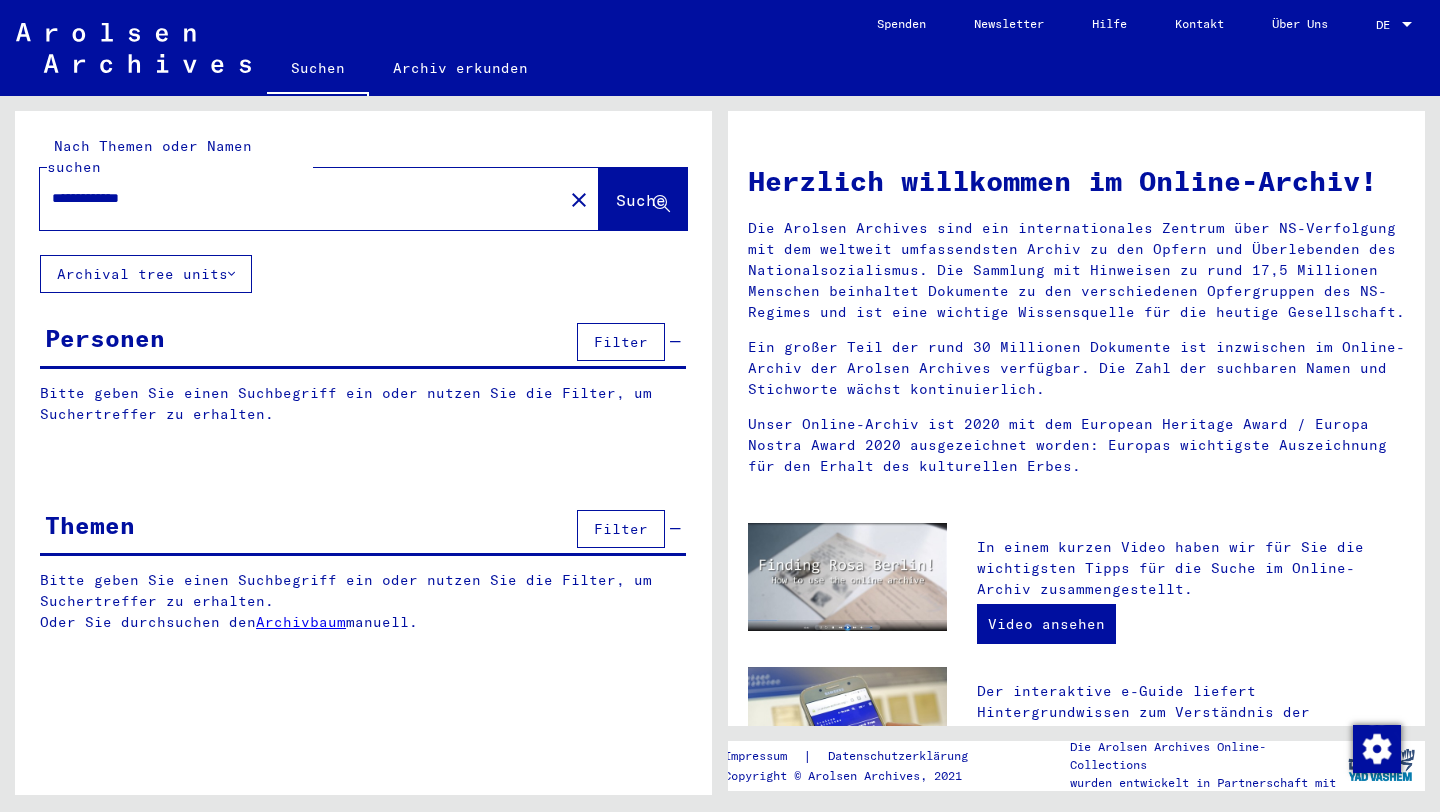 type on "**********" 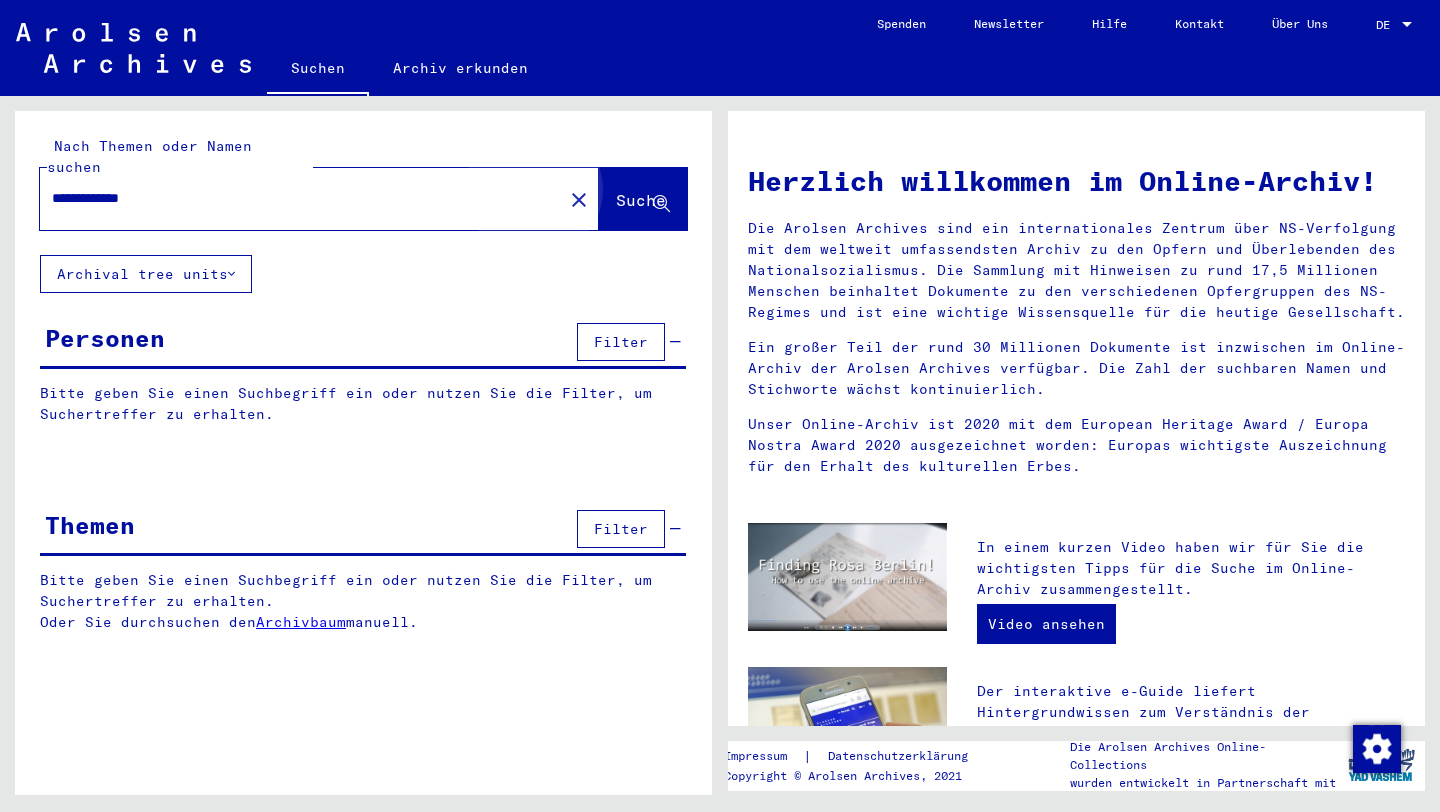 click on "Suche" 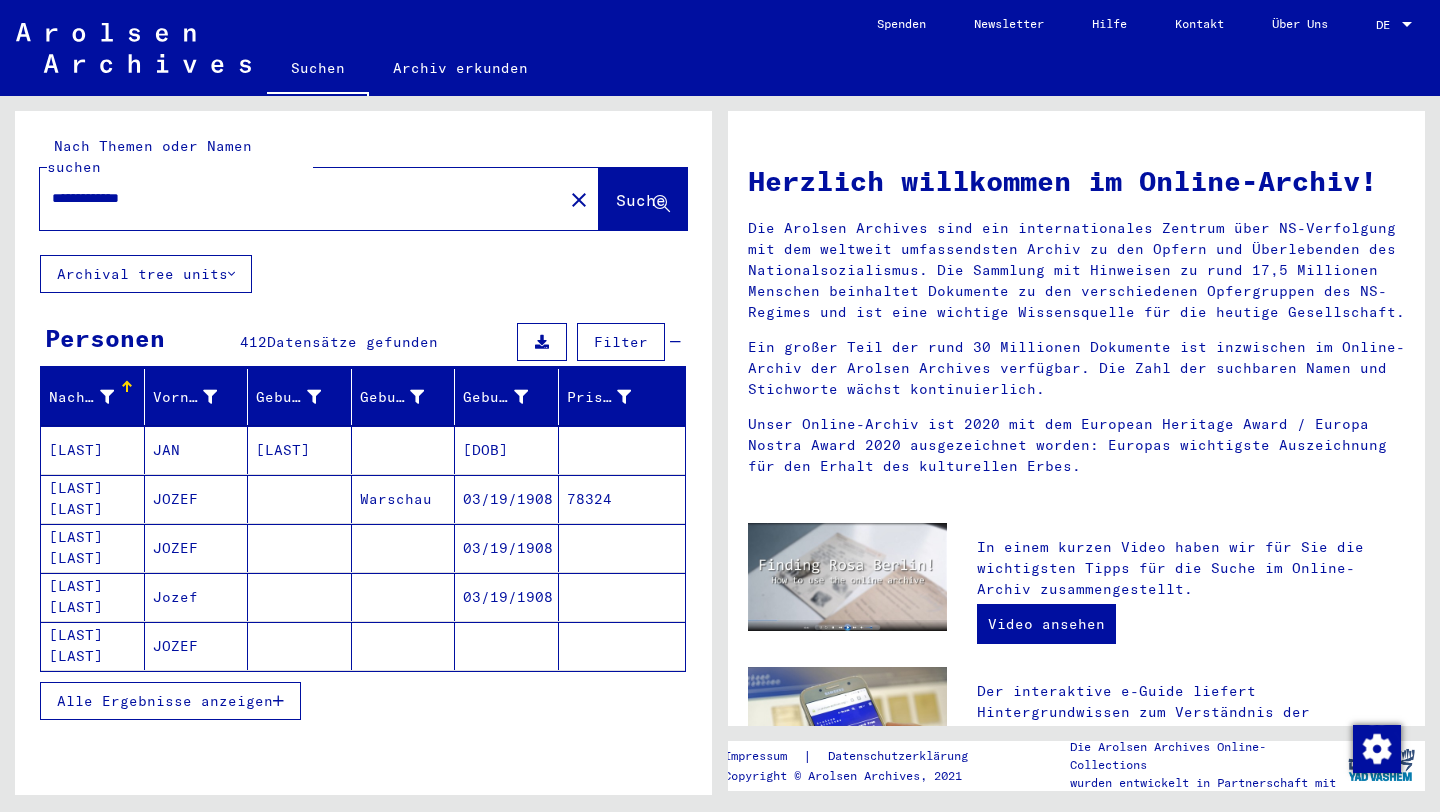 click on "[LAST]" at bounding box center [300, 499] 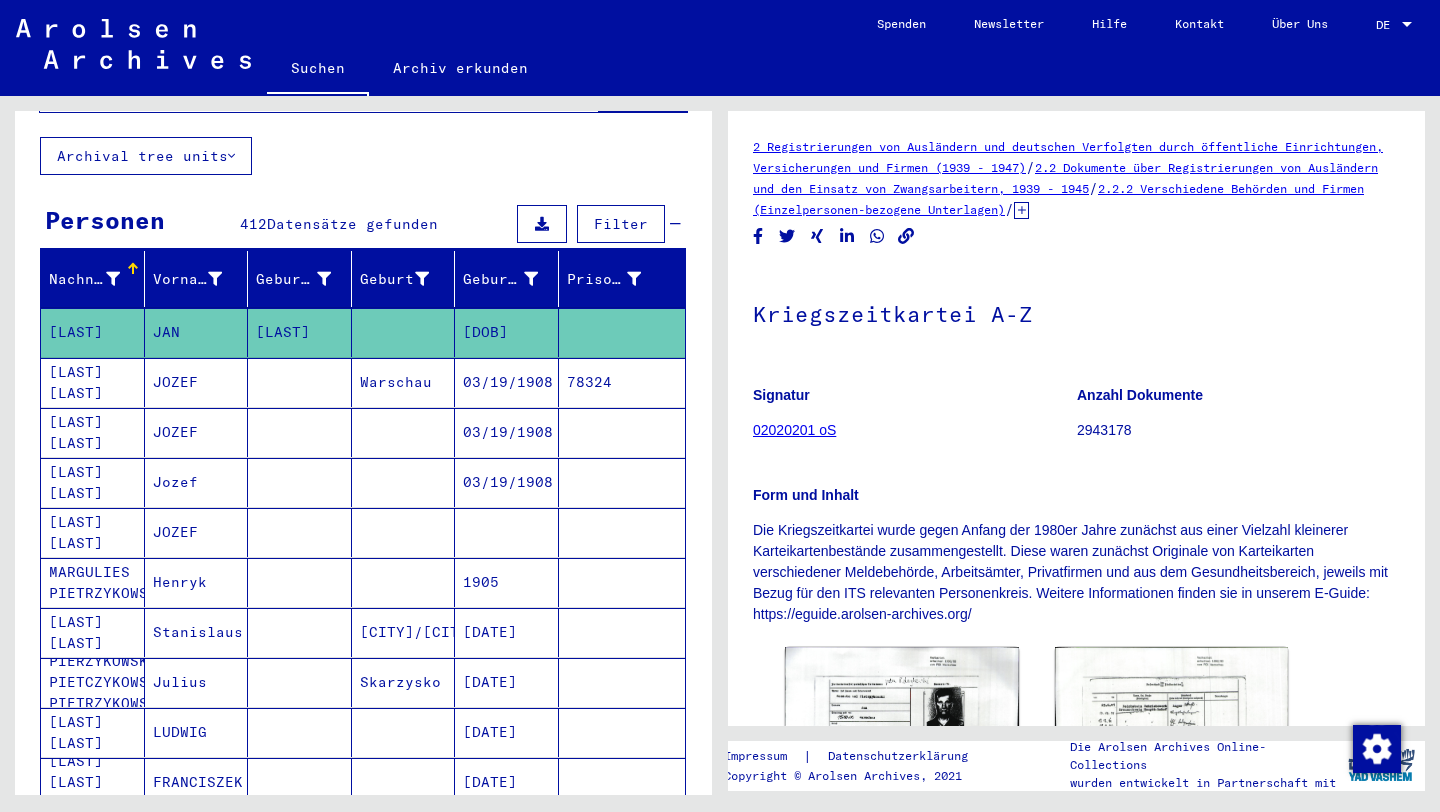 scroll, scrollTop: 116, scrollLeft: 0, axis: vertical 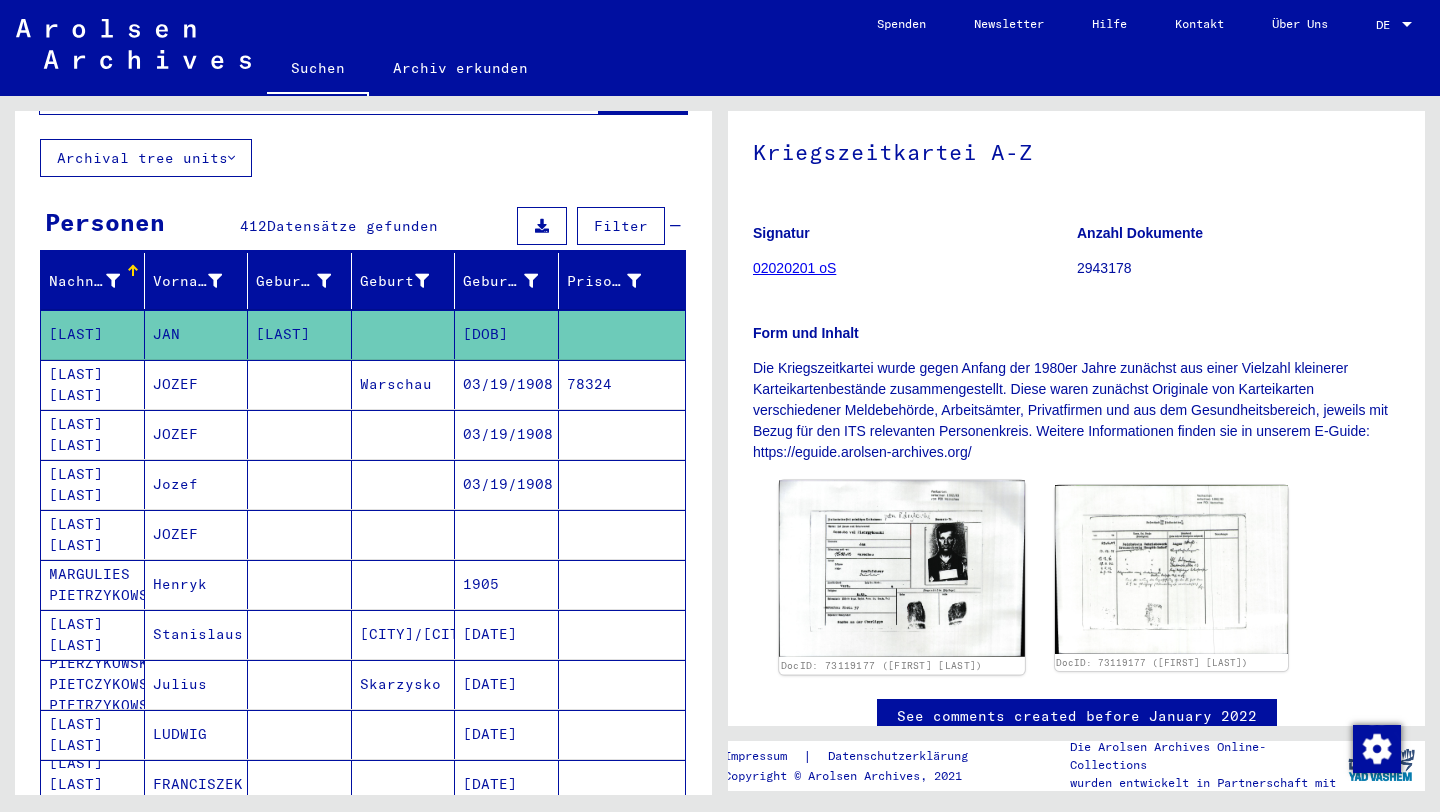 click 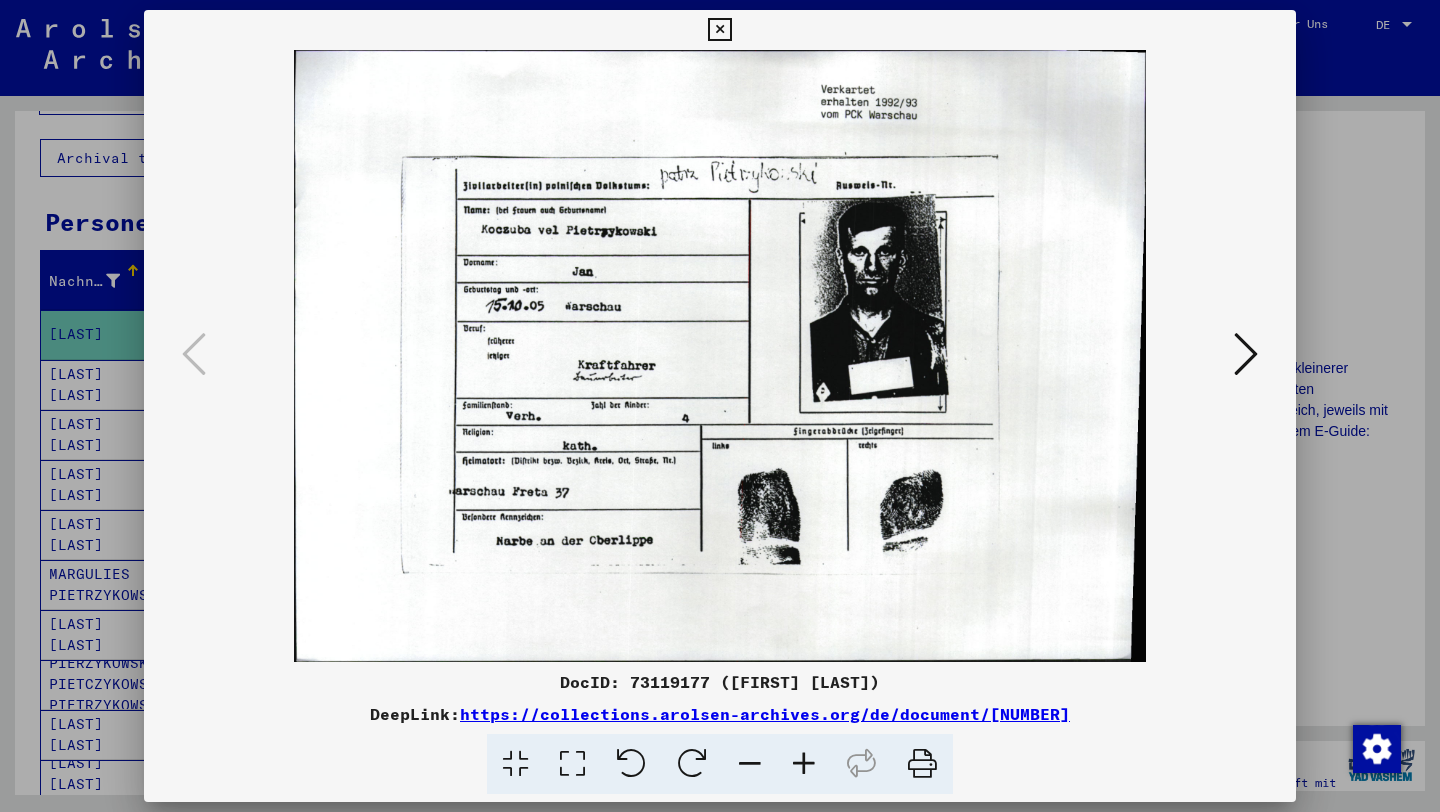 click at bounding box center (1246, 354) 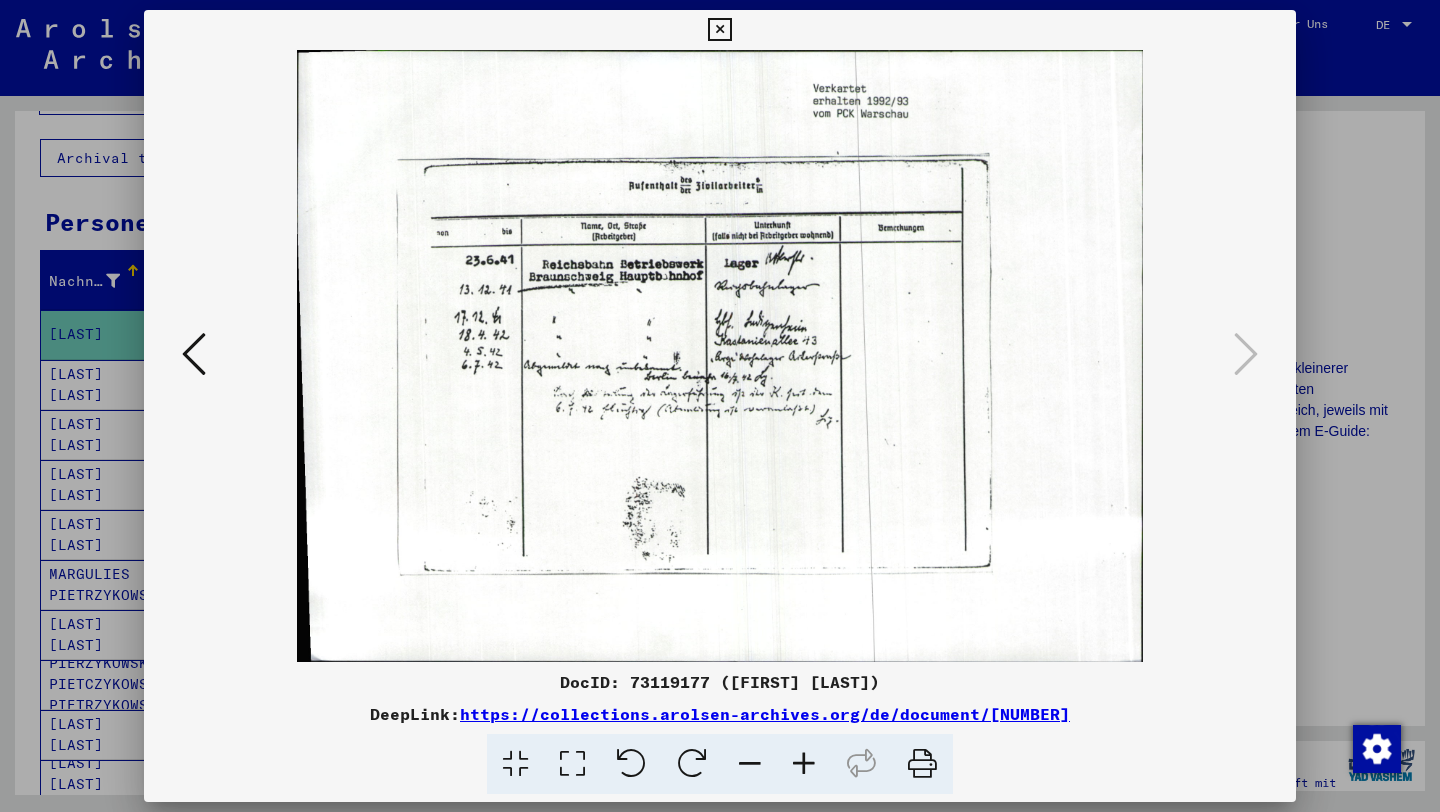 click at bounding box center [720, 406] 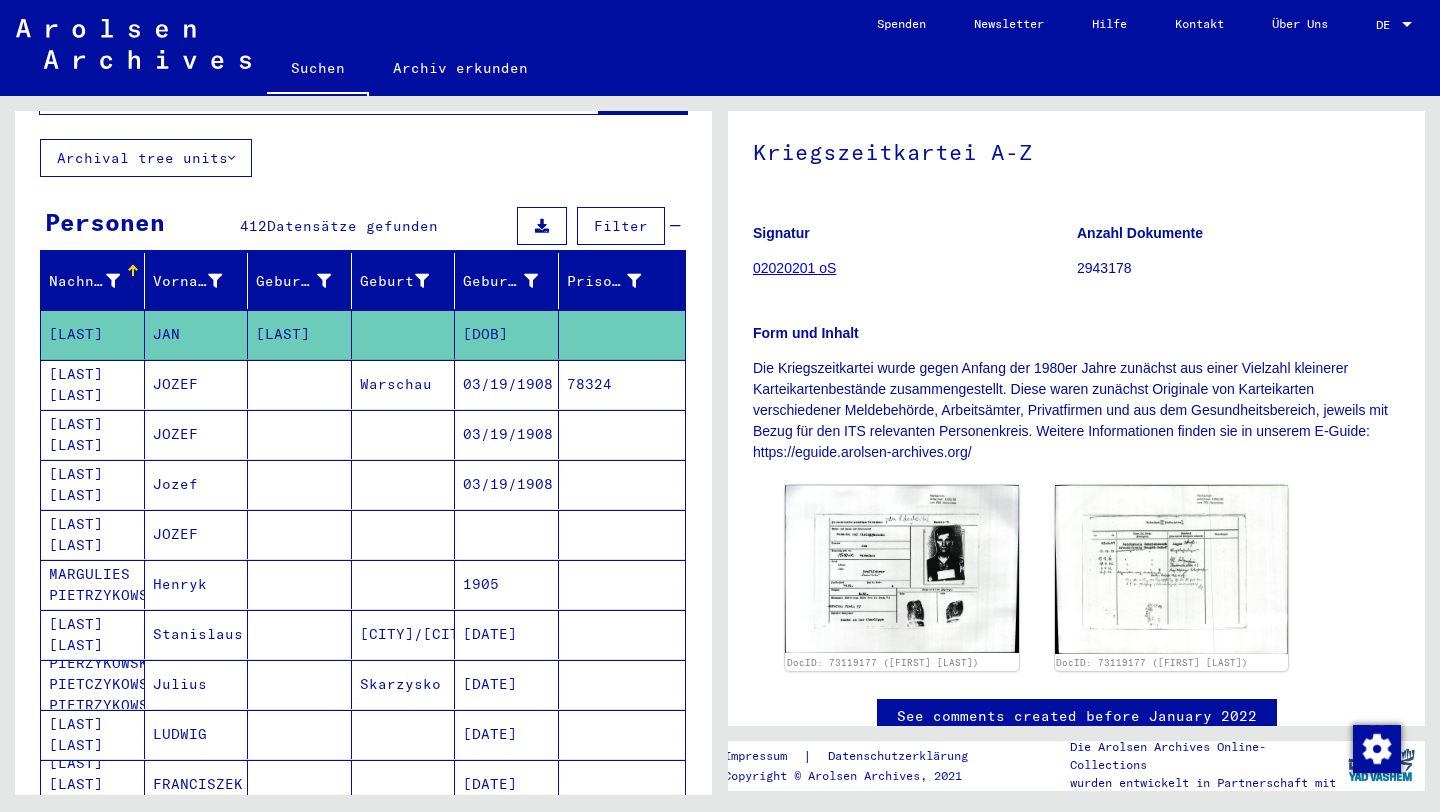 click at bounding box center [300, 434] 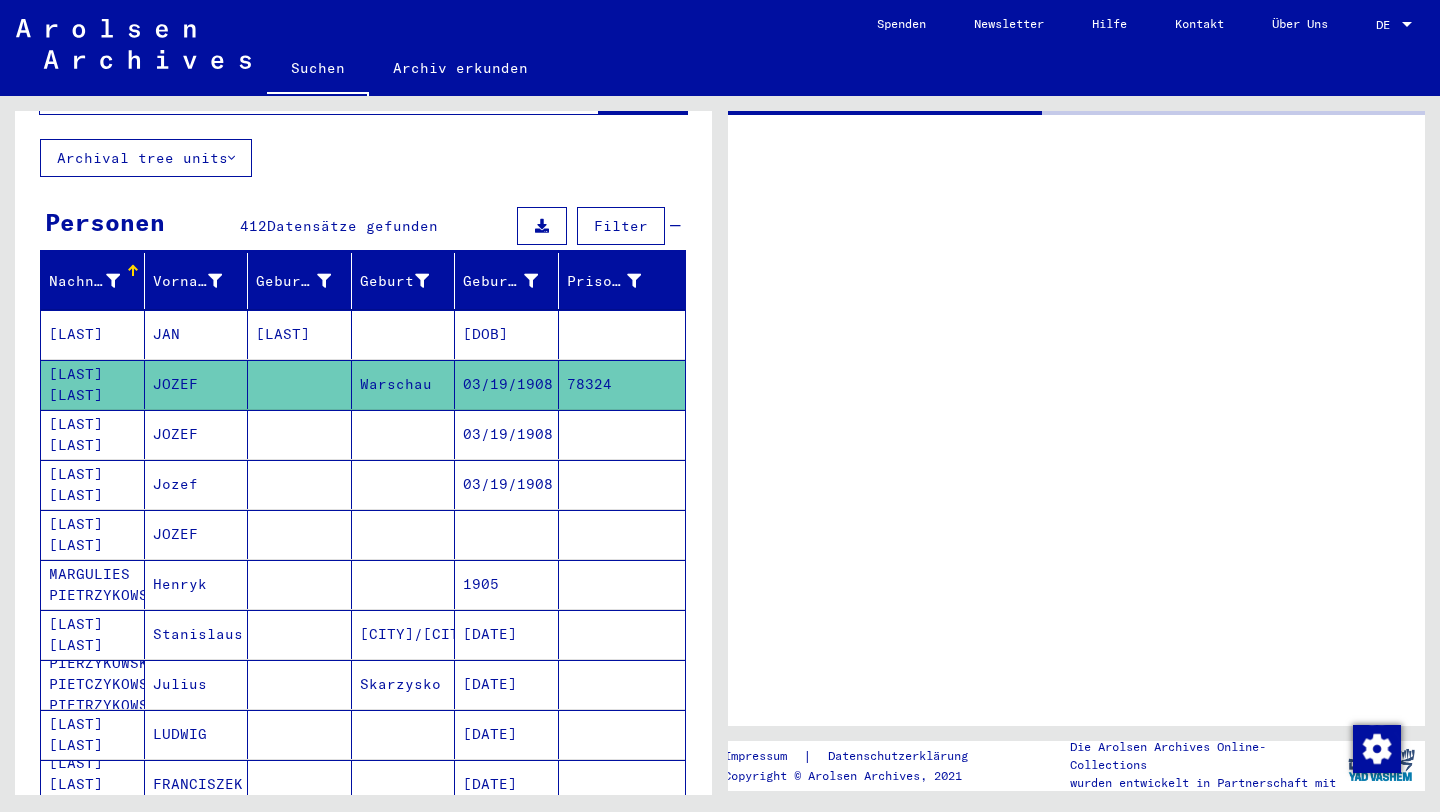 scroll, scrollTop: 0, scrollLeft: 0, axis: both 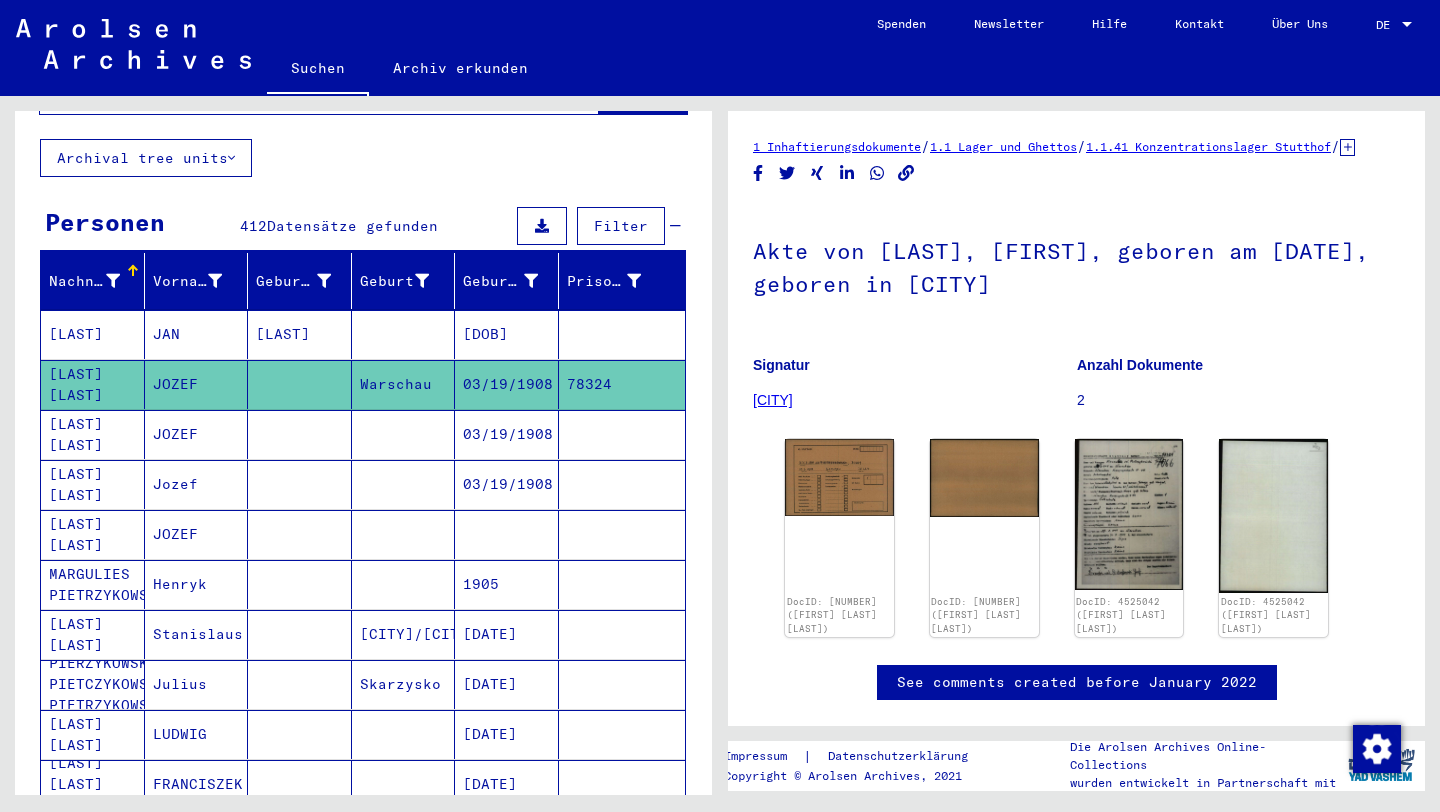 click at bounding box center (300, 484) 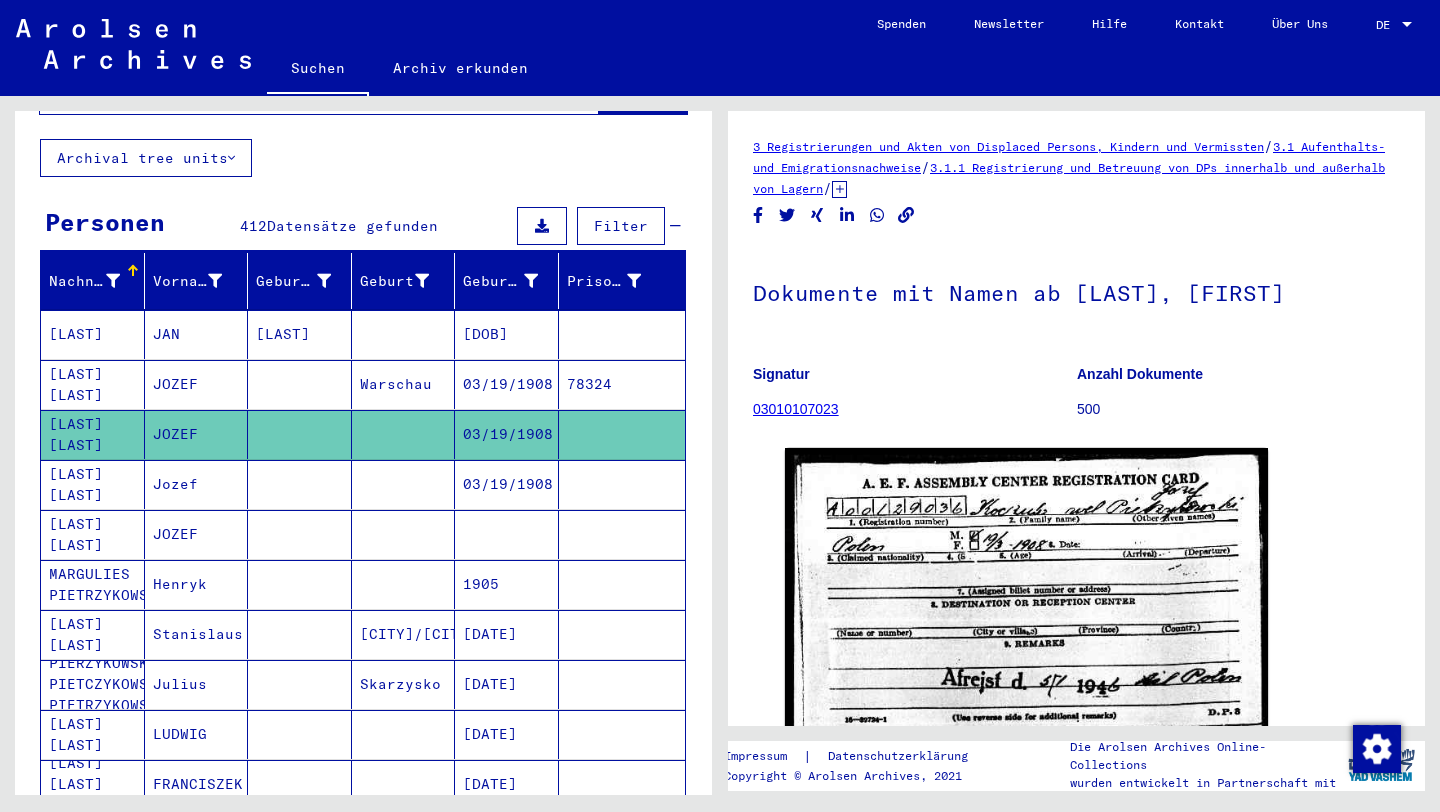 scroll, scrollTop: 0, scrollLeft: 0, axis: both 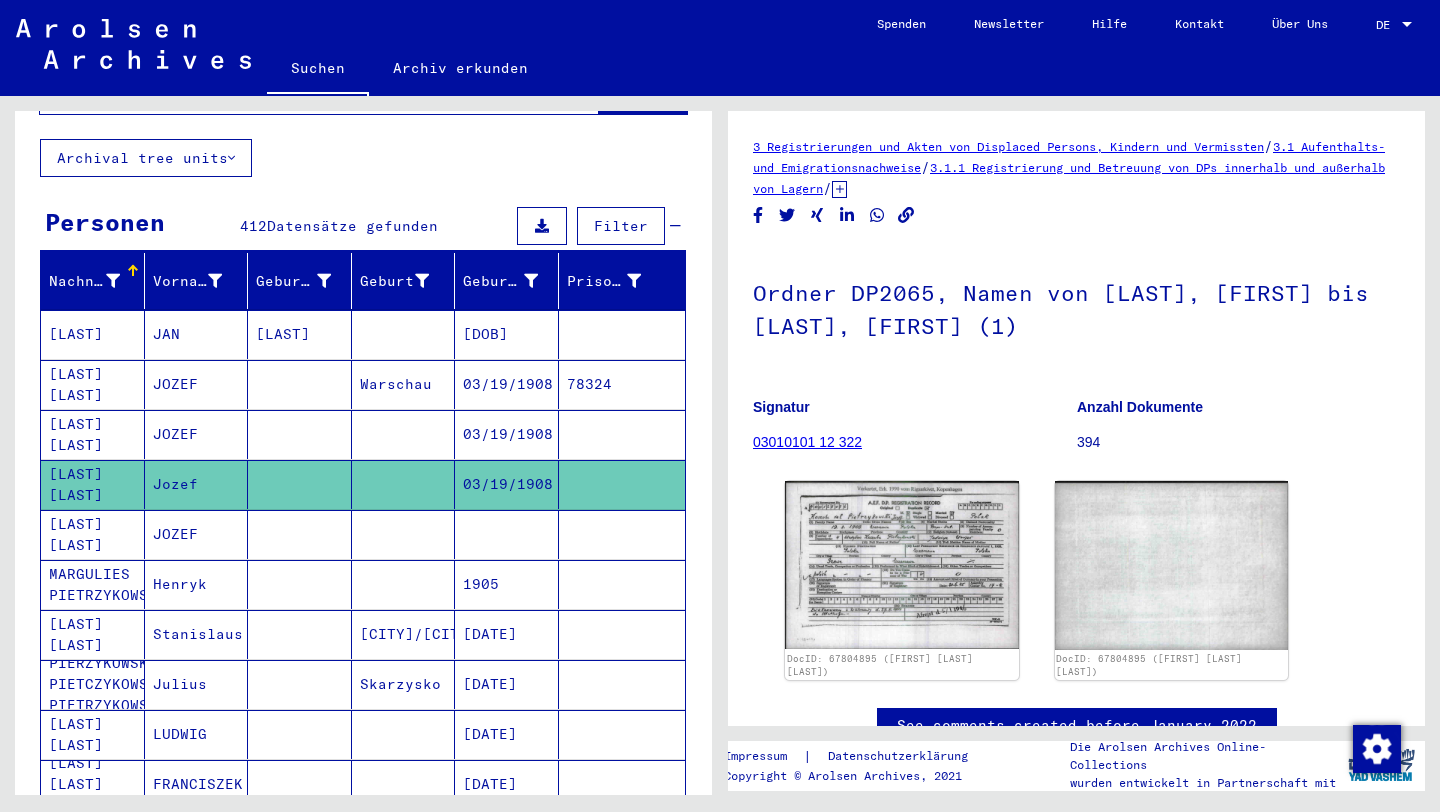click at bounding box center [300, 584] 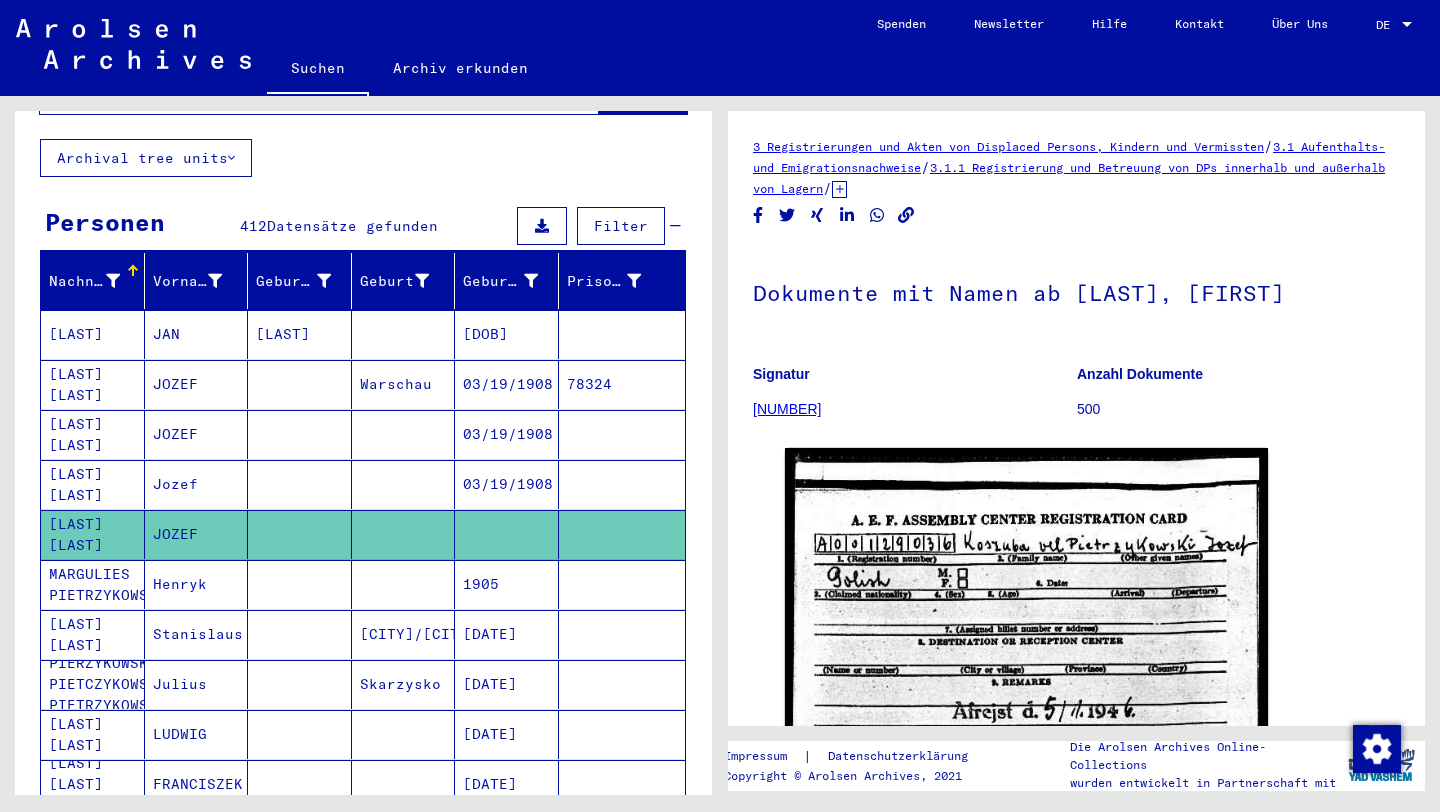 click at bounding box center (300, 634) 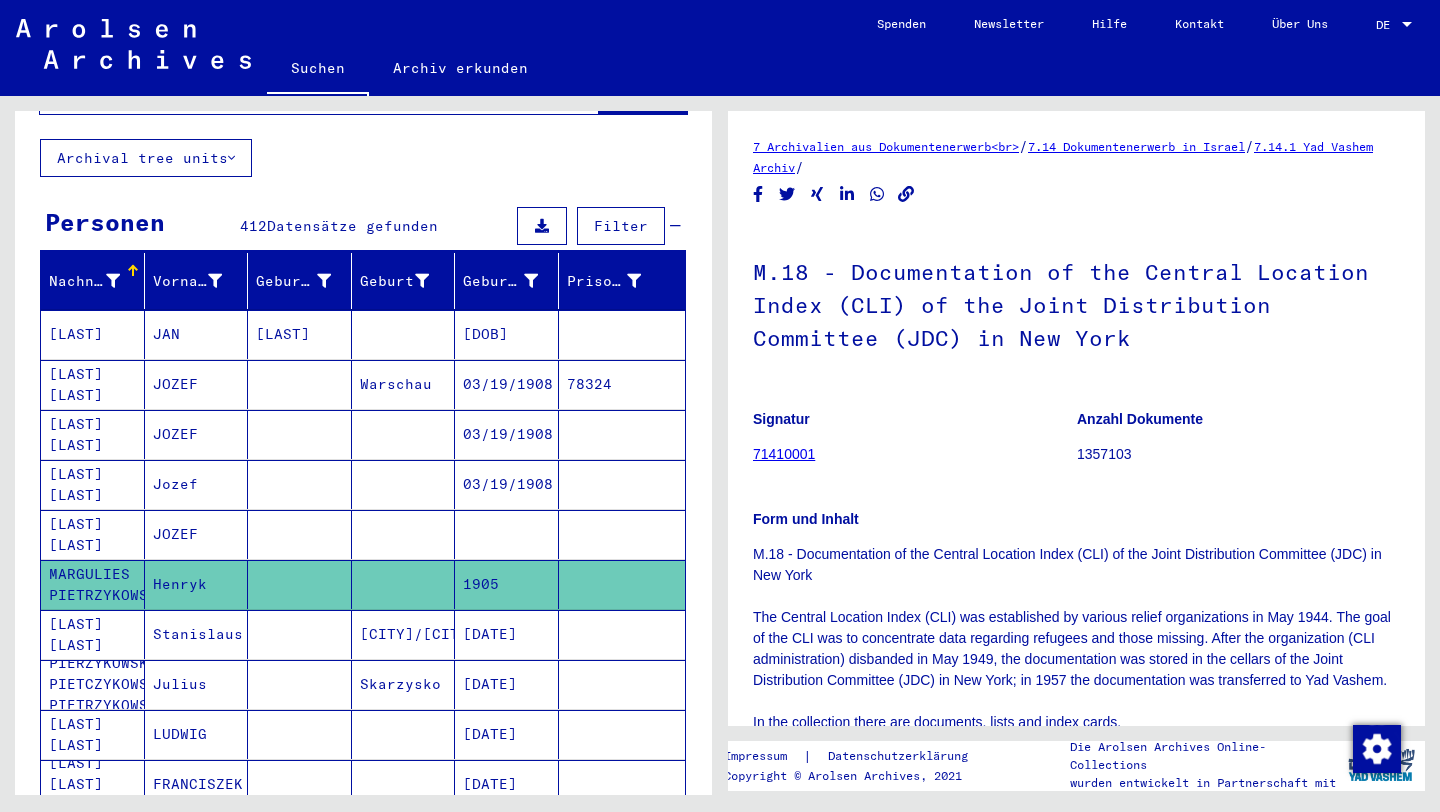 scroll, scrollTop: 0, scrollLeft: 0, axis: both 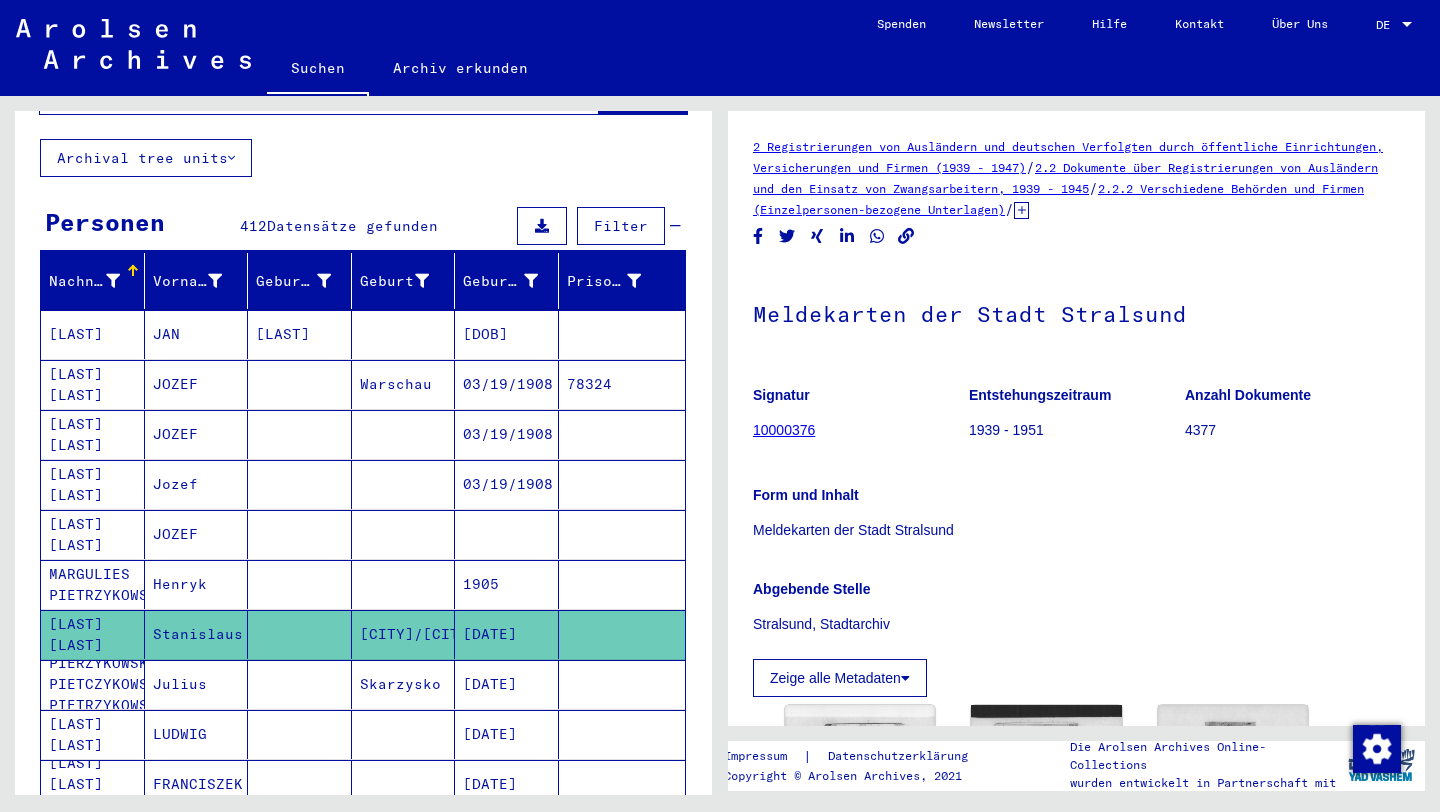 click at bounding box center (300, 734) 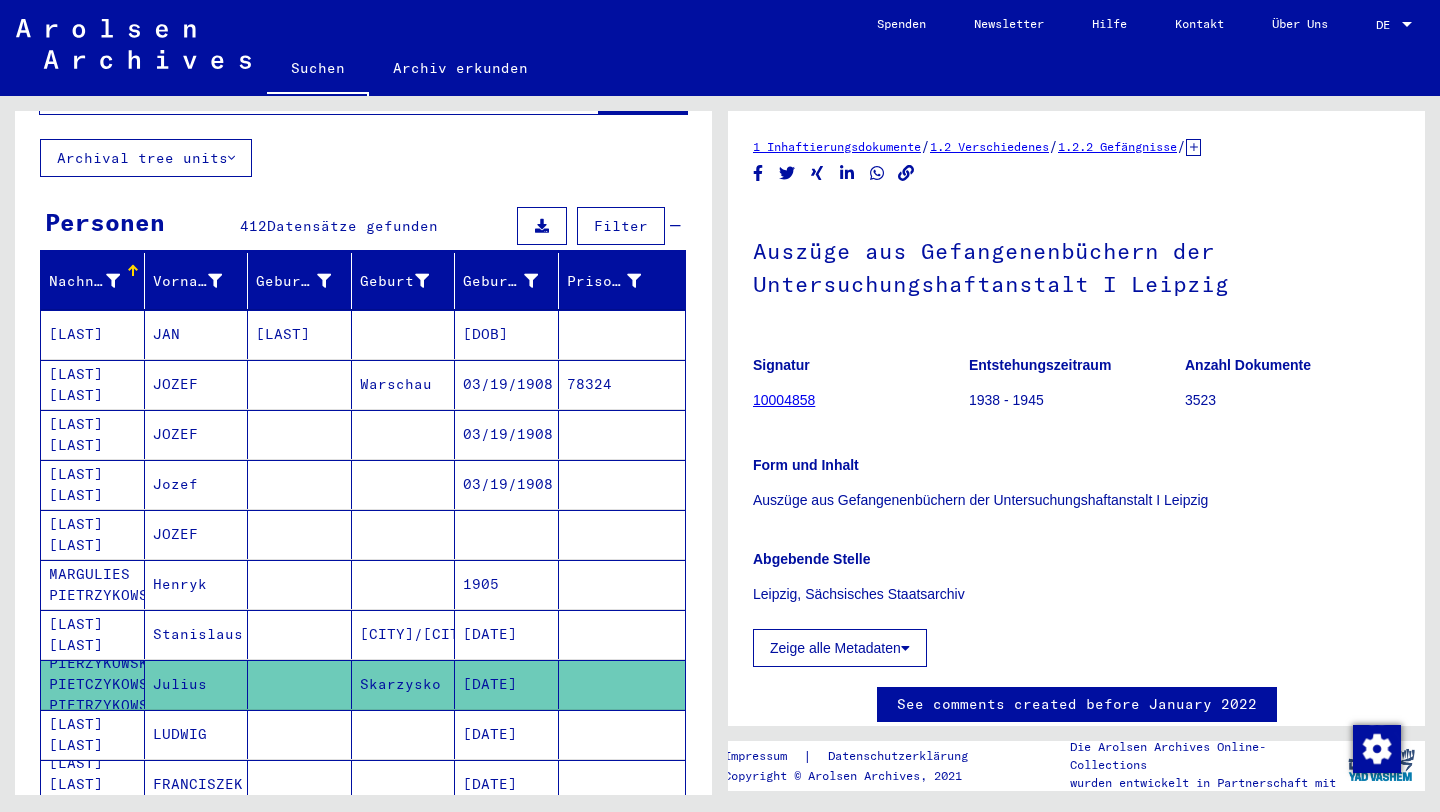 scroll, scrollTop: 0, scrollLeft: 0, axis: both 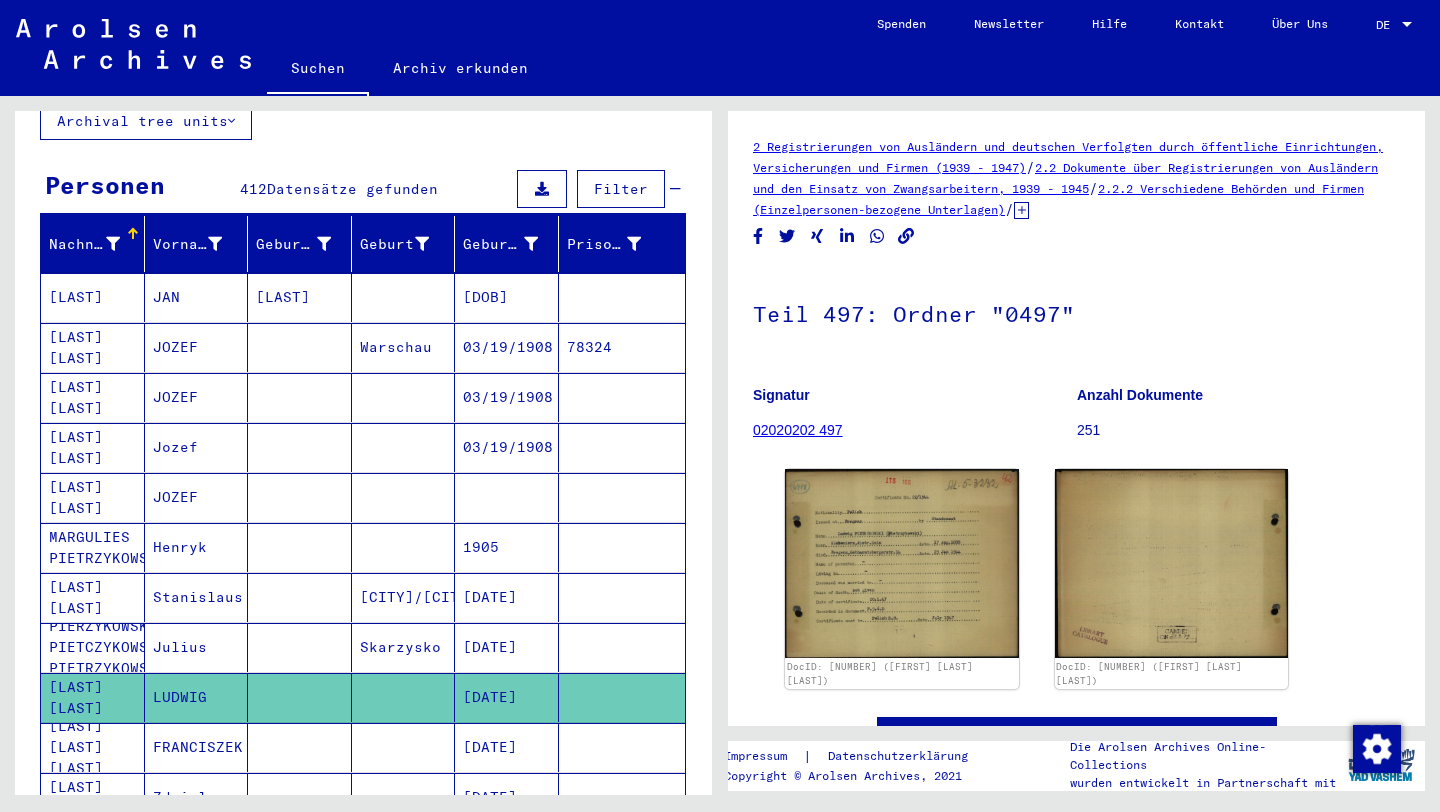 click 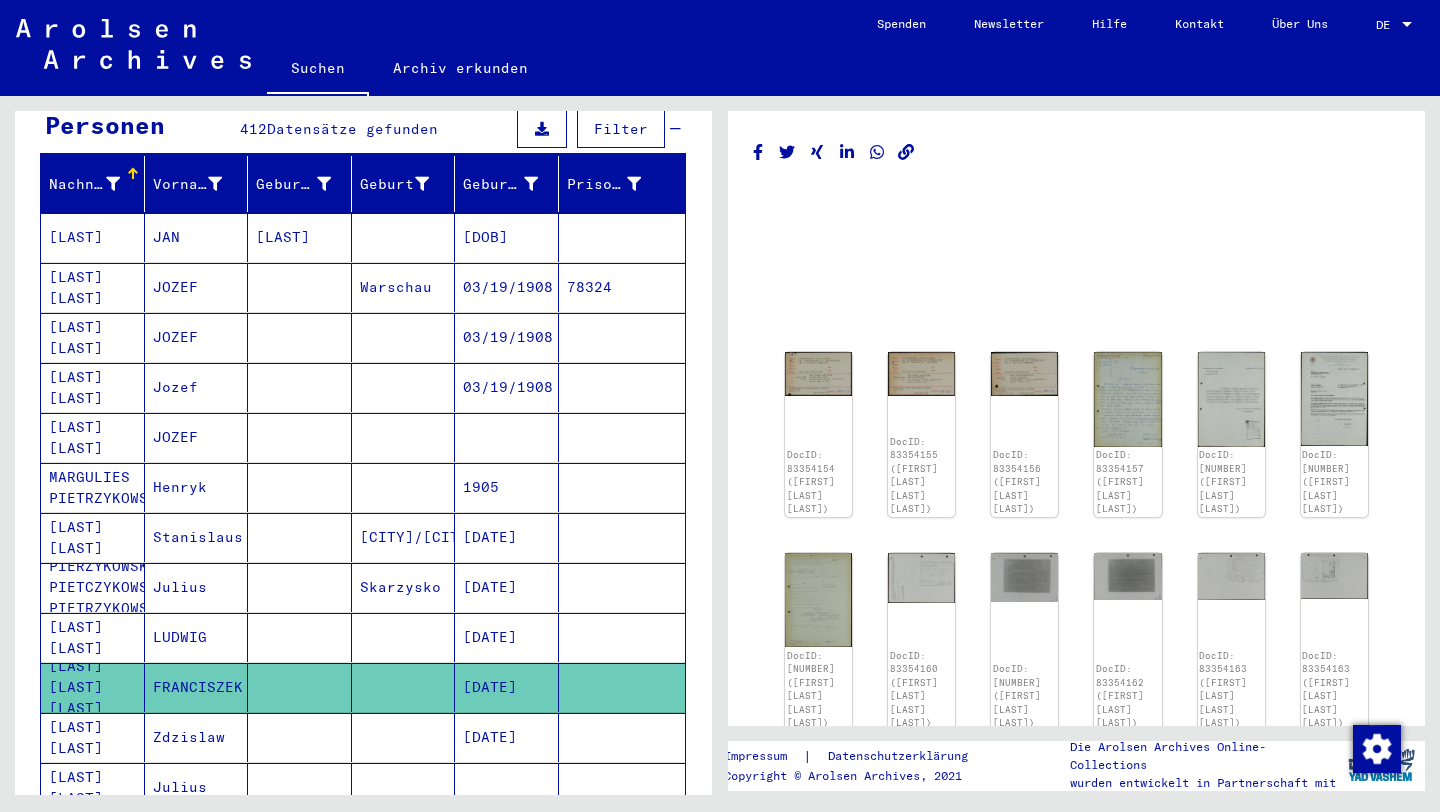 scroll, scrollTop: 214, scrollLeft: 0, axis: vertical 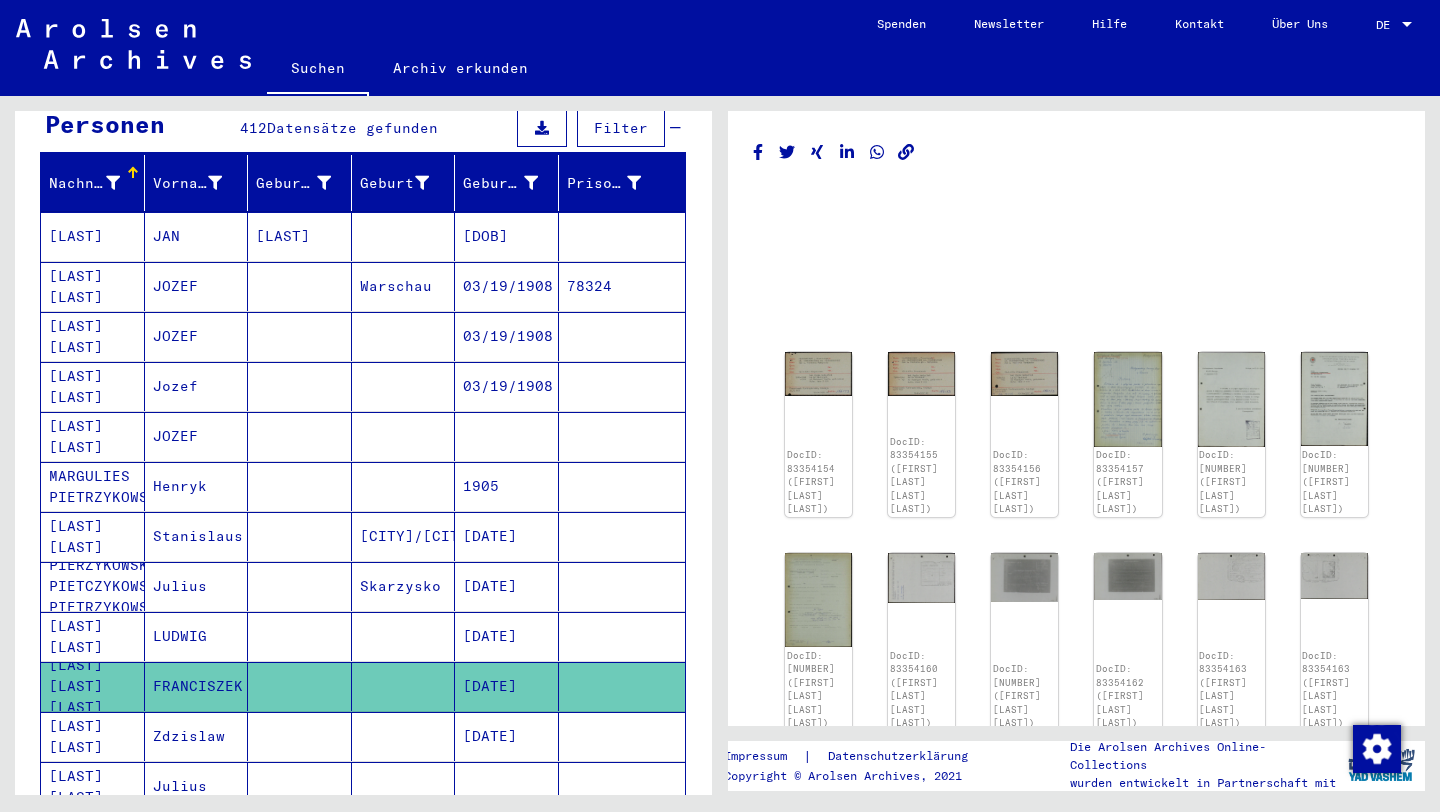 click at bounding box center (300, 786) 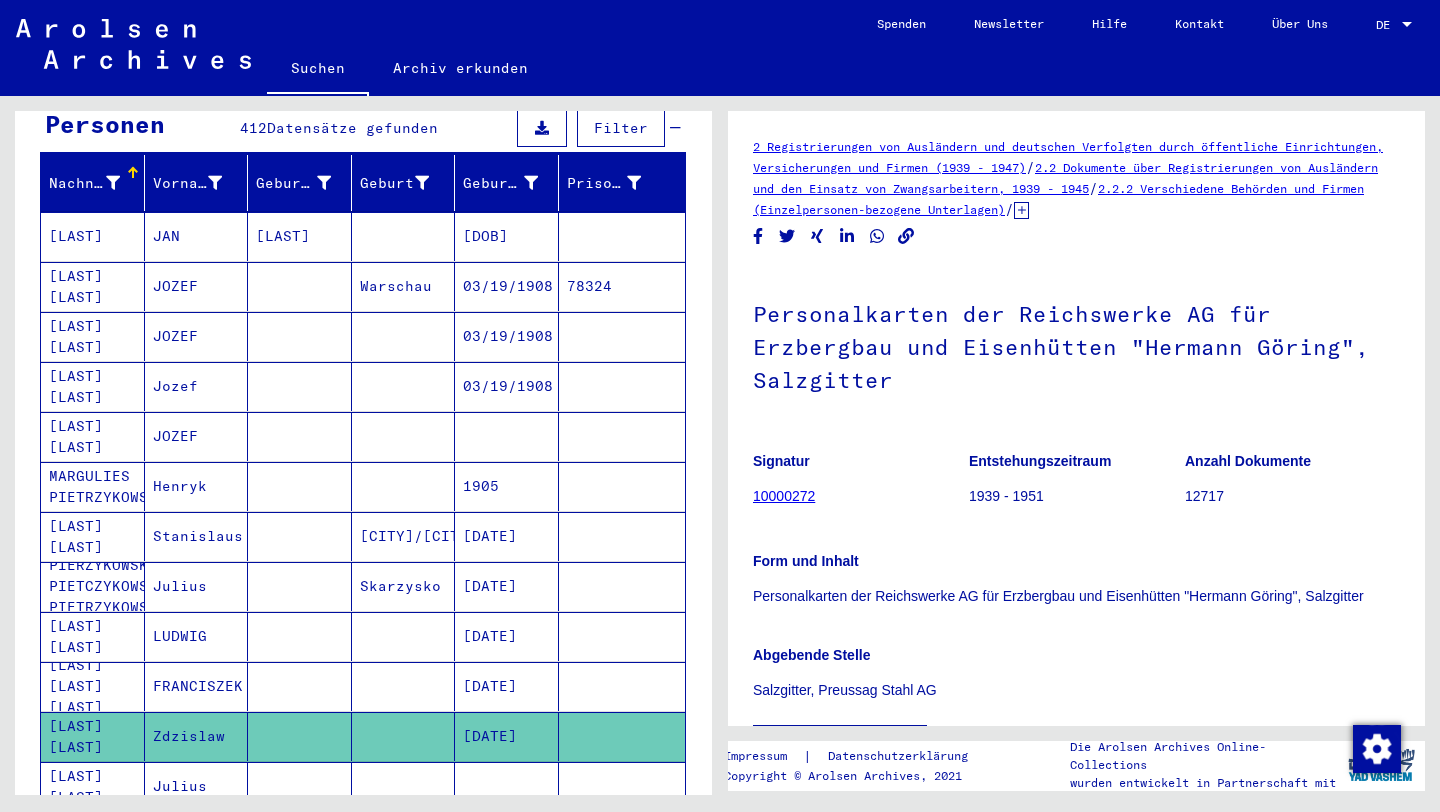 scroll, scrollTop: 0, scrollLeft: 0, axis: both 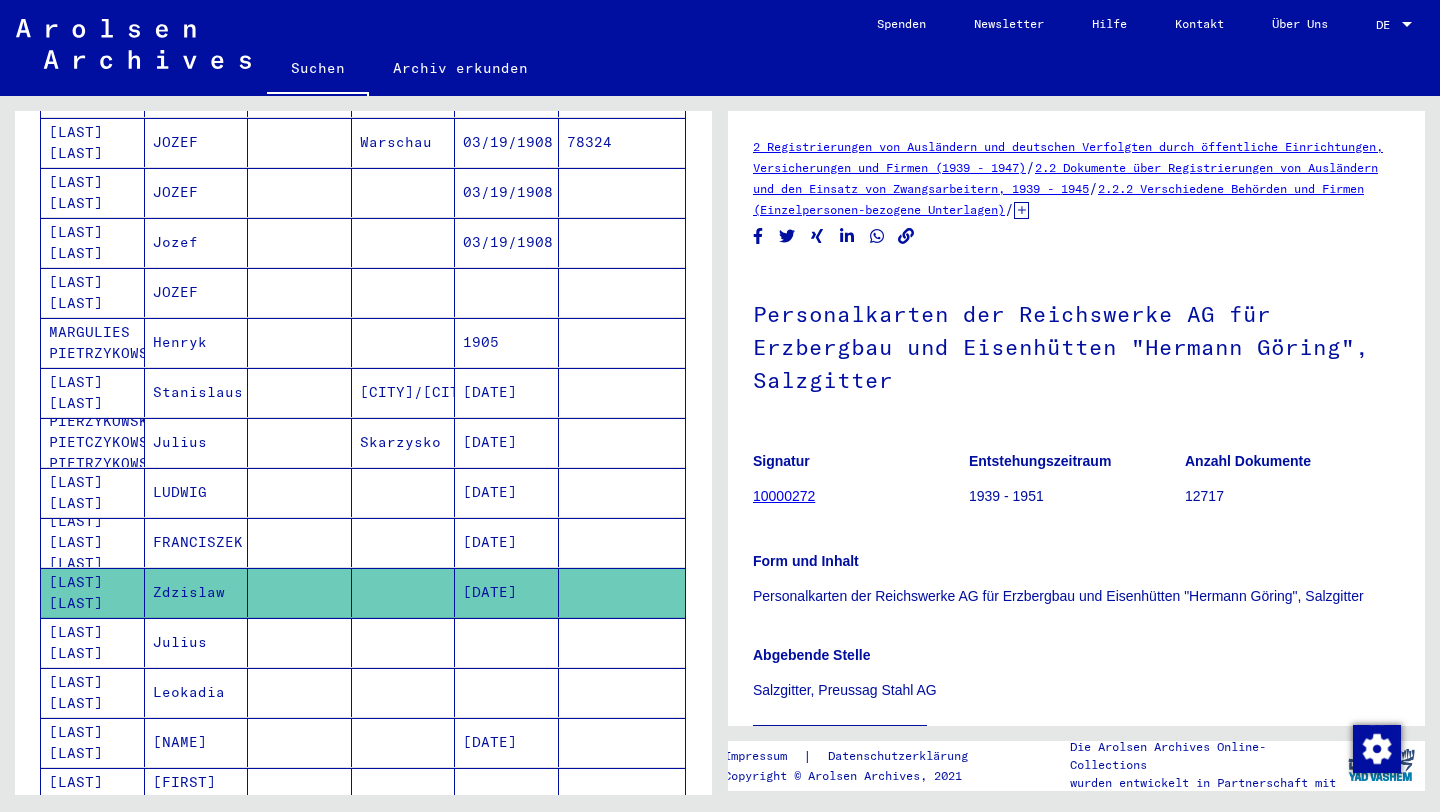 click at bounding box center (404, 692) 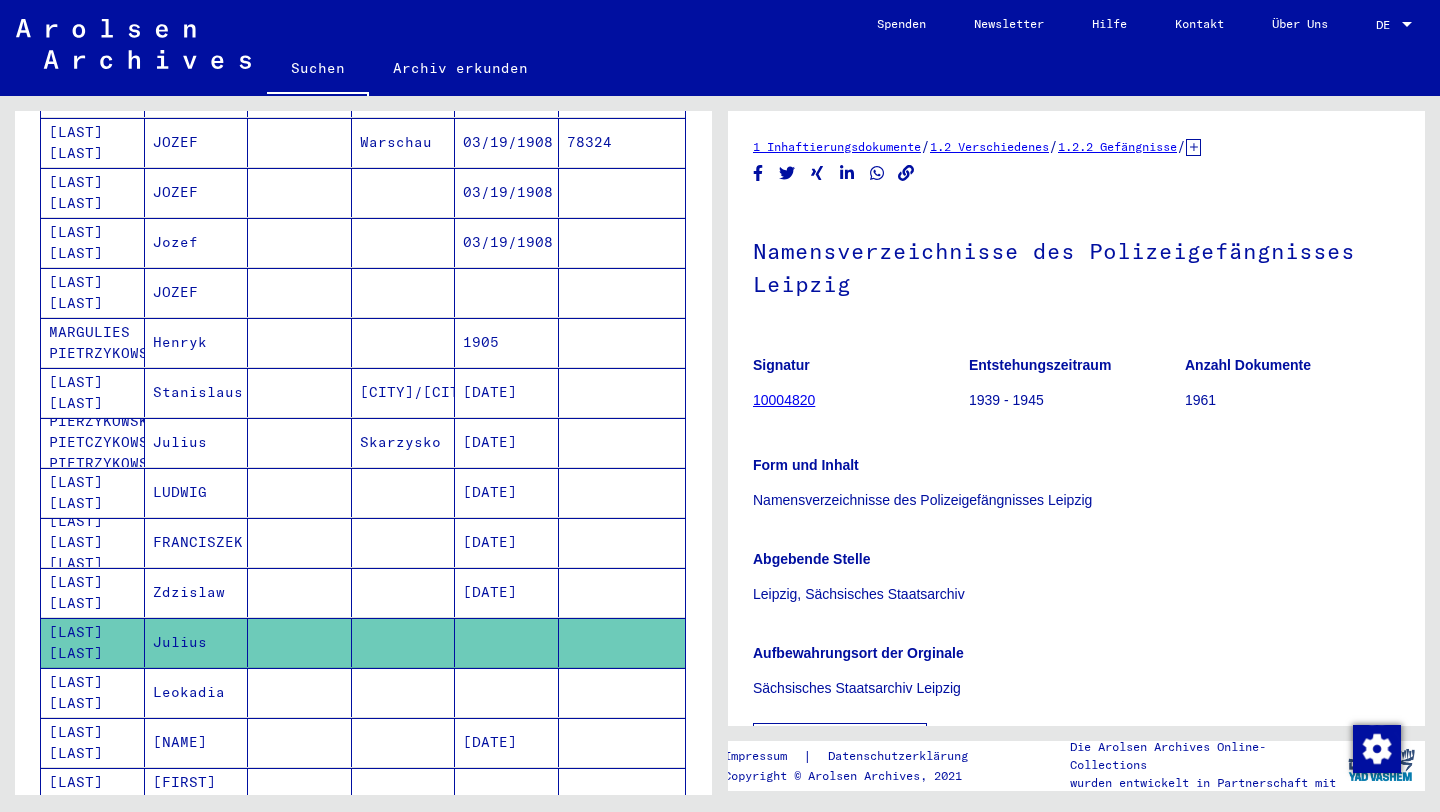 scroll, scrollTop: 0, scrollLeft: 0, axis: both 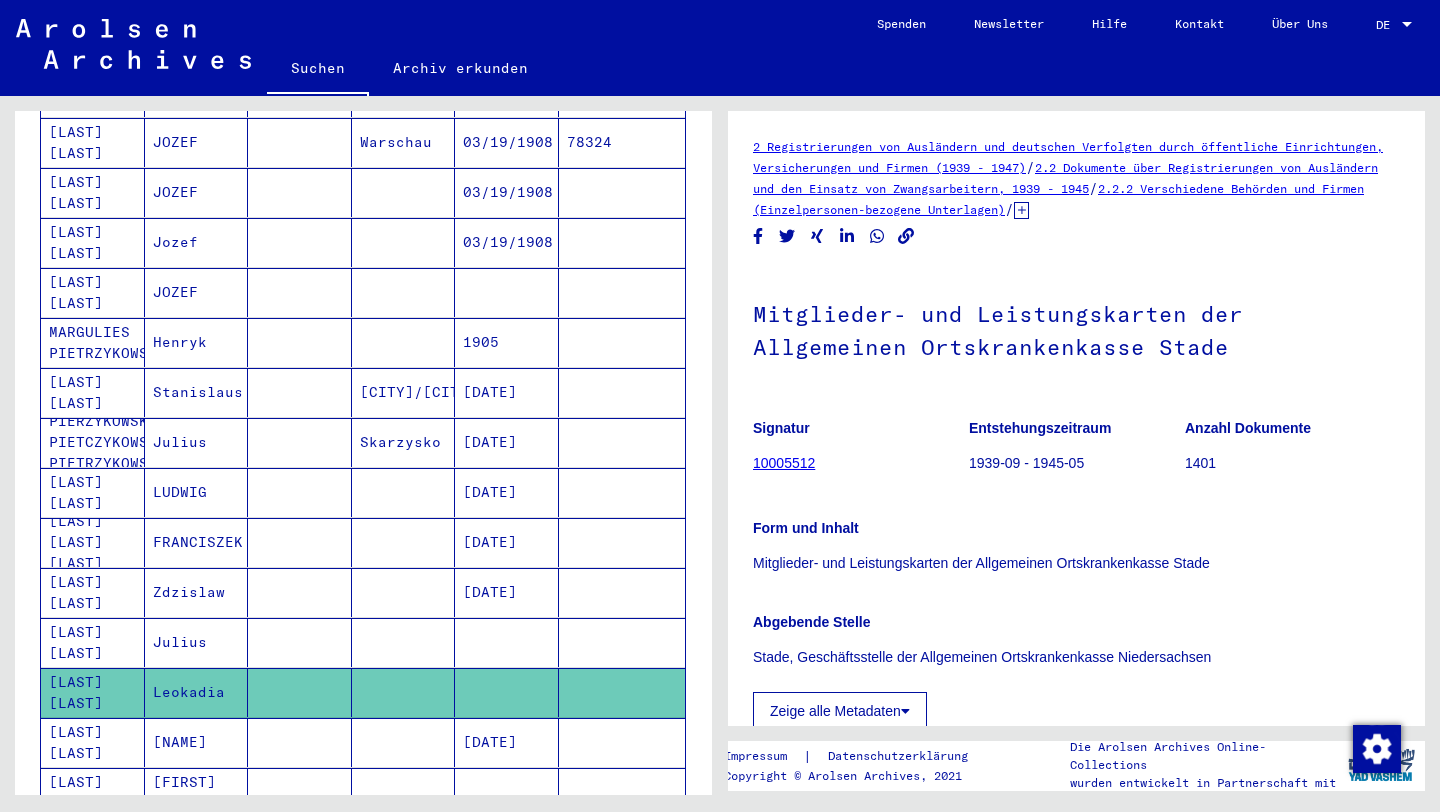 click at bounding box center [404, 792] 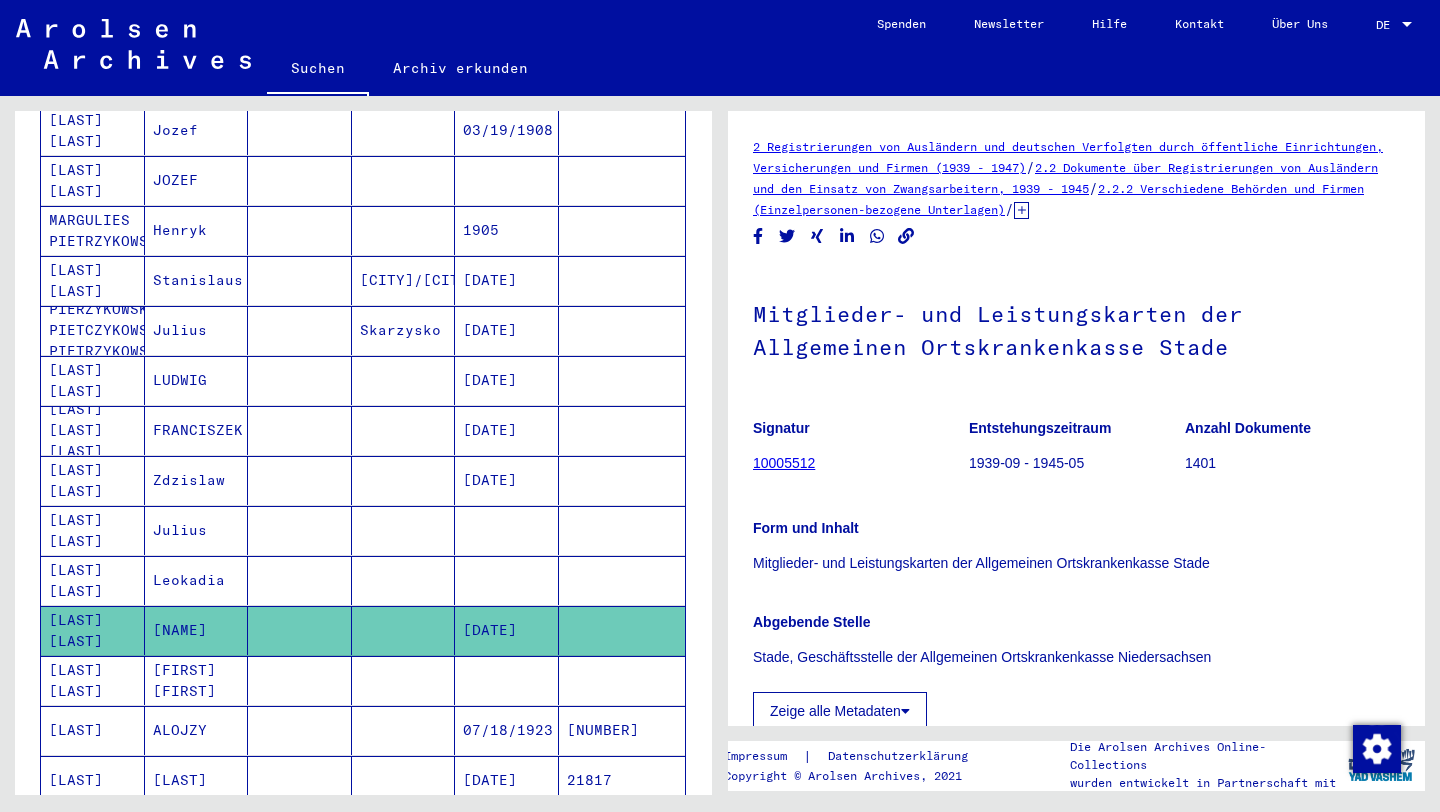 scroll, scrollTop: 480, scrollLeft: 0, axis: vertical 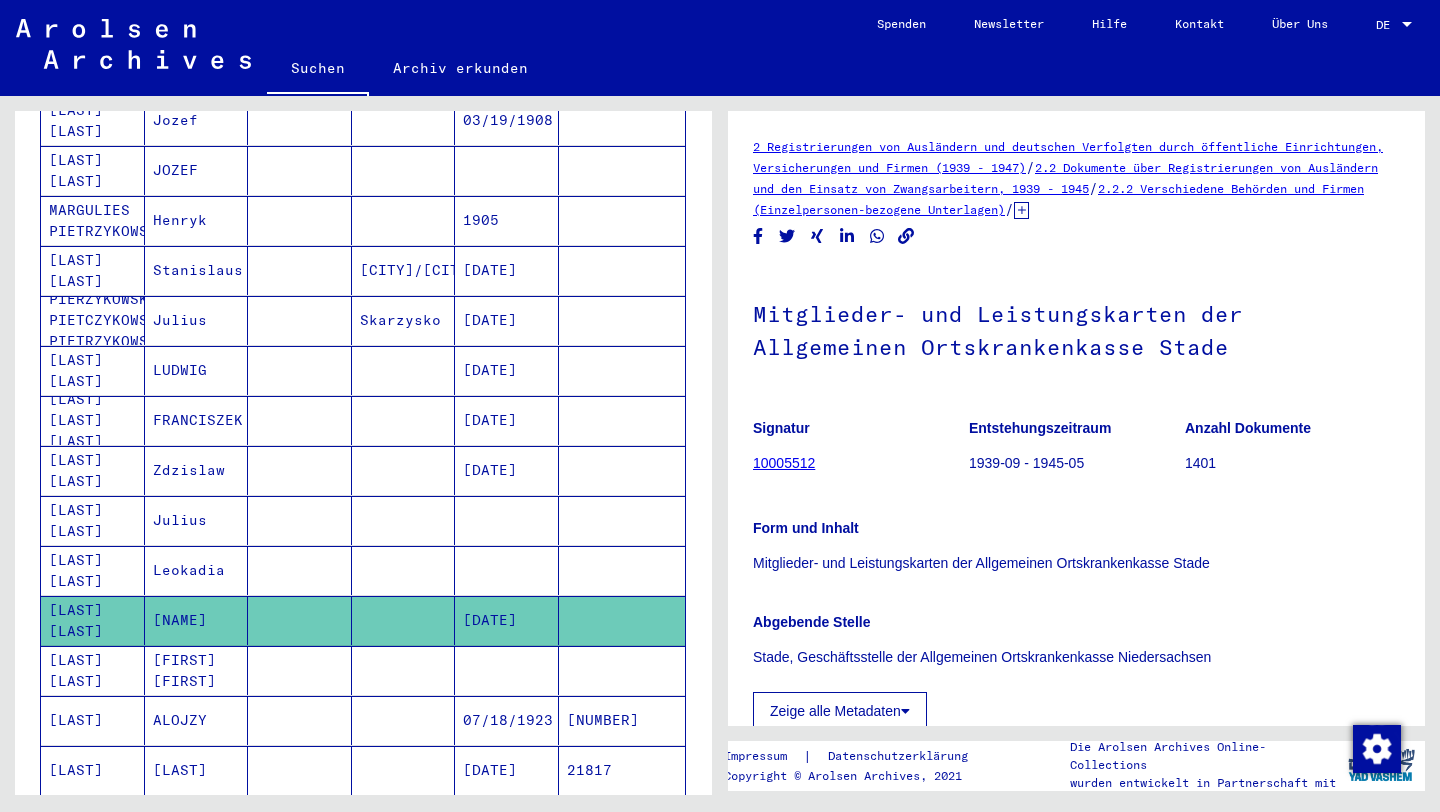 click at bounding box center (404, 720) 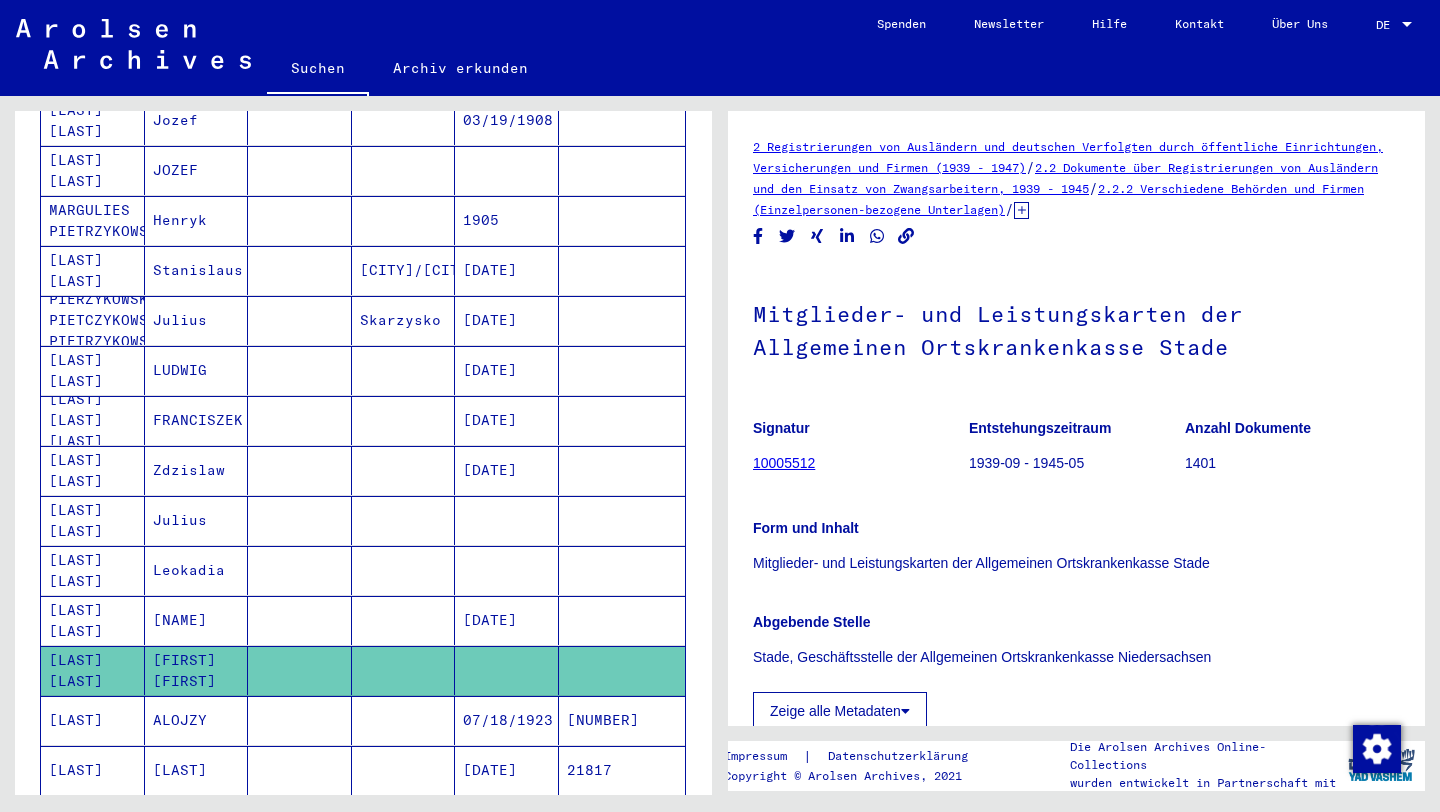 click at bounding box center (404, 770) 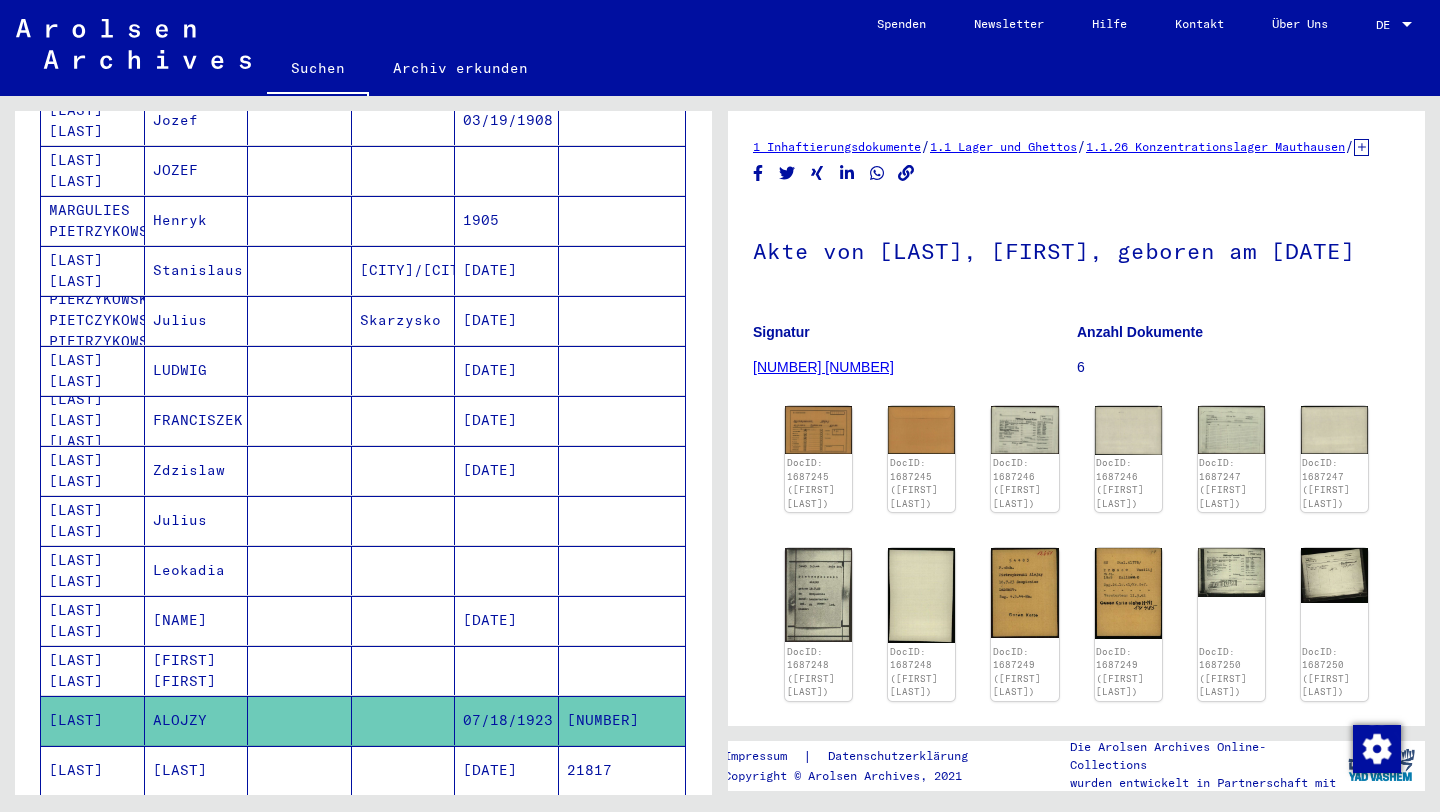 scroll, scrollTop: 0, scrollLeft: 0, axis: both 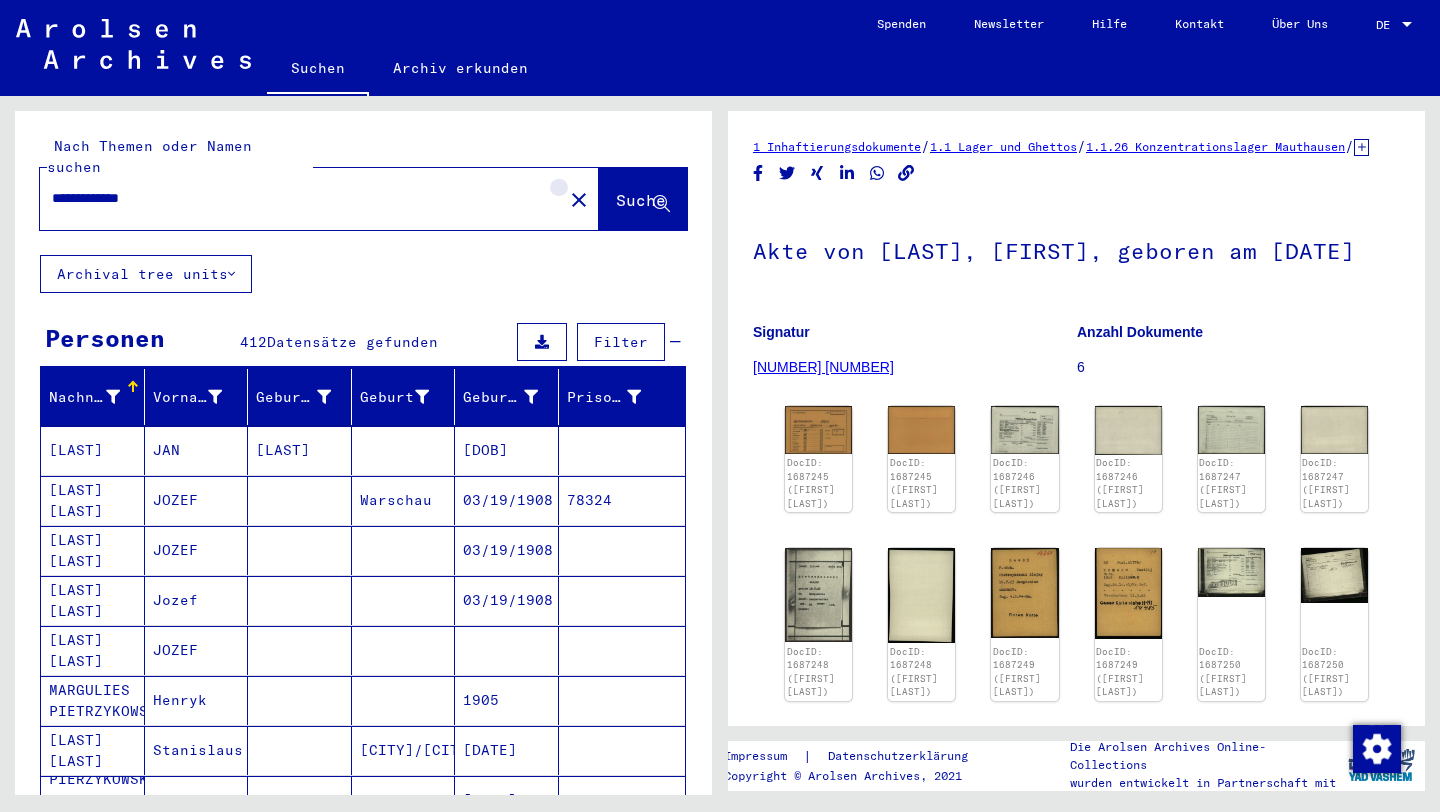click on "close" 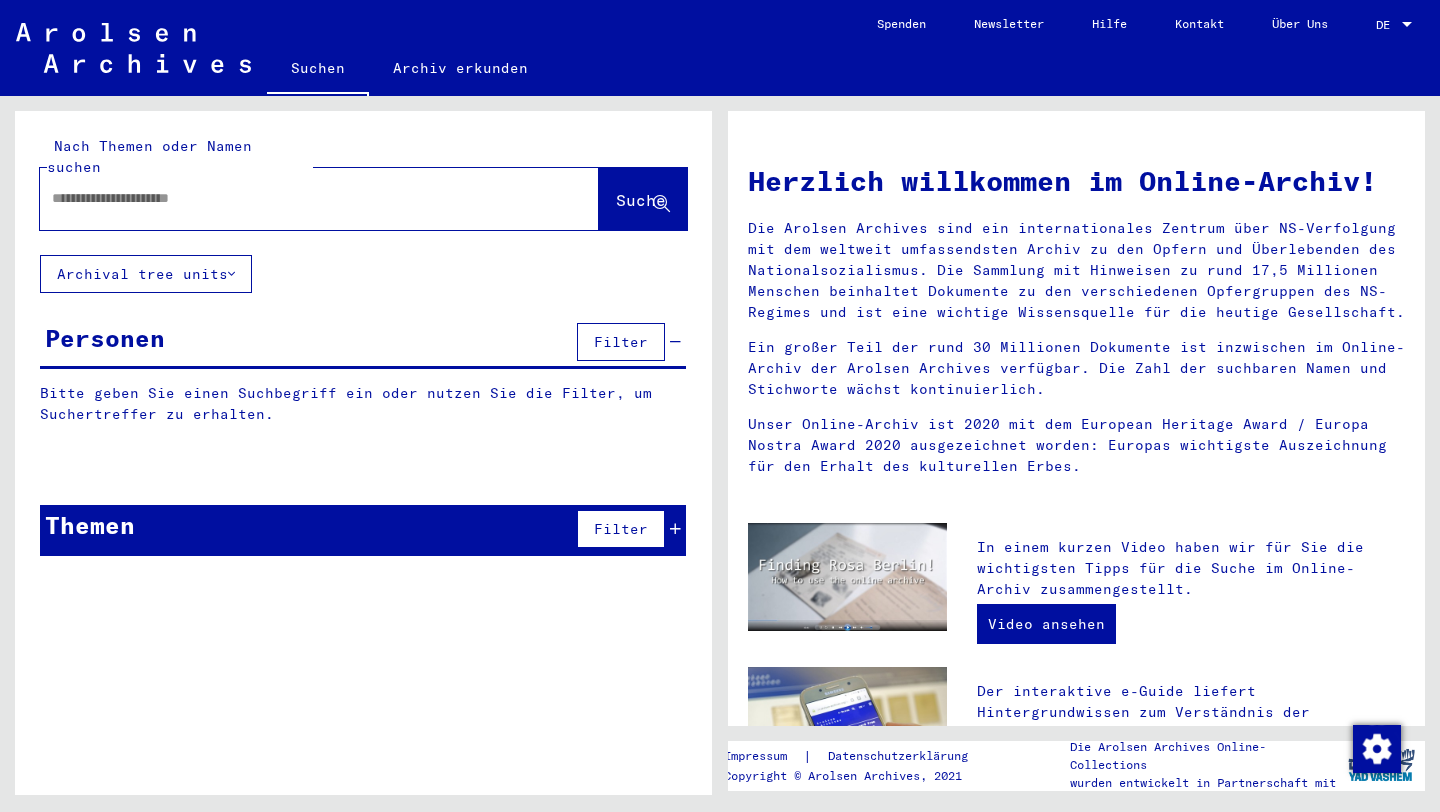 click 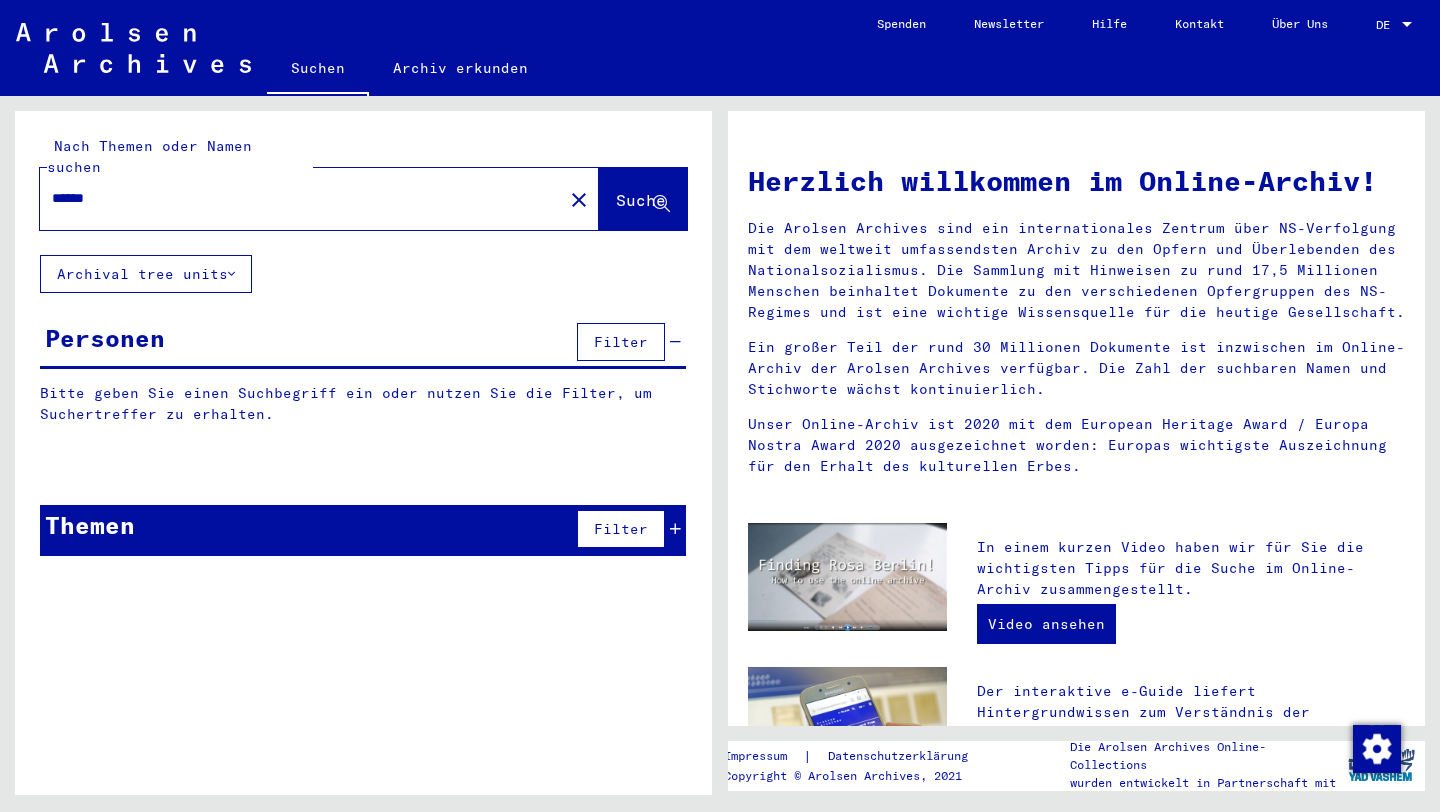 type on "******" 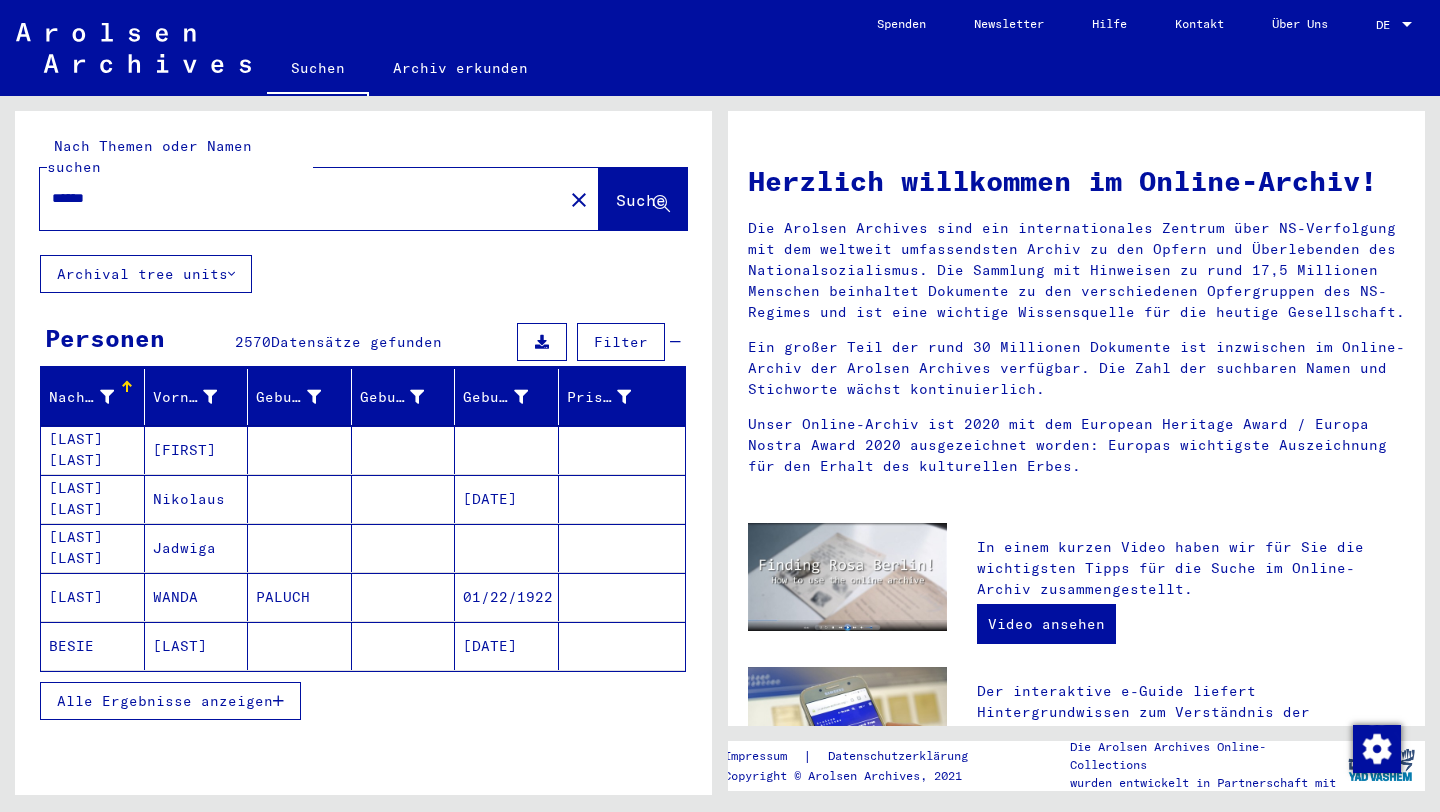 click on "Archival tree units" 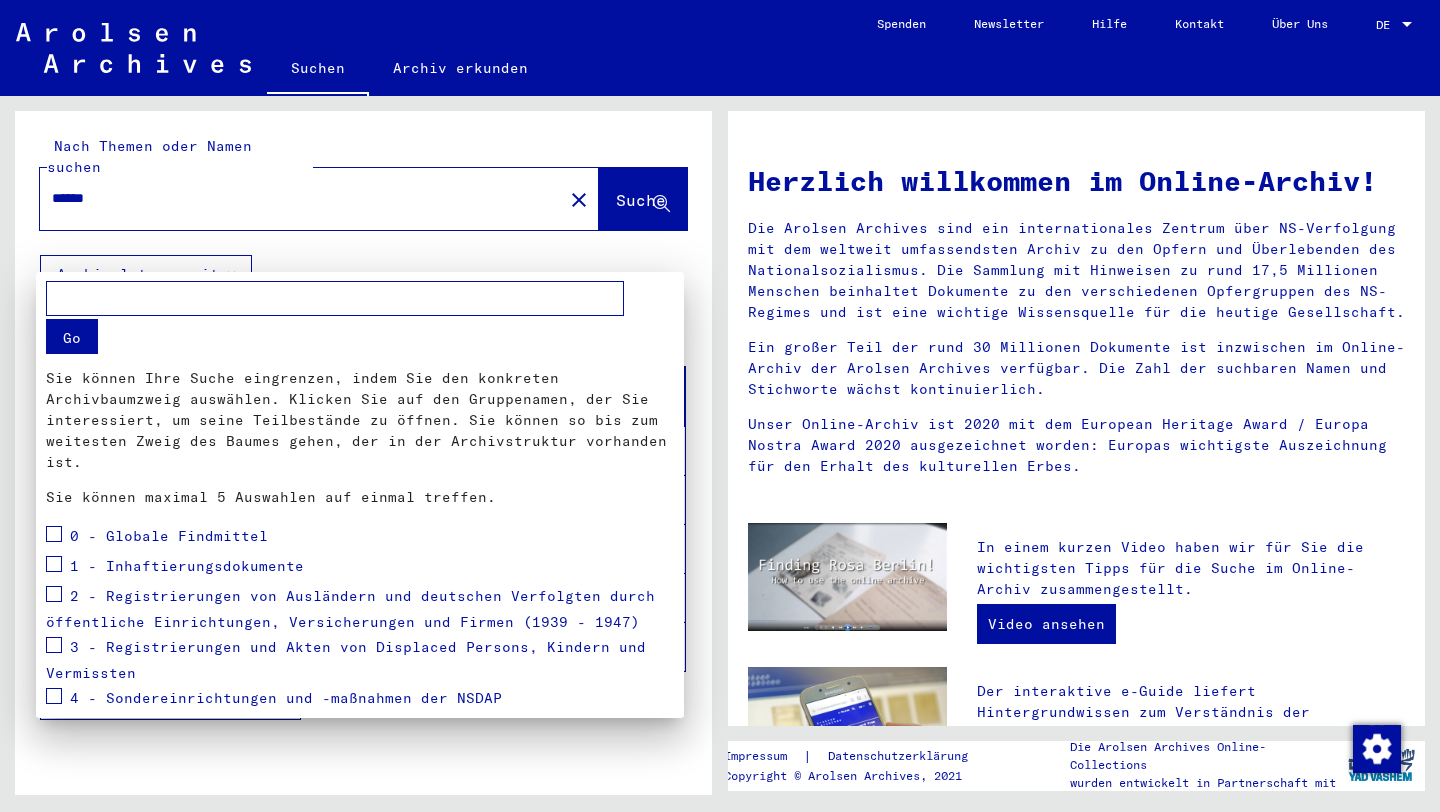 scroll, scrollTop: 178, scrollLeft: 0, axis: vertical 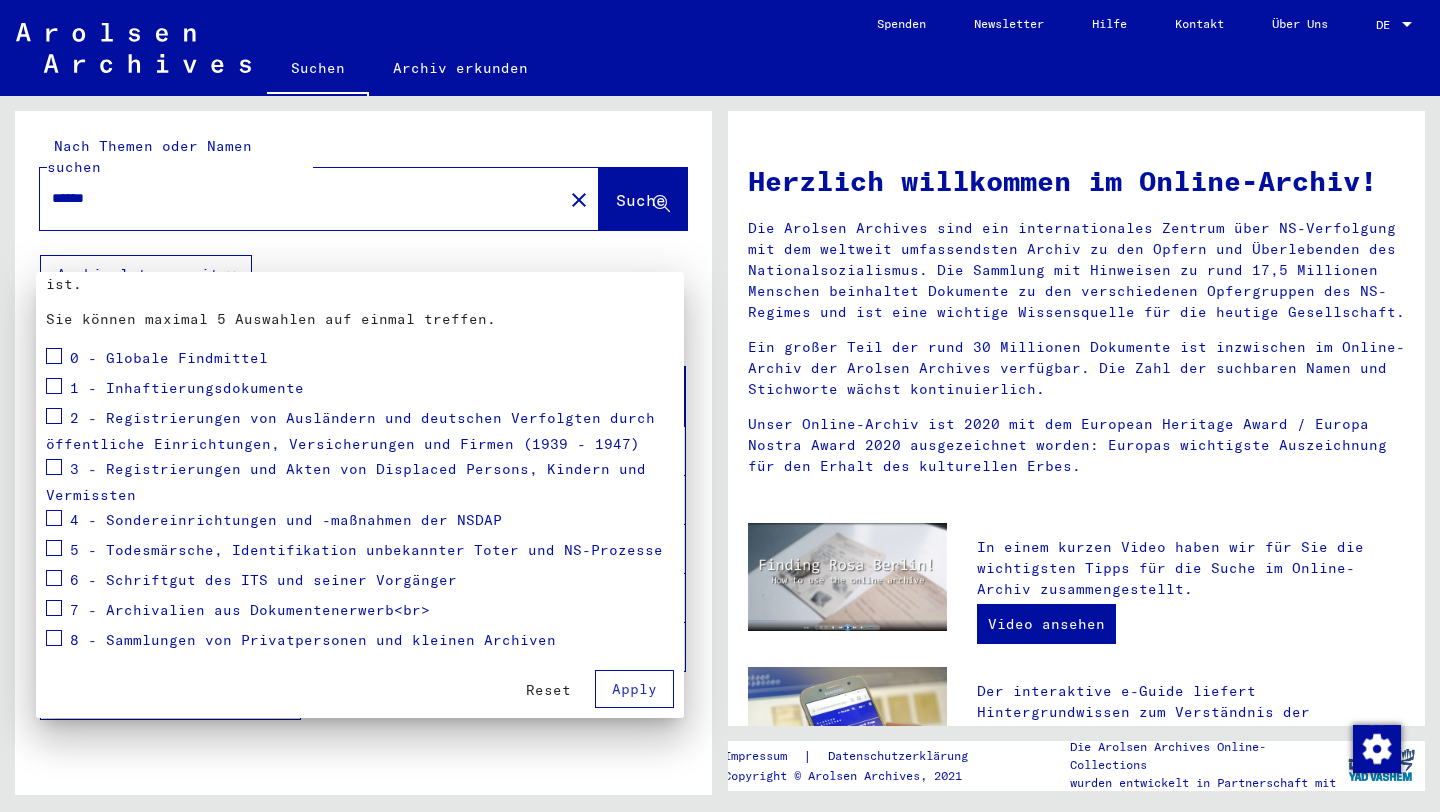 click at bounding box center (720, 406) 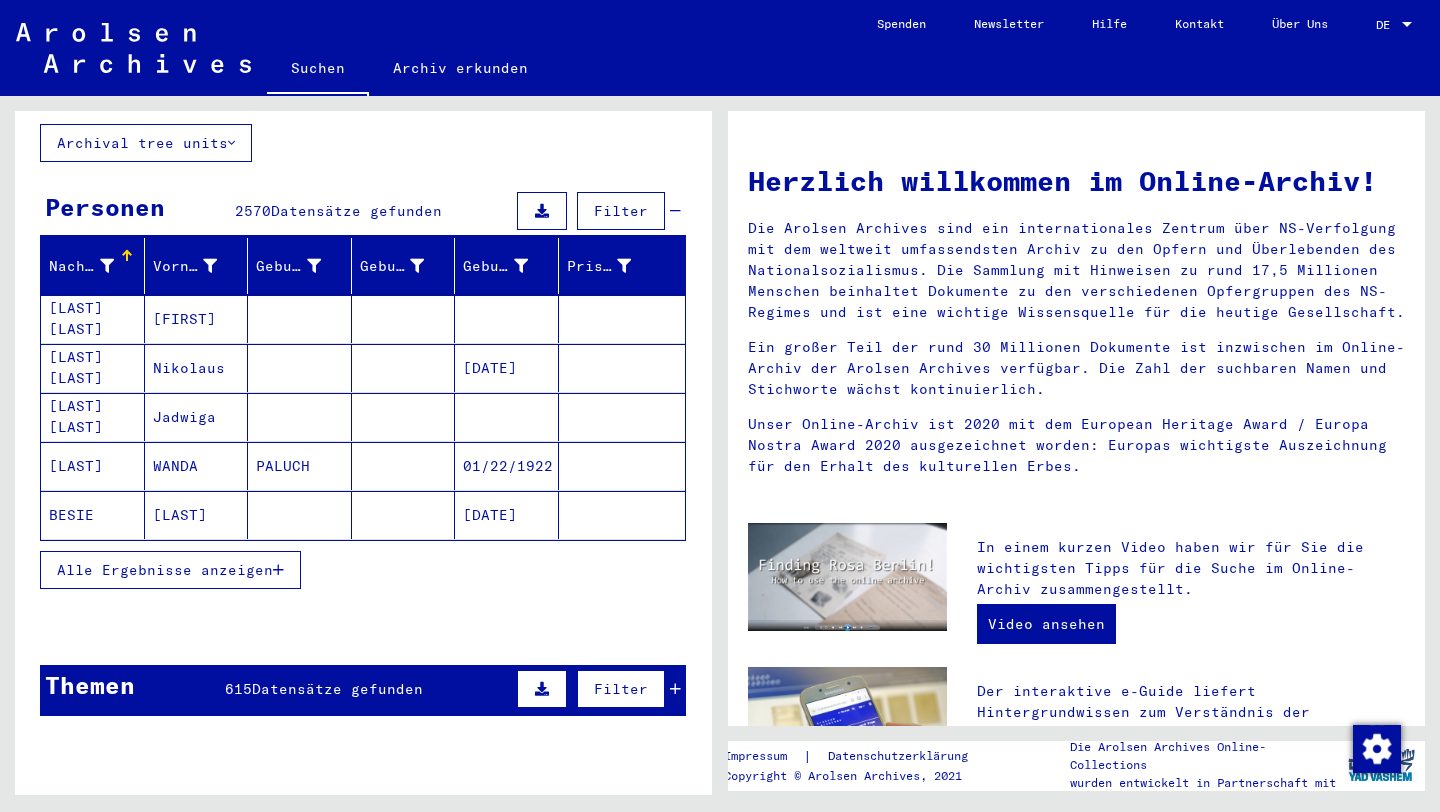 scroll, scrollTop: 0, scrollLeft: 0, axis: both 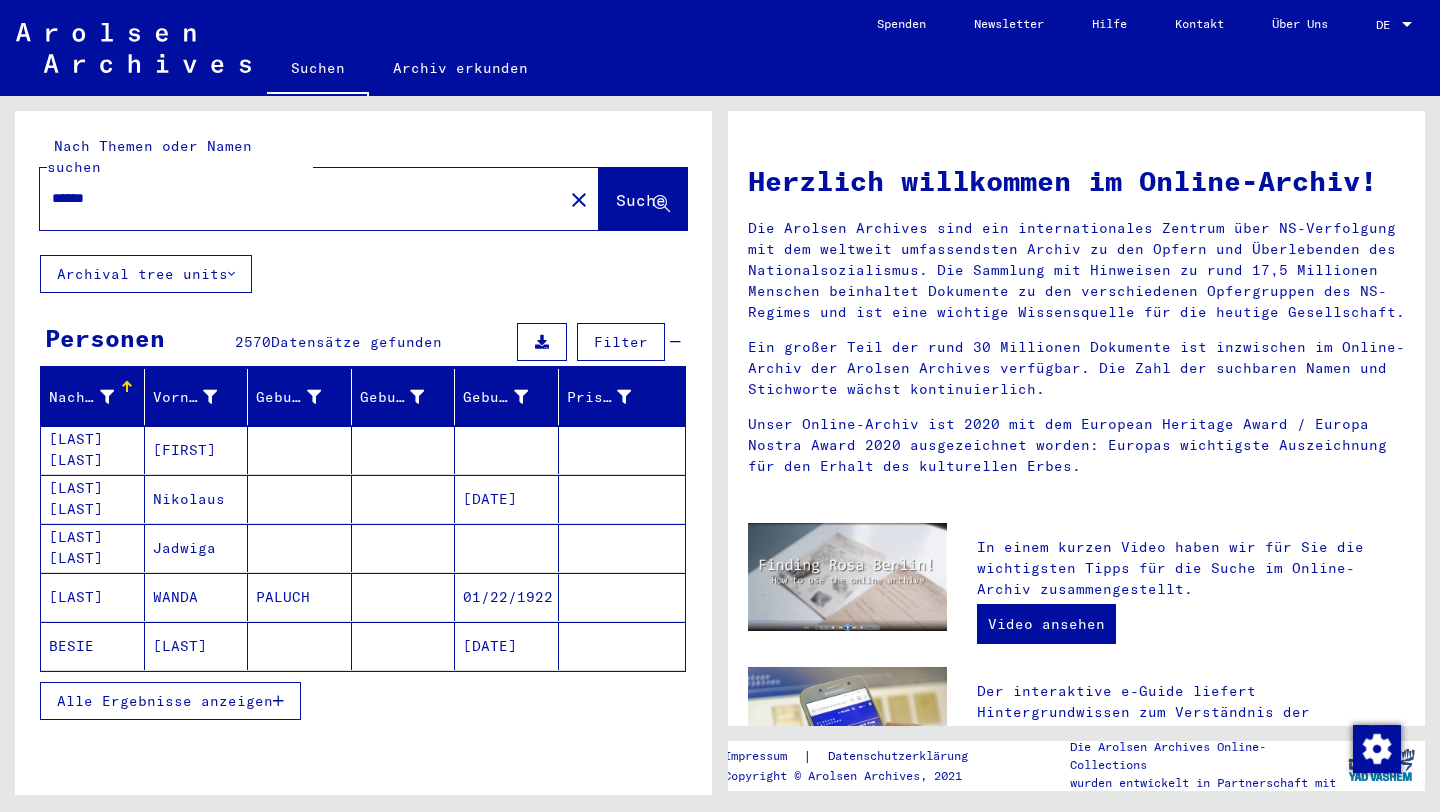 click on "Filter" at bounding box center (621, 342) 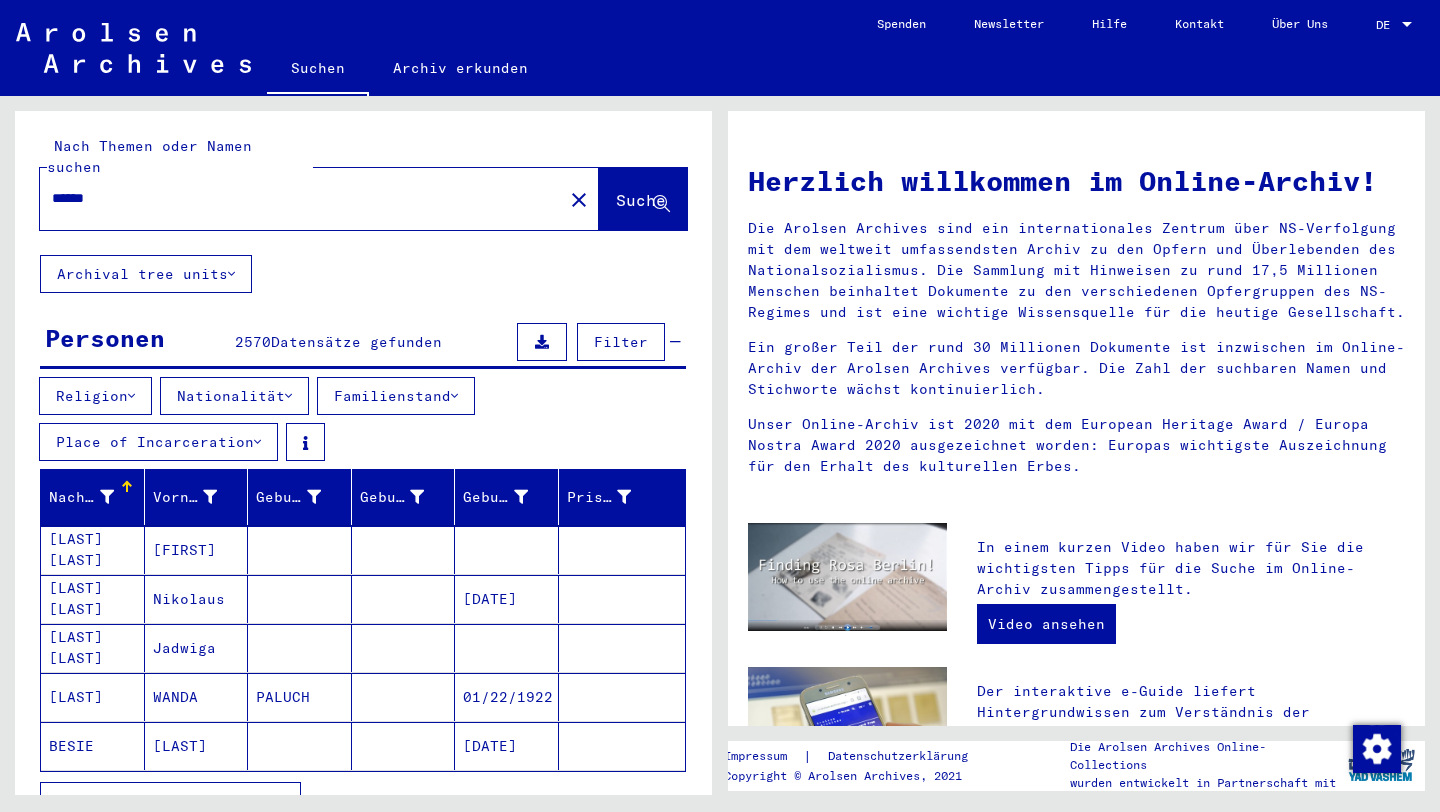 click on "Filter" at bounding box center (621, 342) 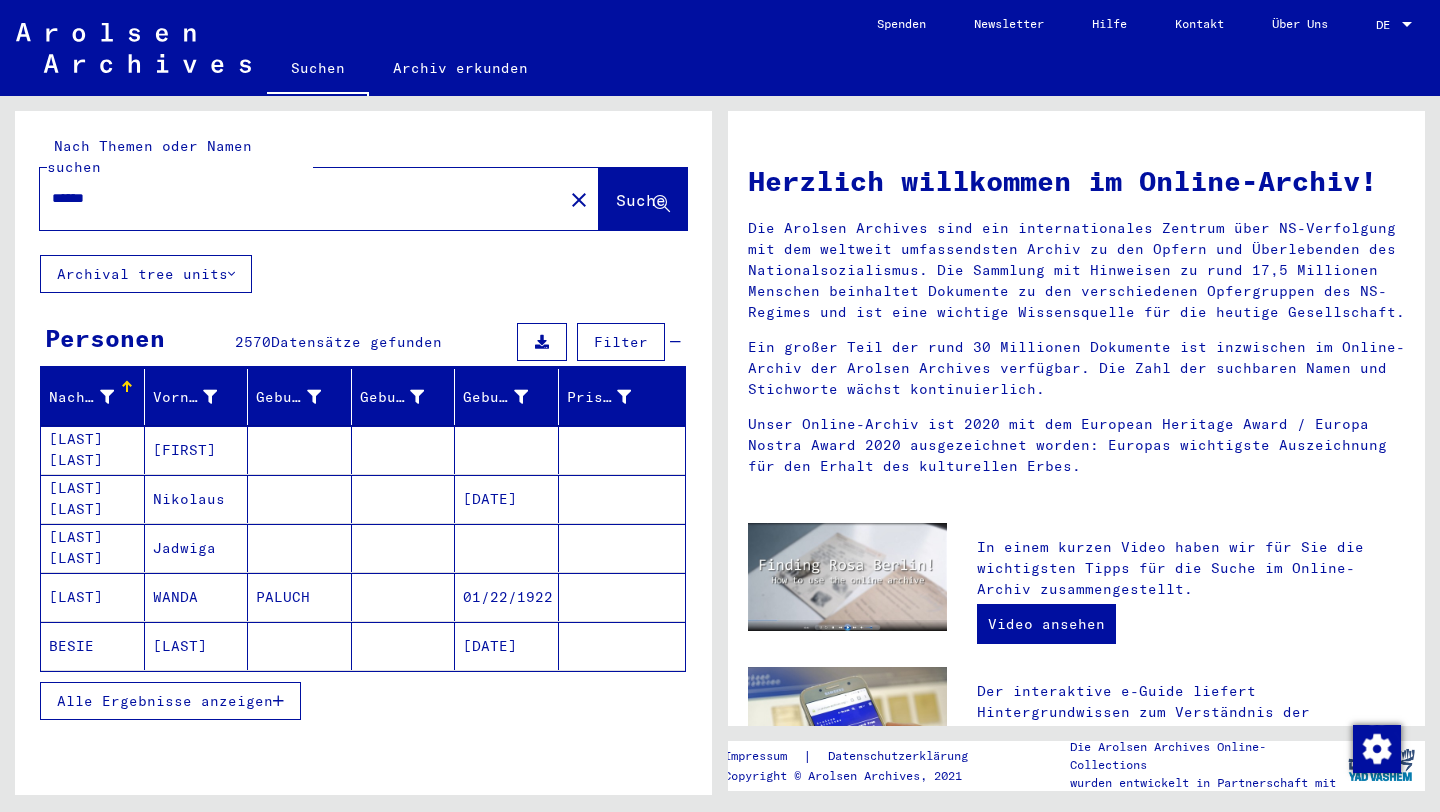 click on "Archival tree units" 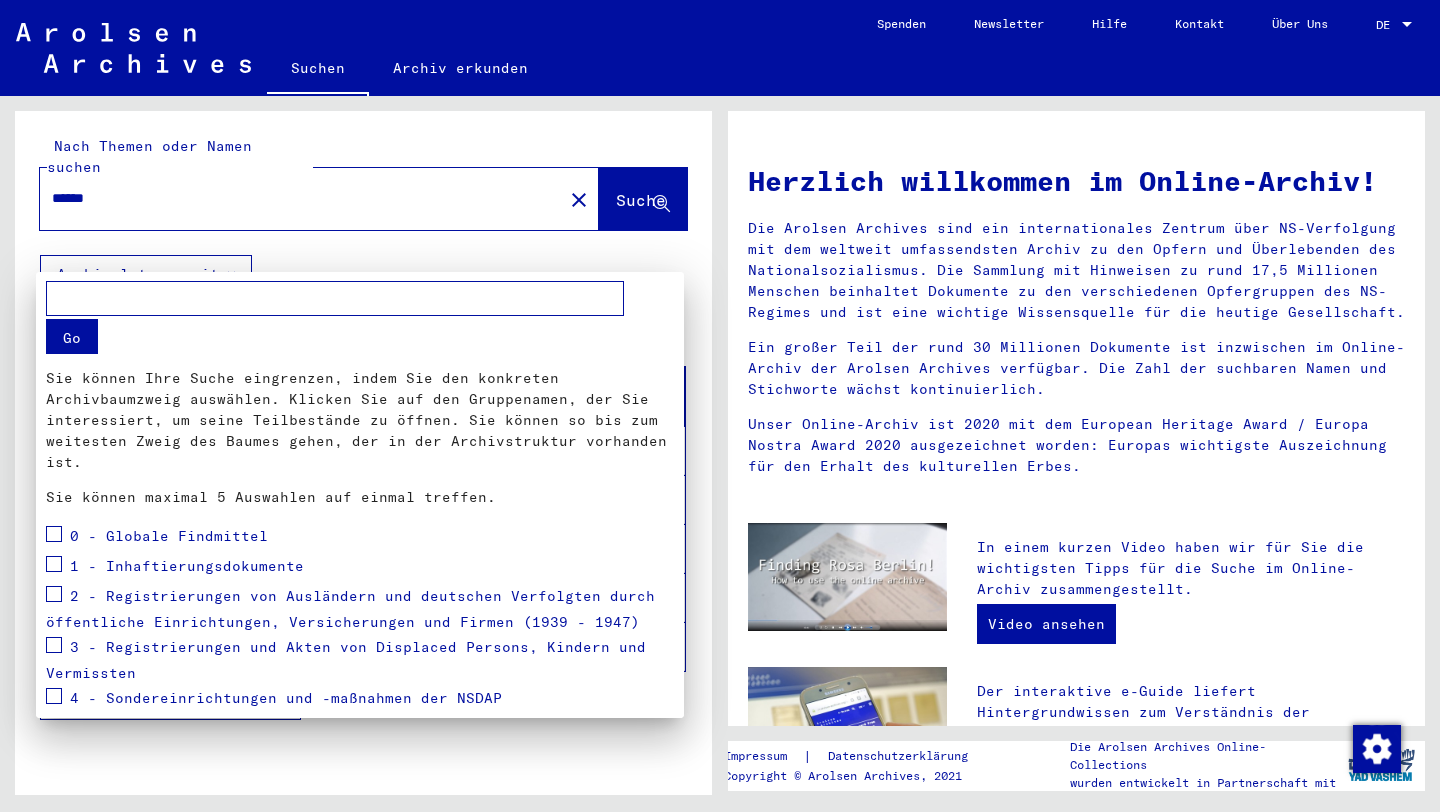 scroll, scrollTop: 178, scrollLeft: 0, axis: vertical 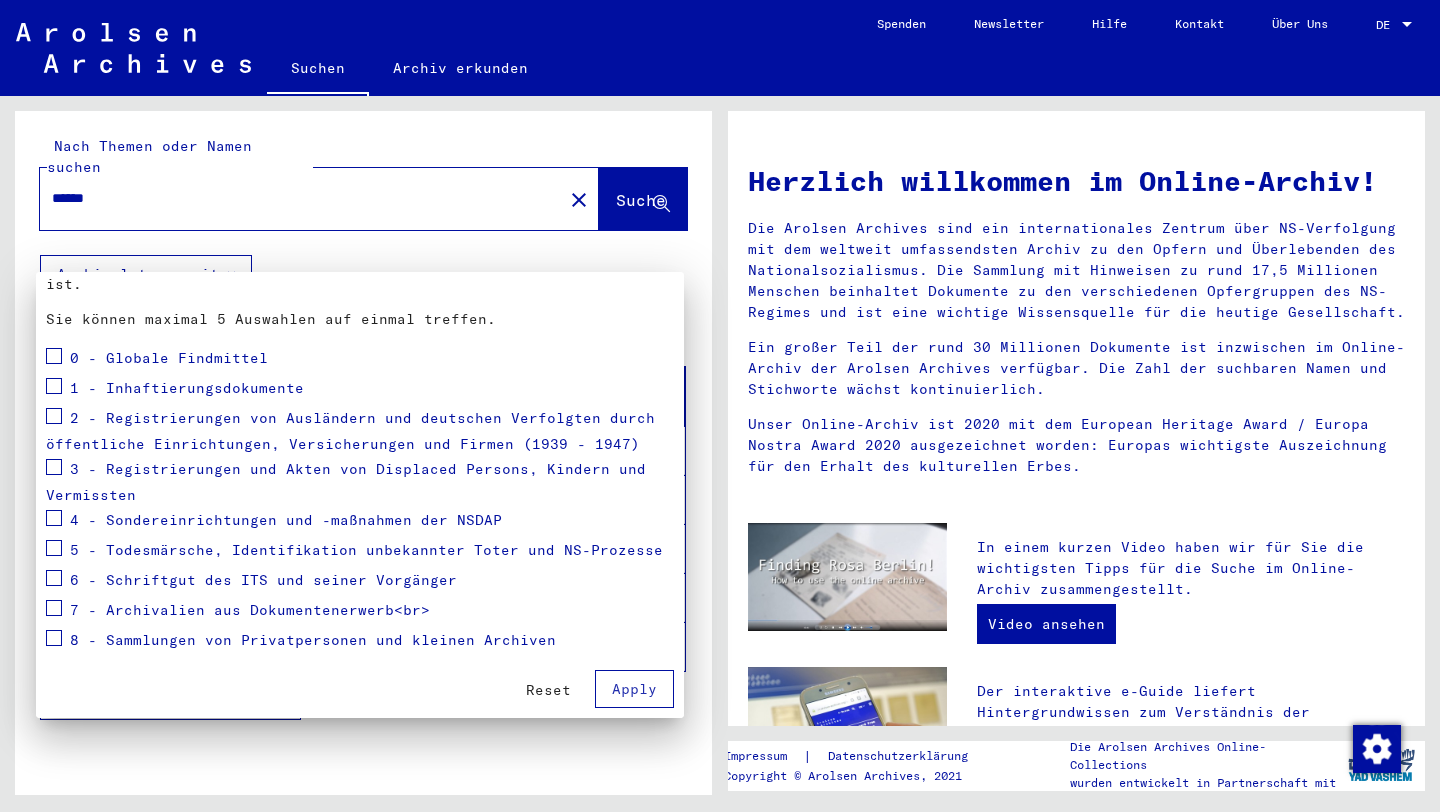 click at bounding box center [720, 406] 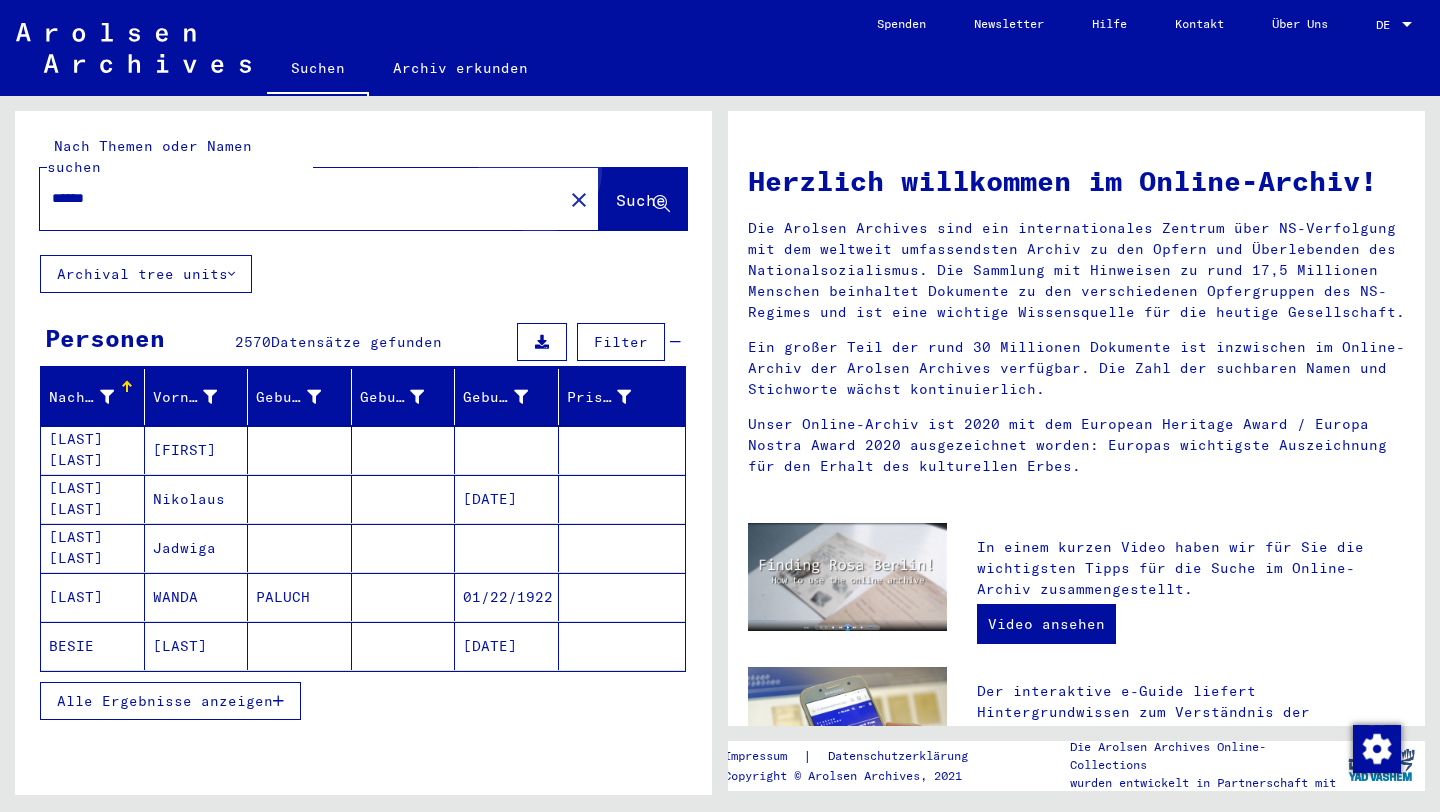 click on "Suche" 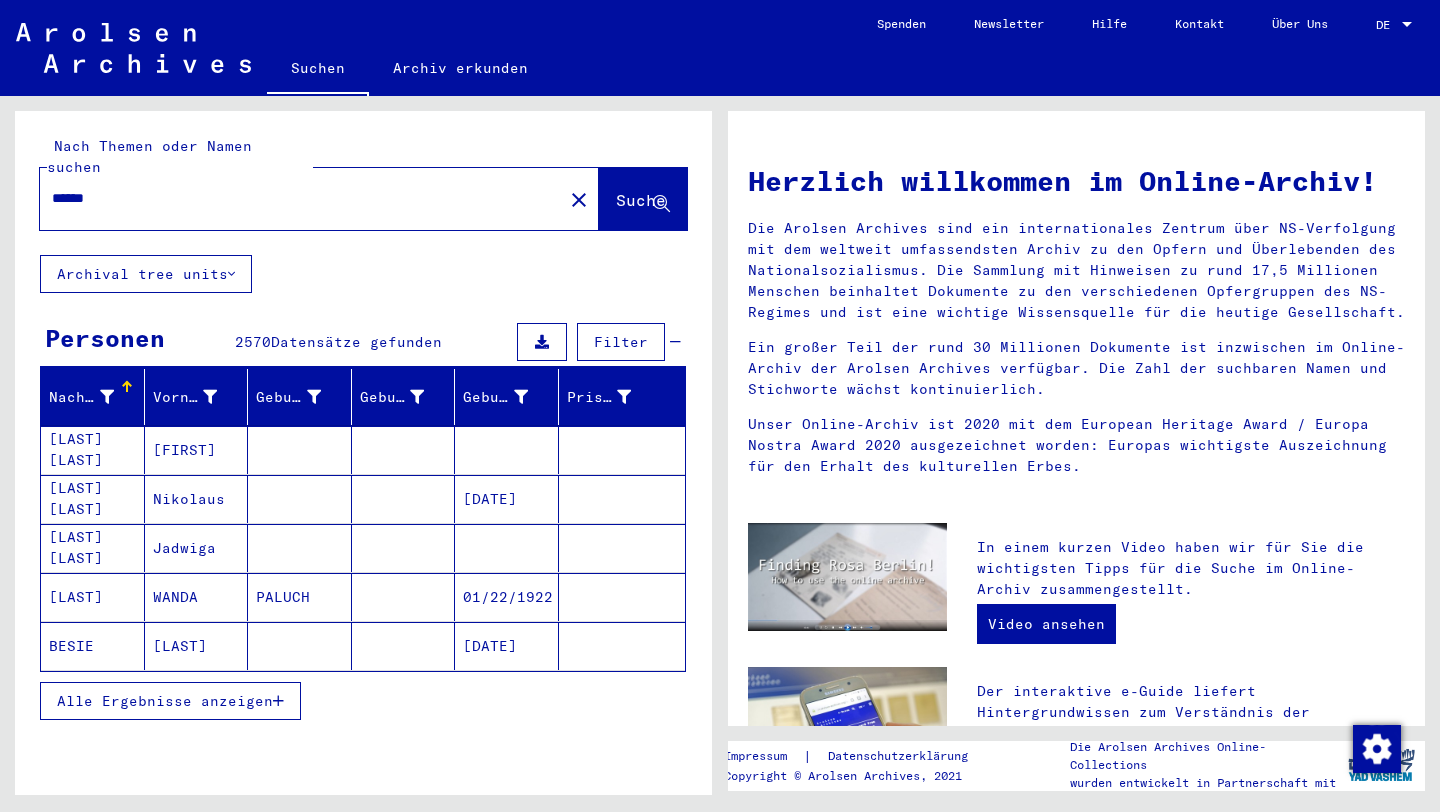 click on "******" at bounding box center (295, 198) 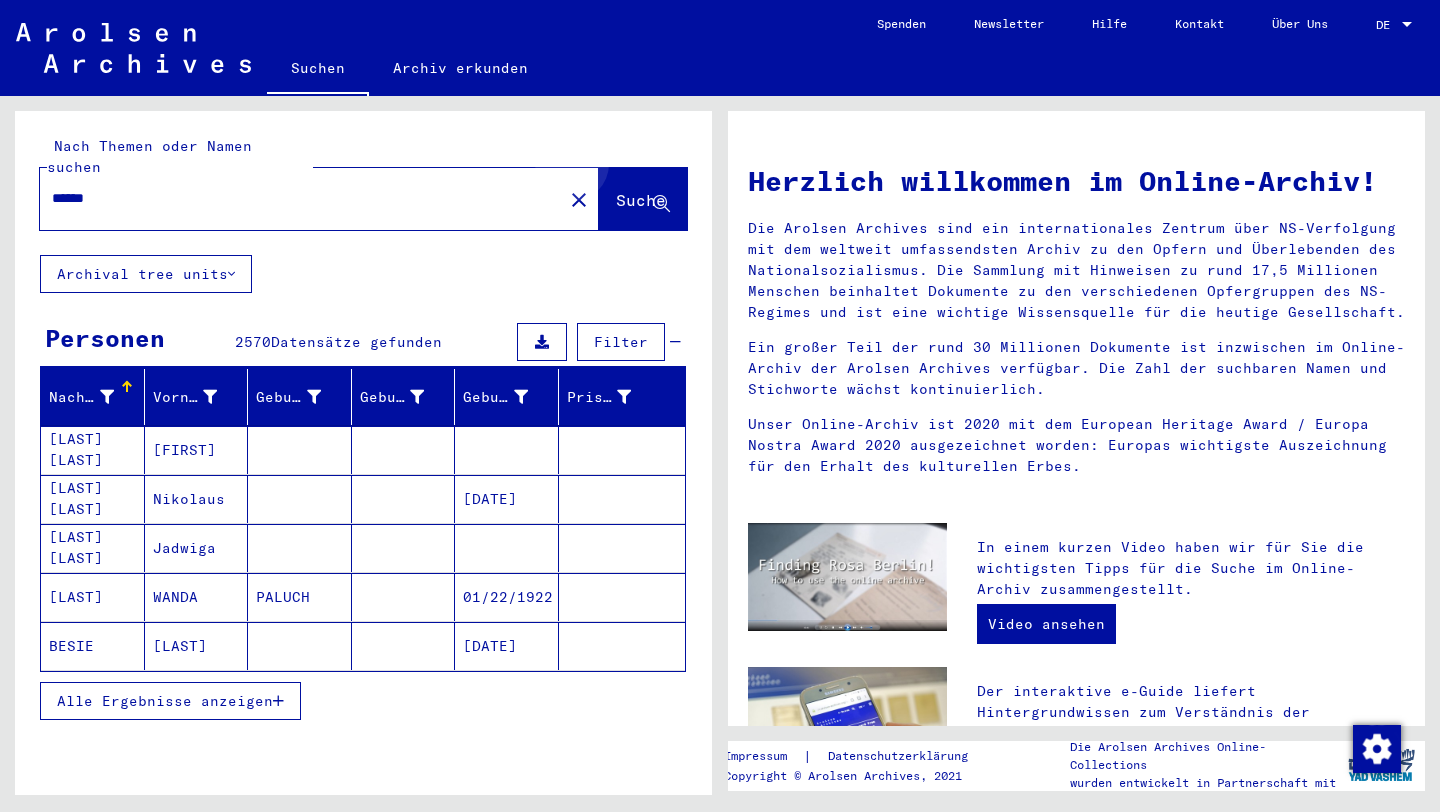 click on "Suche" 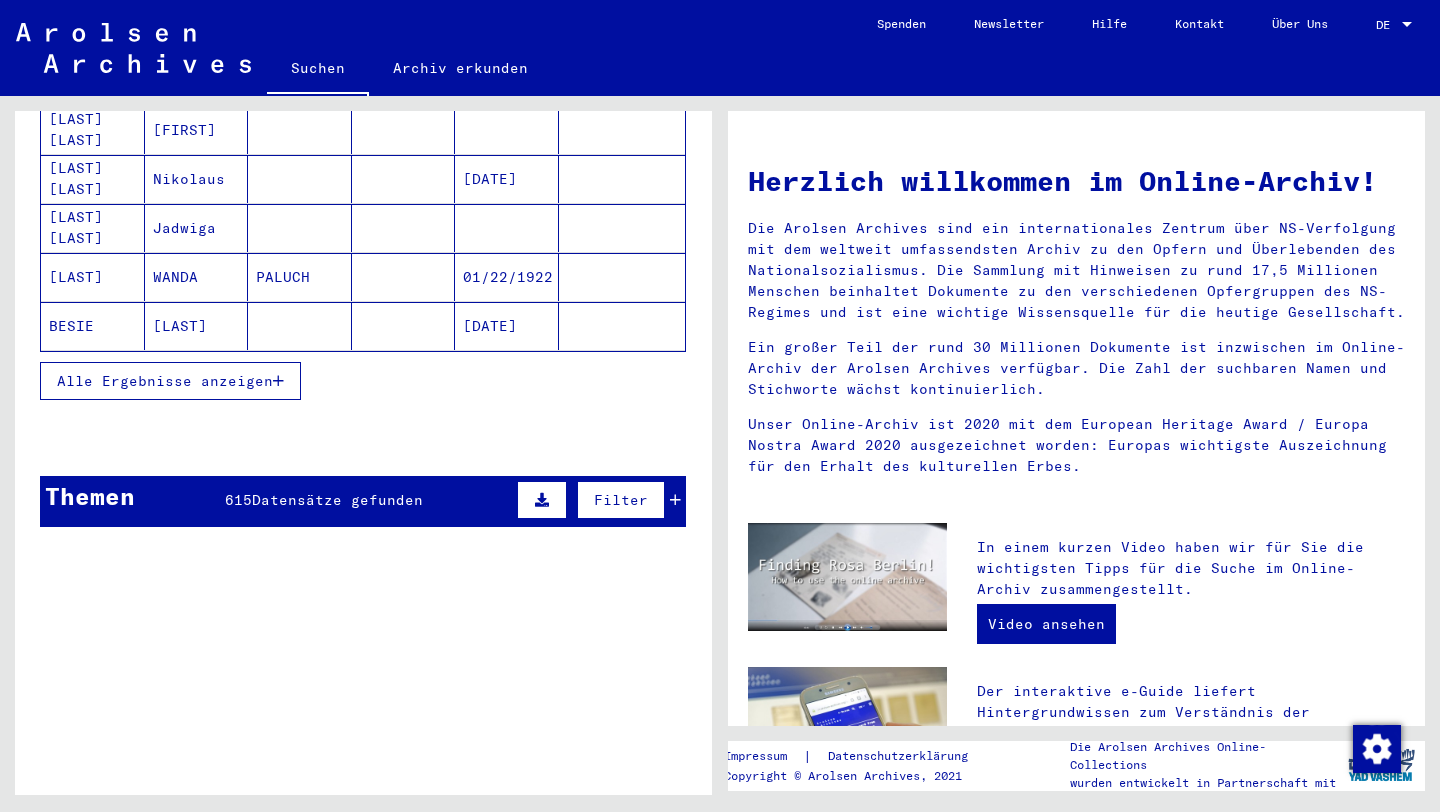 scroll, scrollTop: 0, scrollLeft: 0, axis: both 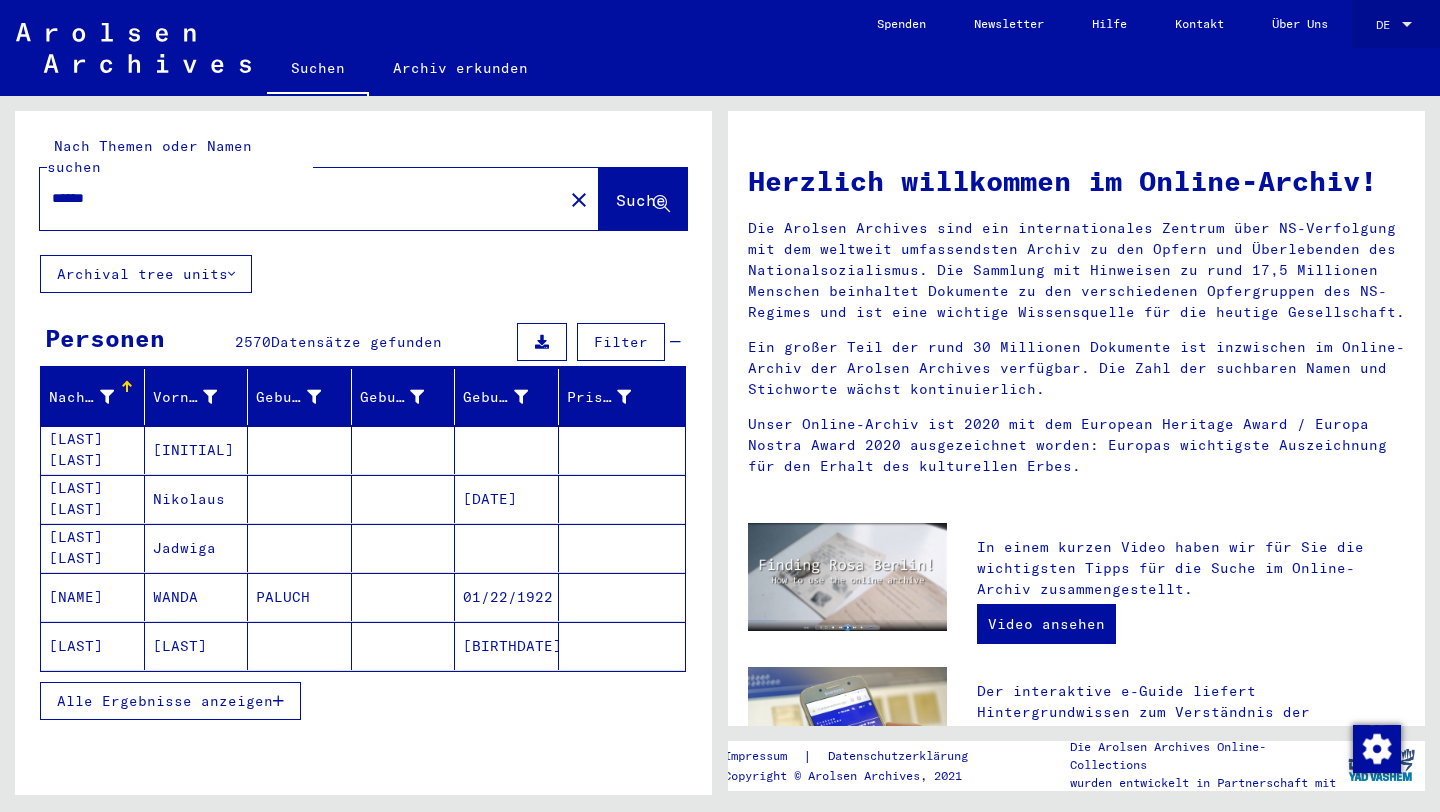 click on "DE DE" 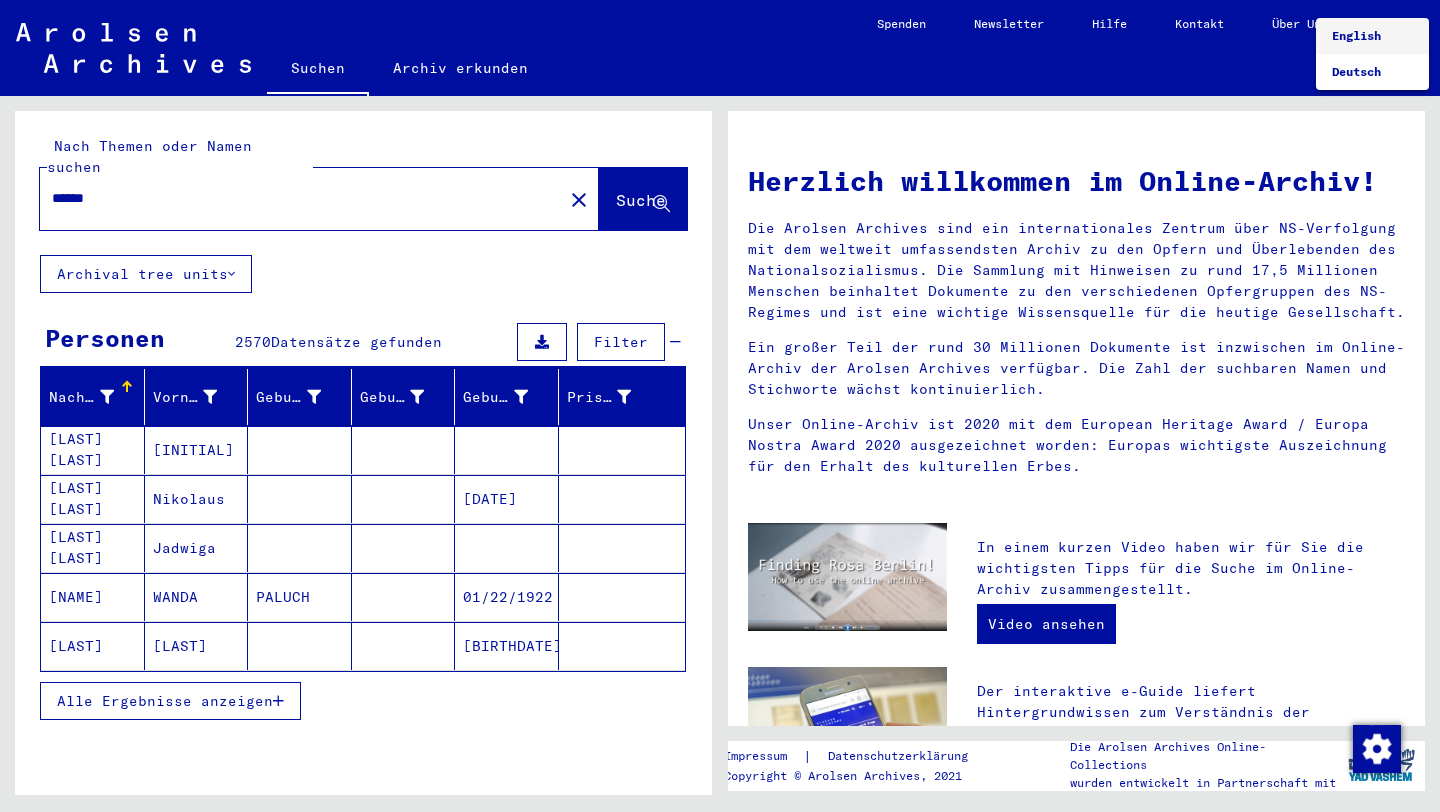 click on "English" at bounding box center (1356, 35) 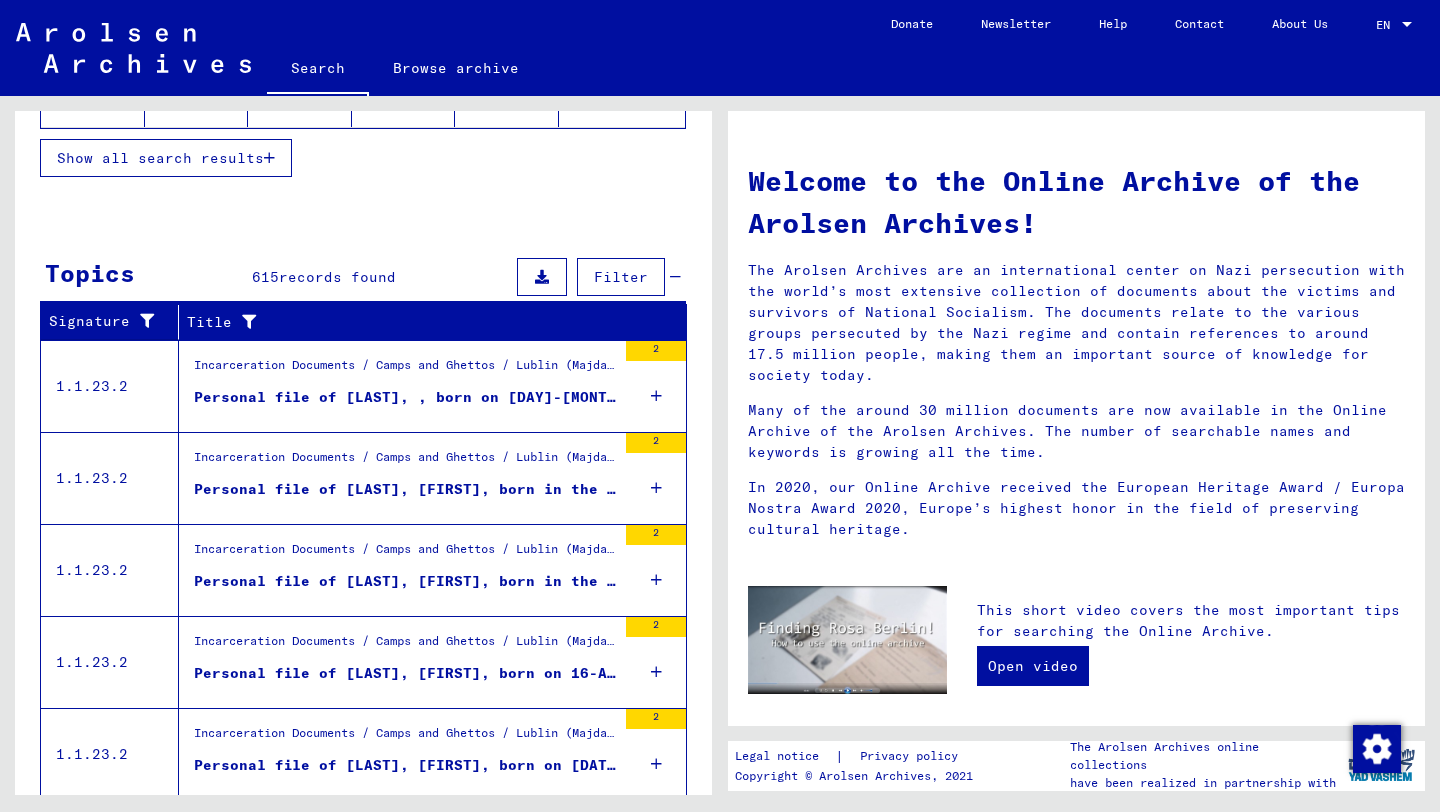 scroll, scrollTop: 586, scrollLeft: 0, axis: vertical 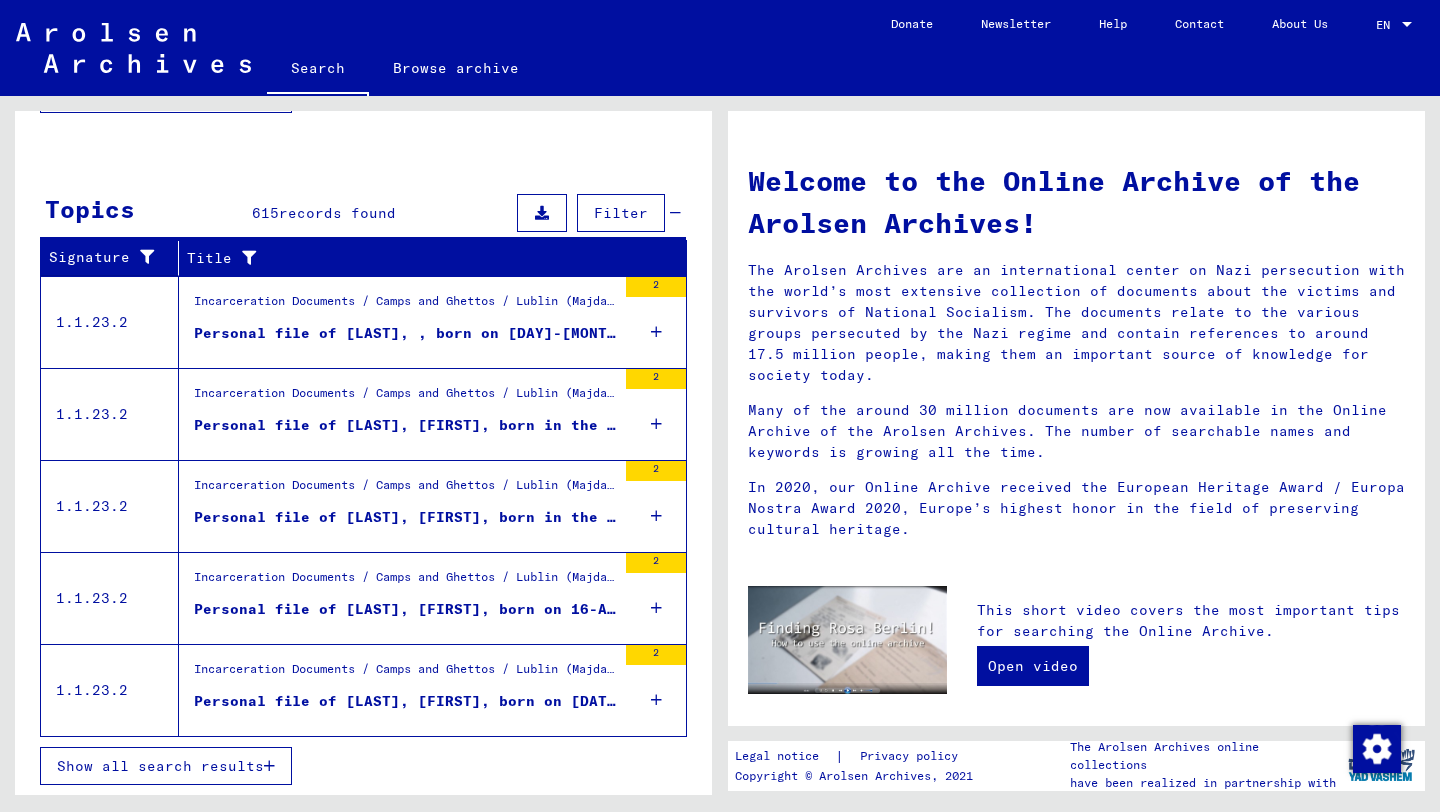 click on "Personal file of [LAST], [FIRST], born in the year [YEAR], born in [CITY]" at bounding box center (405, 517) 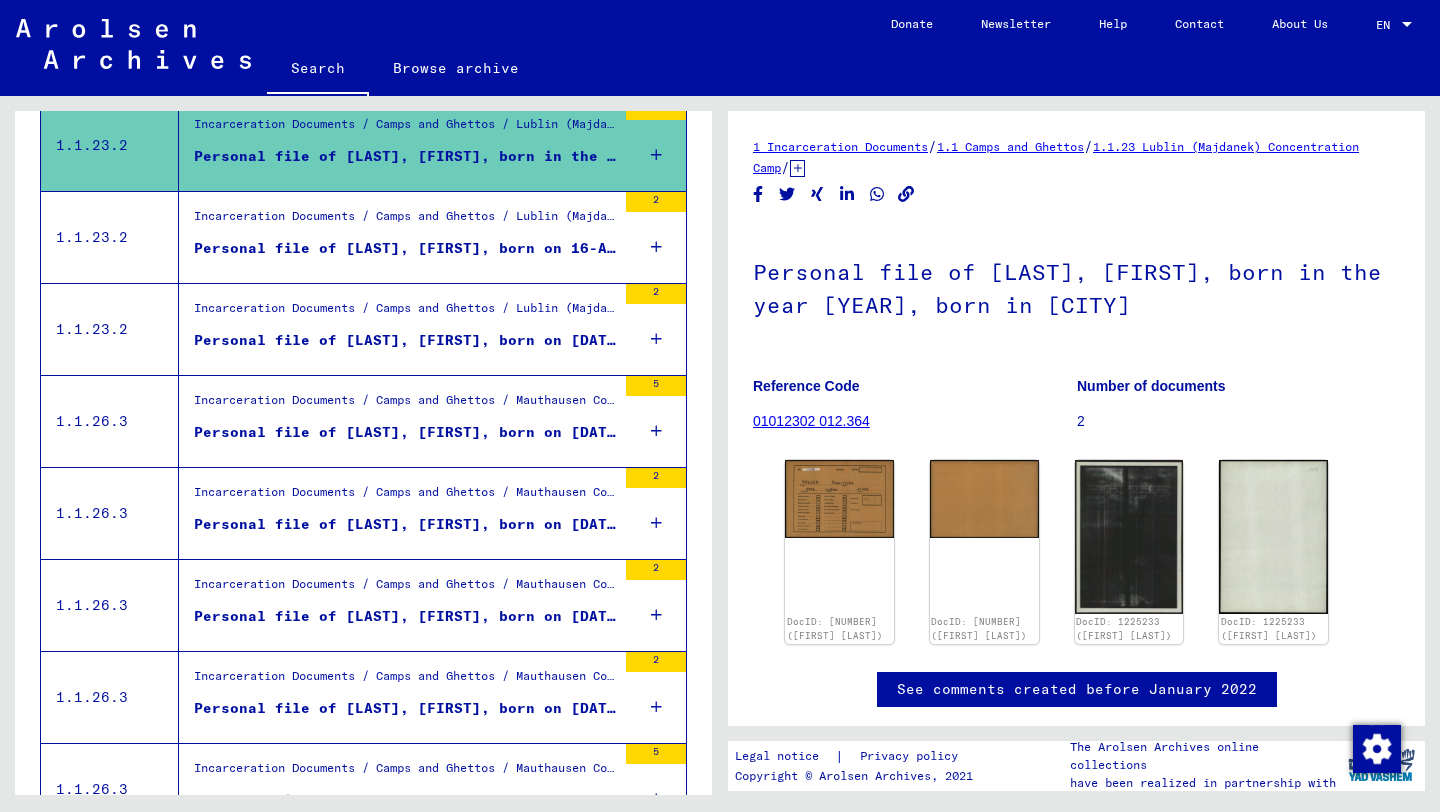 click on "Incarceration Documents / Camps and Ghettos / Lublin (Majdanek) Concentration Camp / Individual Documents Lublin / Personal Files - Lublin (Majdanek) Concentration Camp / Files with names from [LAST]" at bounding box center (405, 221) 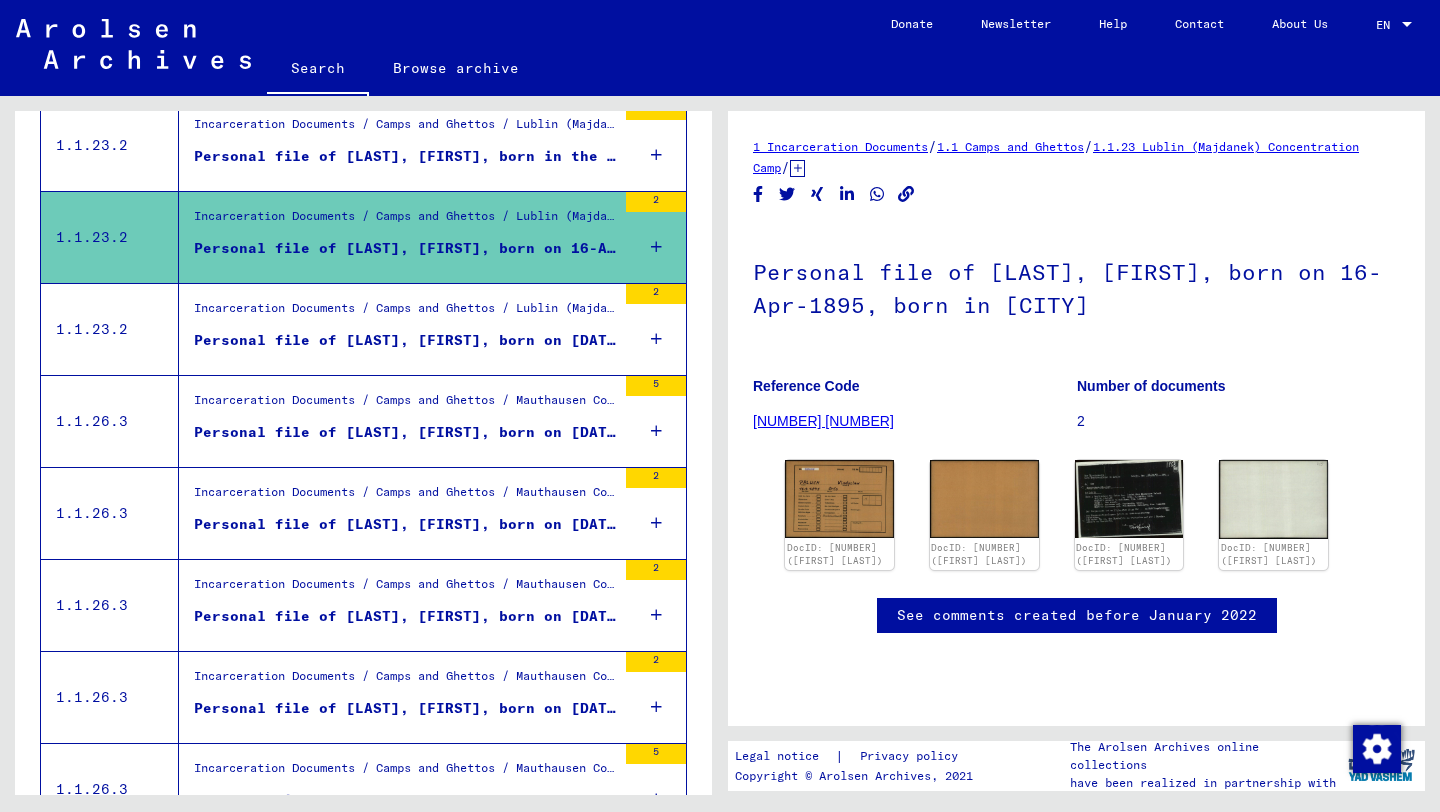 click on "Incarceration Documents / Camps and Ghettos / Lublin (Majdanek) Concentration Camp / Individual Documents Lublin / Personal Files - Lublin (Majdanek) Concentration Camp / Files with names from [LAST]" at bounding box center (405, 313) 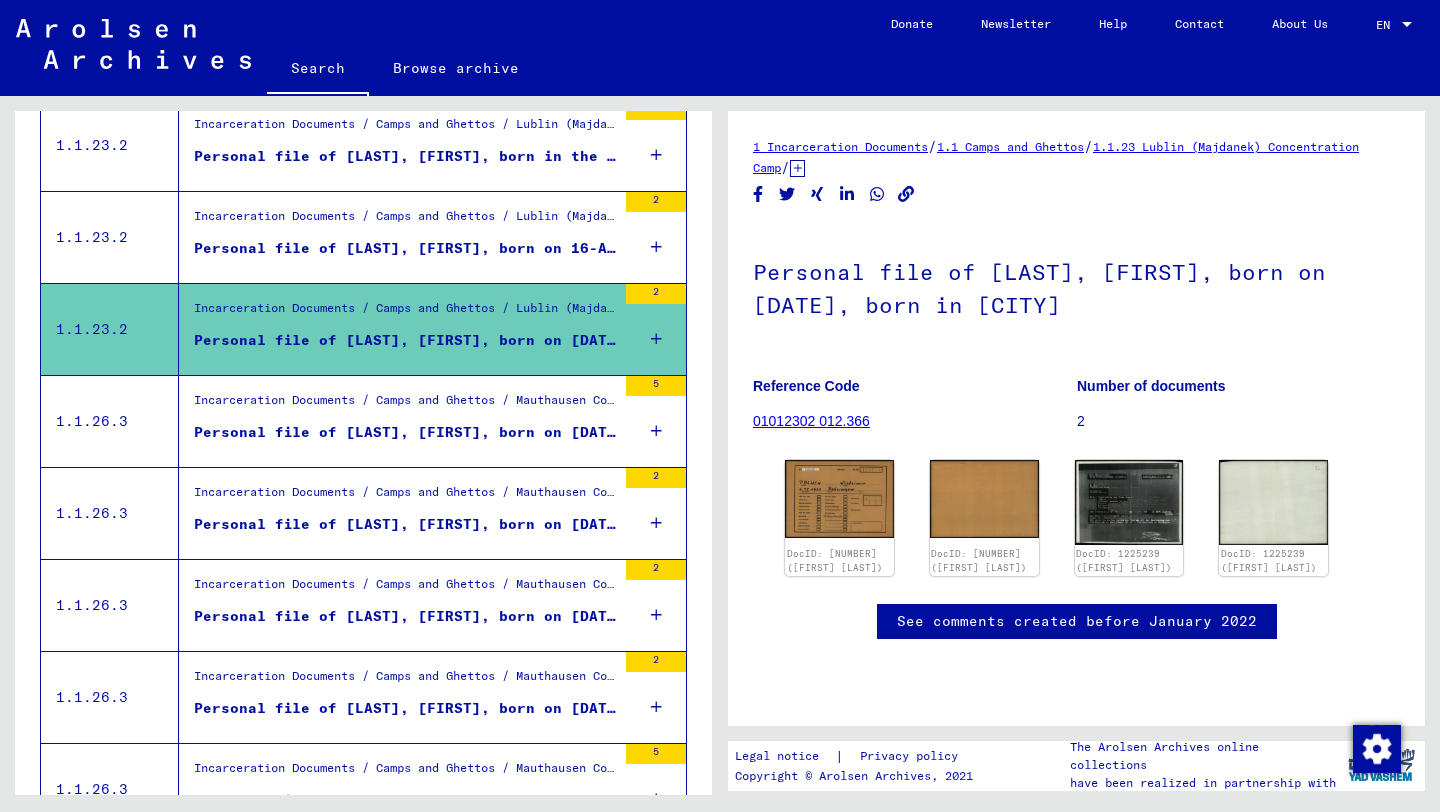 click on "Incarceration Documents / Camps and Ghettos / Mauthausen Concentration Camp / Individual Documents Regarding Male Detainees Mauthausen / Personal Files (male) - Concentration Camp Mauthausen / Files with names from PAESANI" at bounding box center (405, 405) 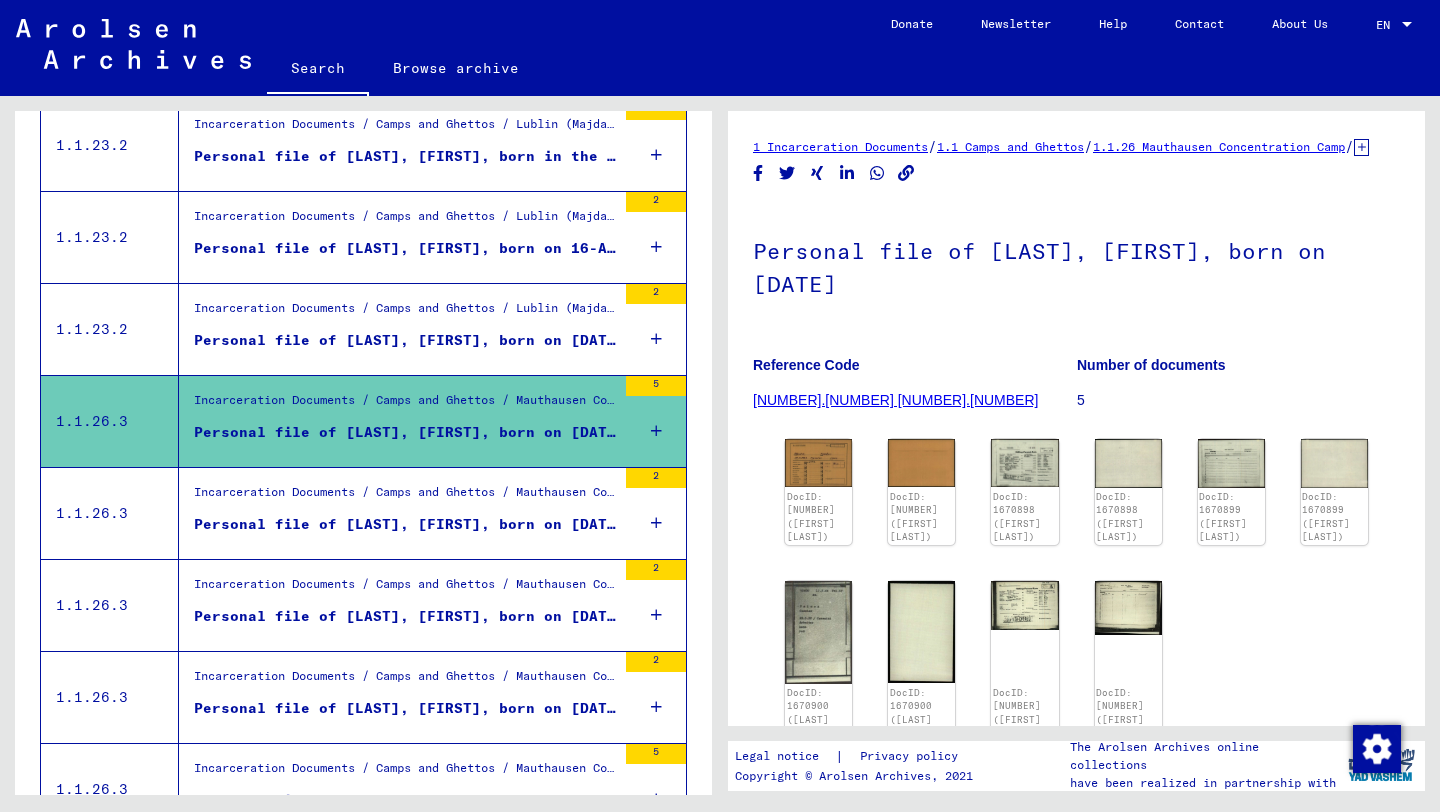 click on "Incarceration Documents / Camps and Ghettos / Mauthausen Concentration Camp / Individual Documents Regarding Male Detainees Mauthausen / Personal Files (male) - Concentration Camp Mauthausen / Files with names from PAESANI" at bounding box center [405, 498] 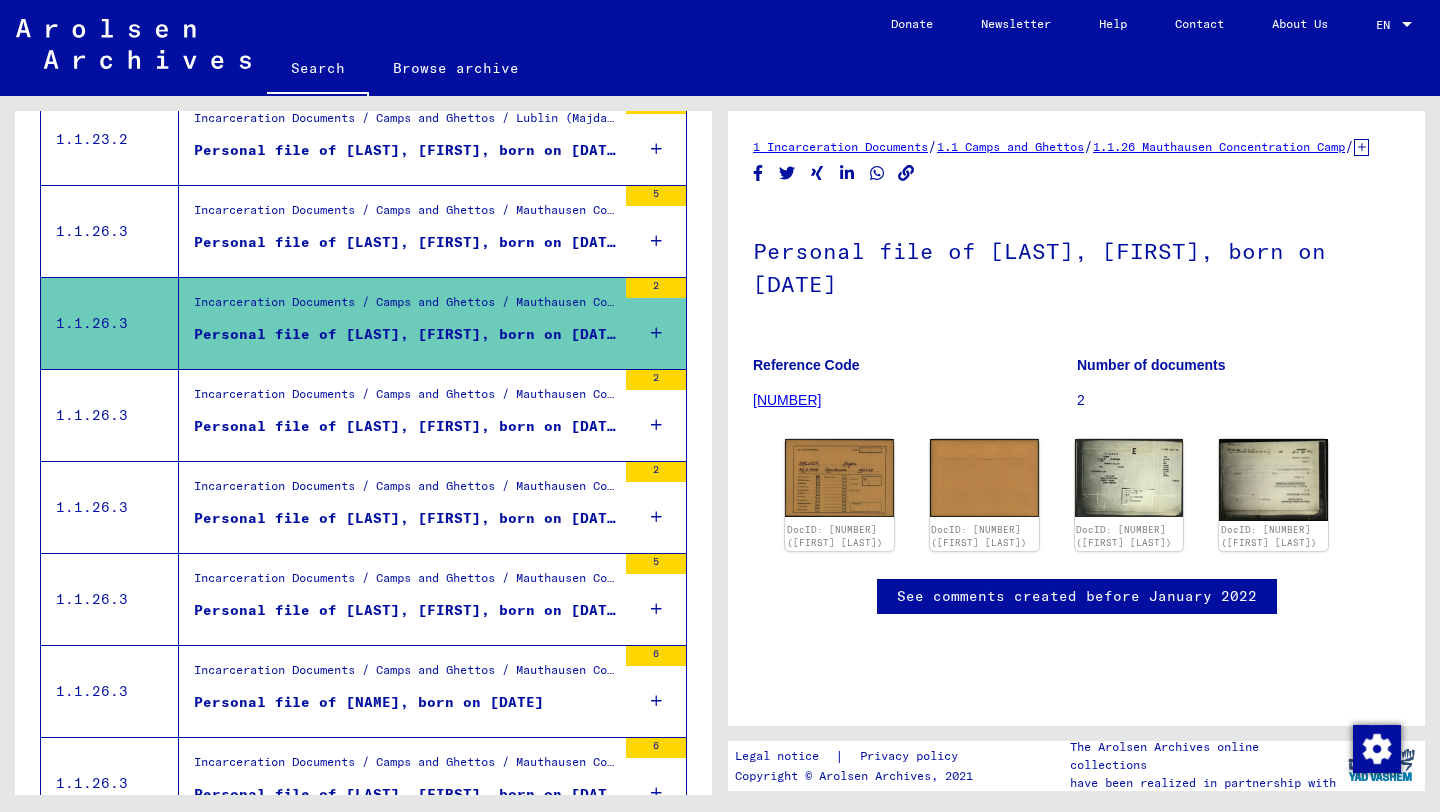 scroll, scrollTop: 779, scrollLeft: 0, axis: vertical 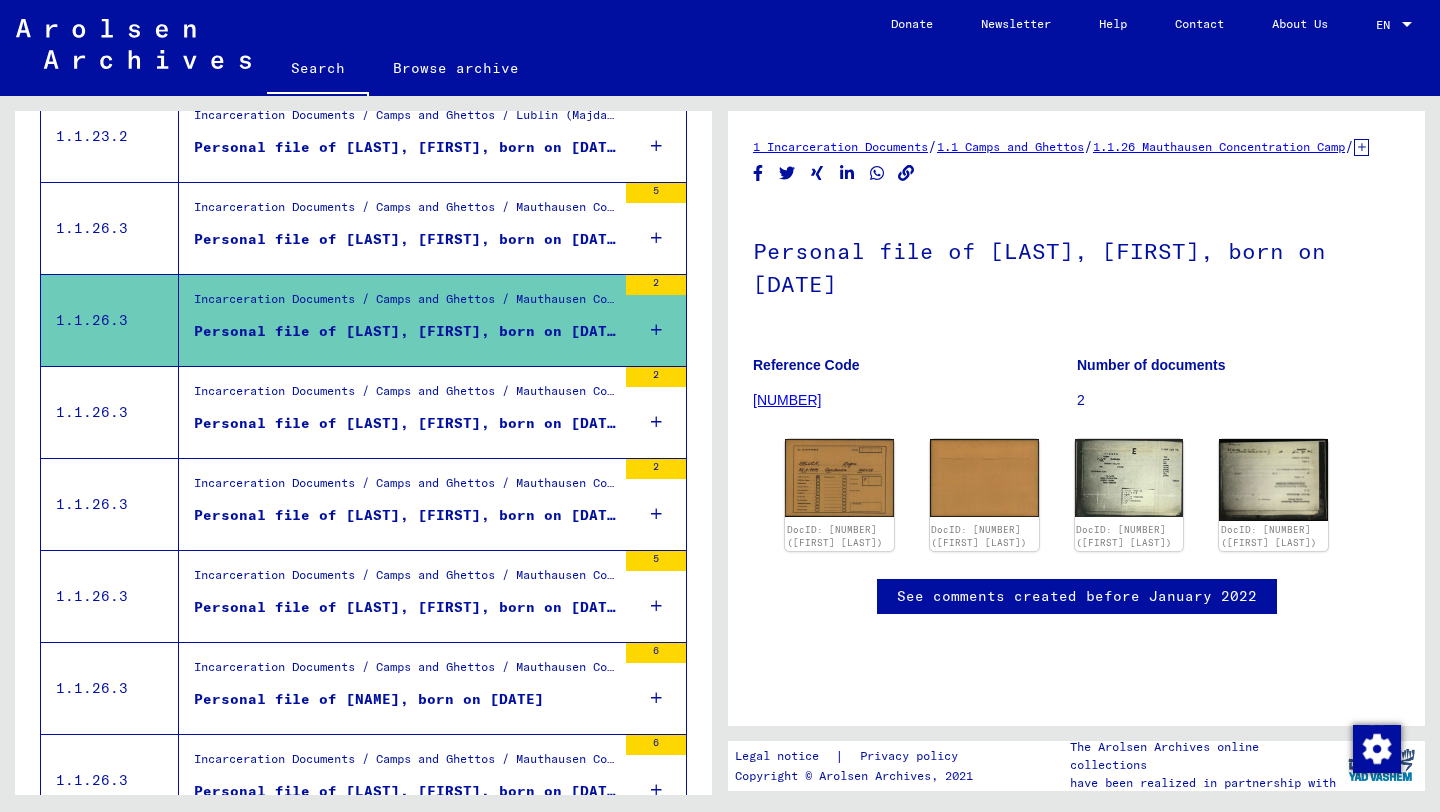 click on "Personal file of [LAST], [FIRST], born on [DATE]" at bounding box center (405, 428) 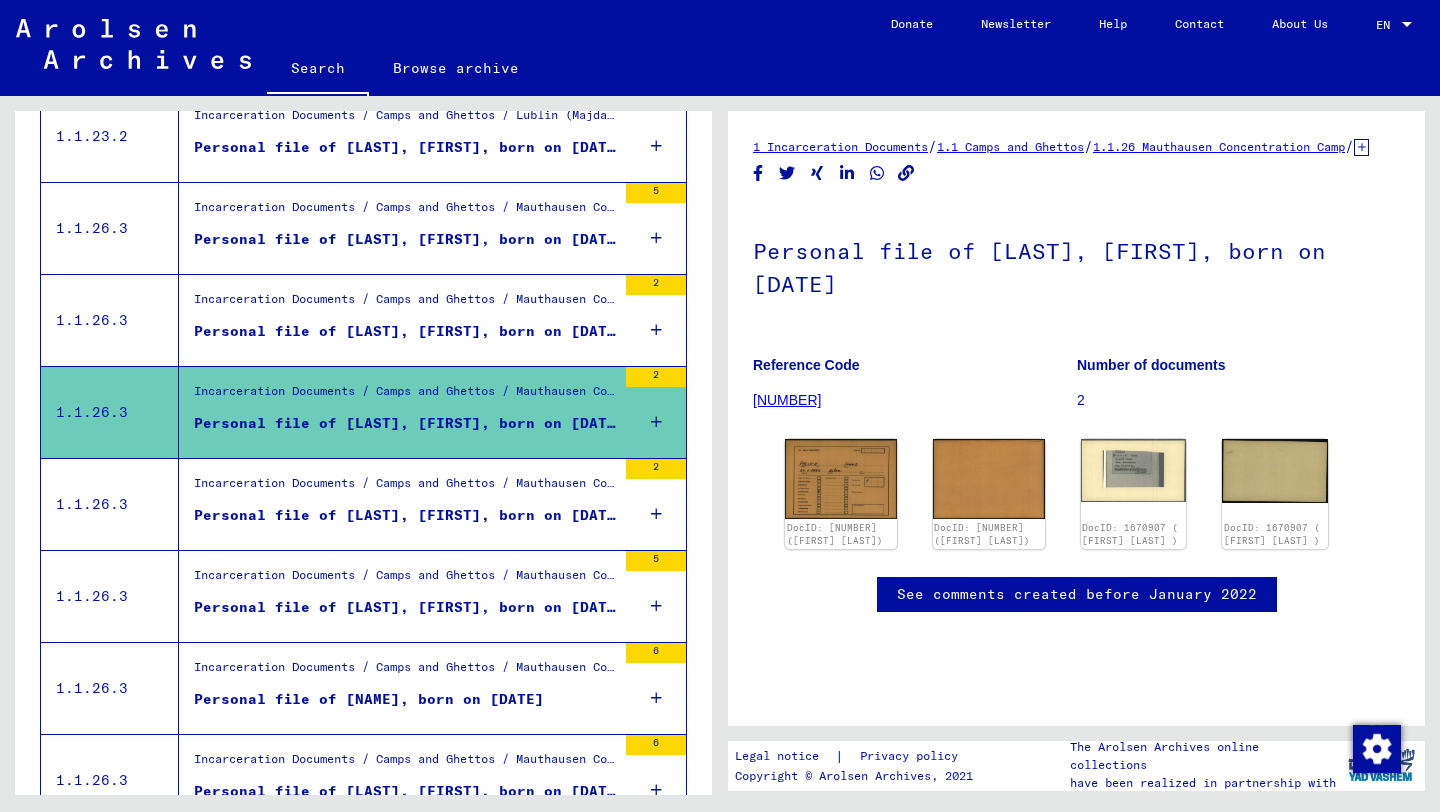 click on "Incarceration Documents / Camps and Ghettos / Mauthausen Concentration Camp / Individual Documents Regarding Male Detainees Mauthausen / Personal Files (male) - Concentration Camp Mauthausen / Files with names from PAESANI" at bounding box center (405, 488) 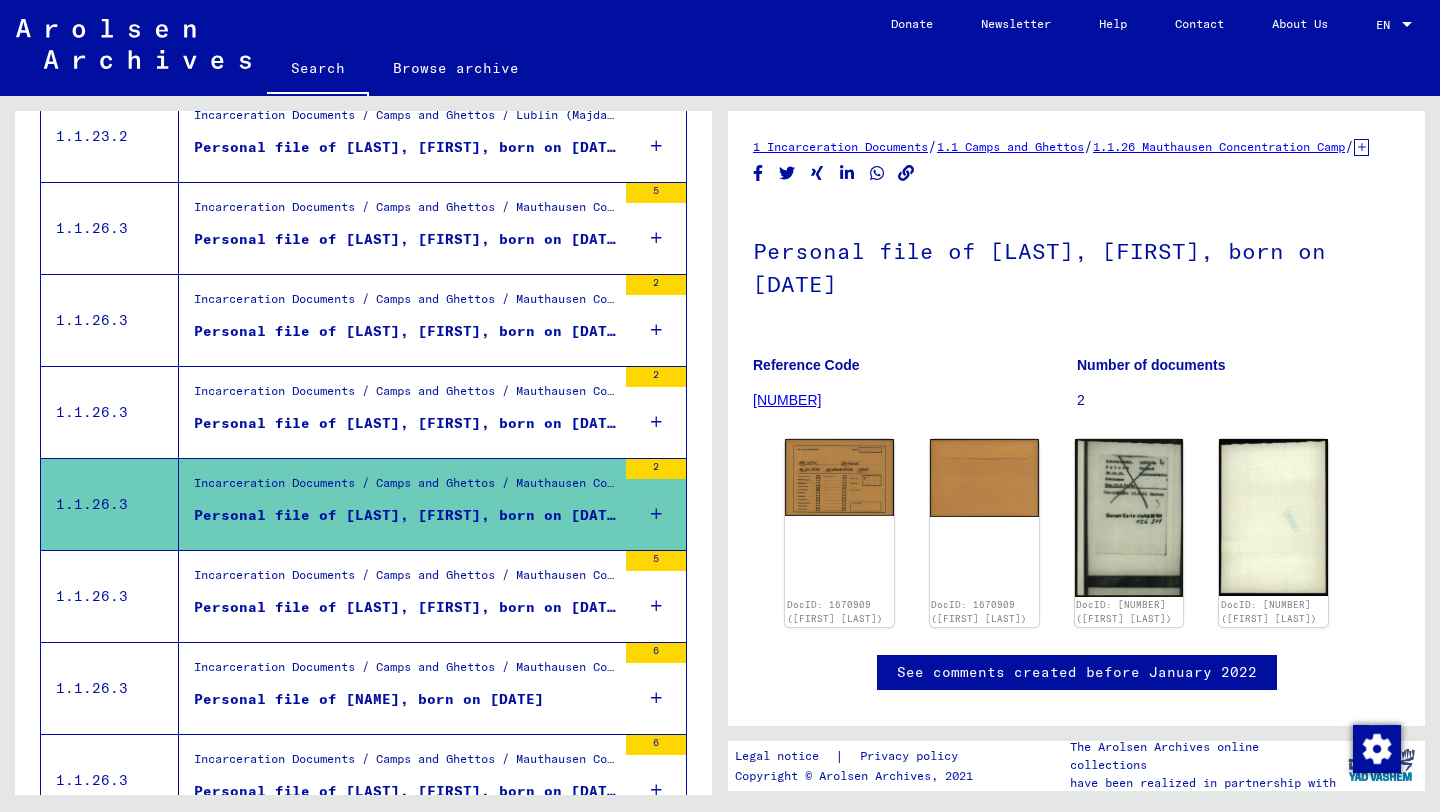scroll, scrollTop: 0, scrollLeft: 0, axis: both 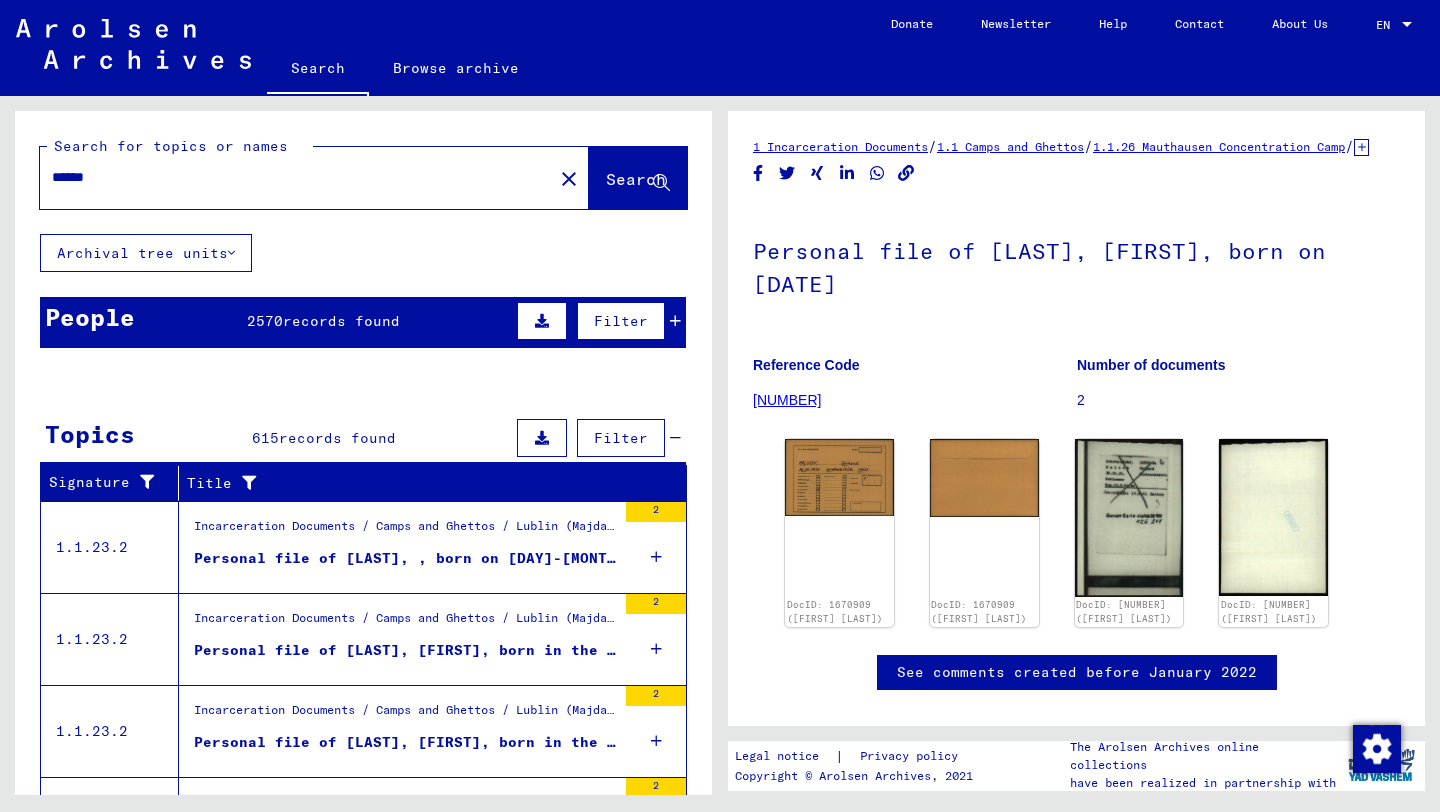 click on "******" at bounding box center [296, 177] 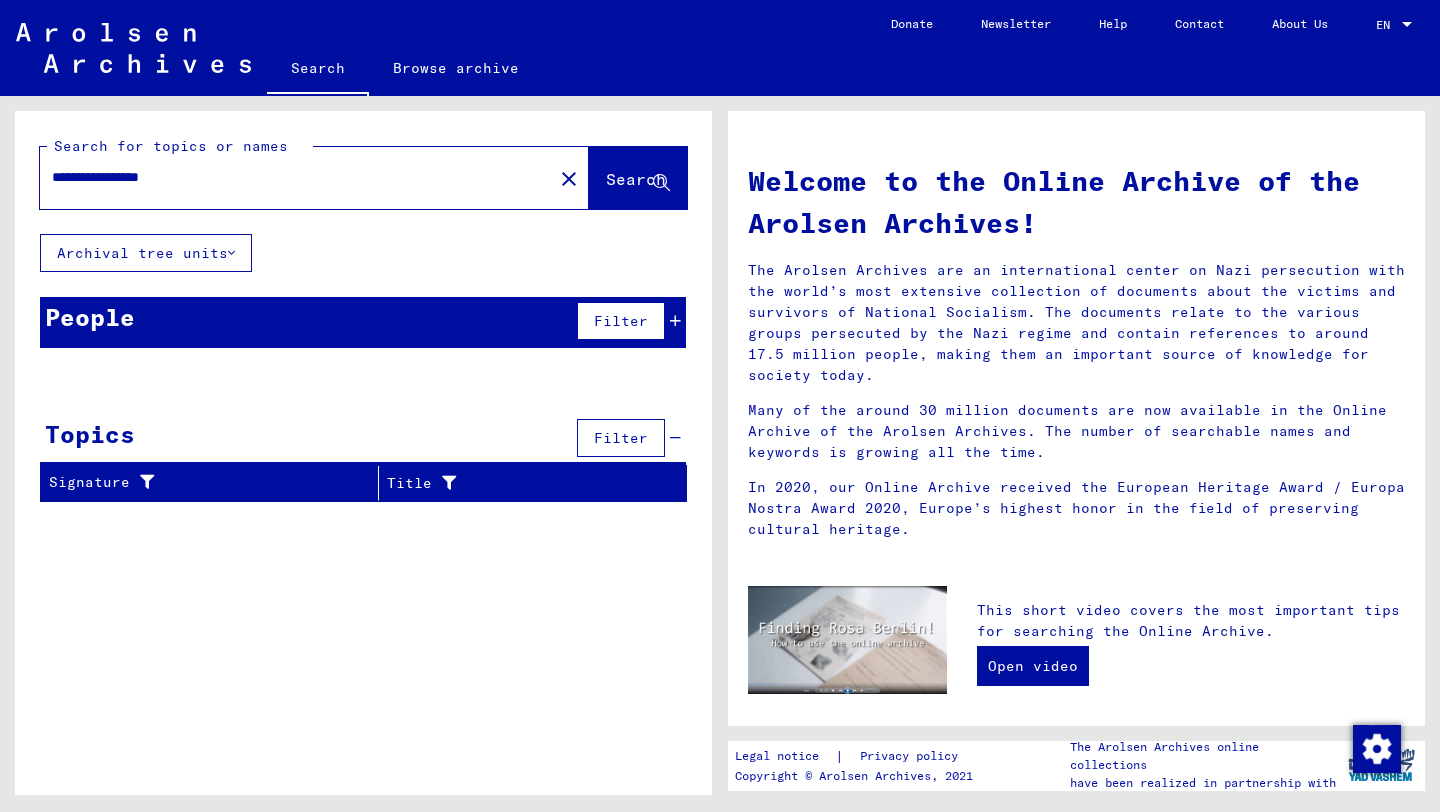 click on "**********" at bounding box center (290, 177) 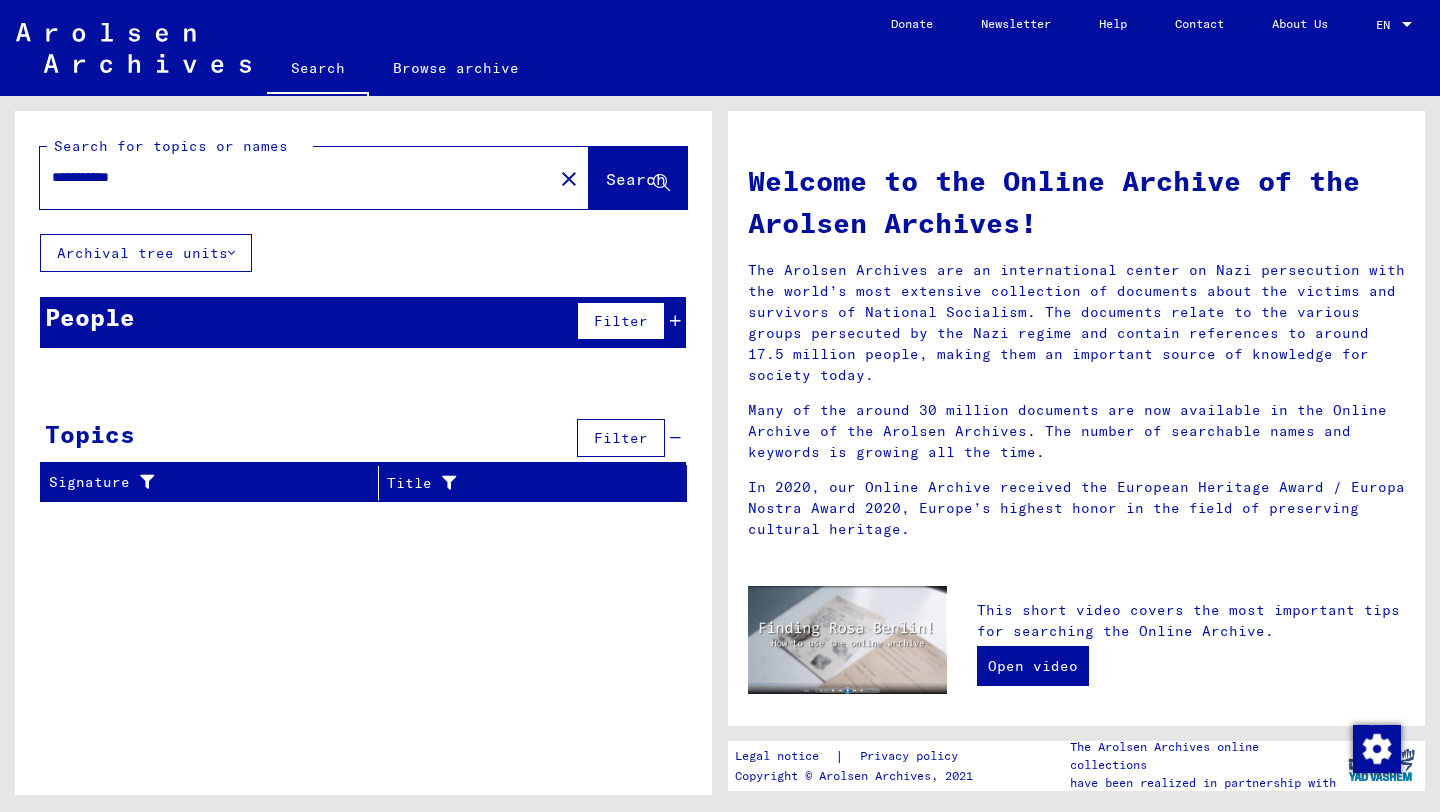 type on "**********" 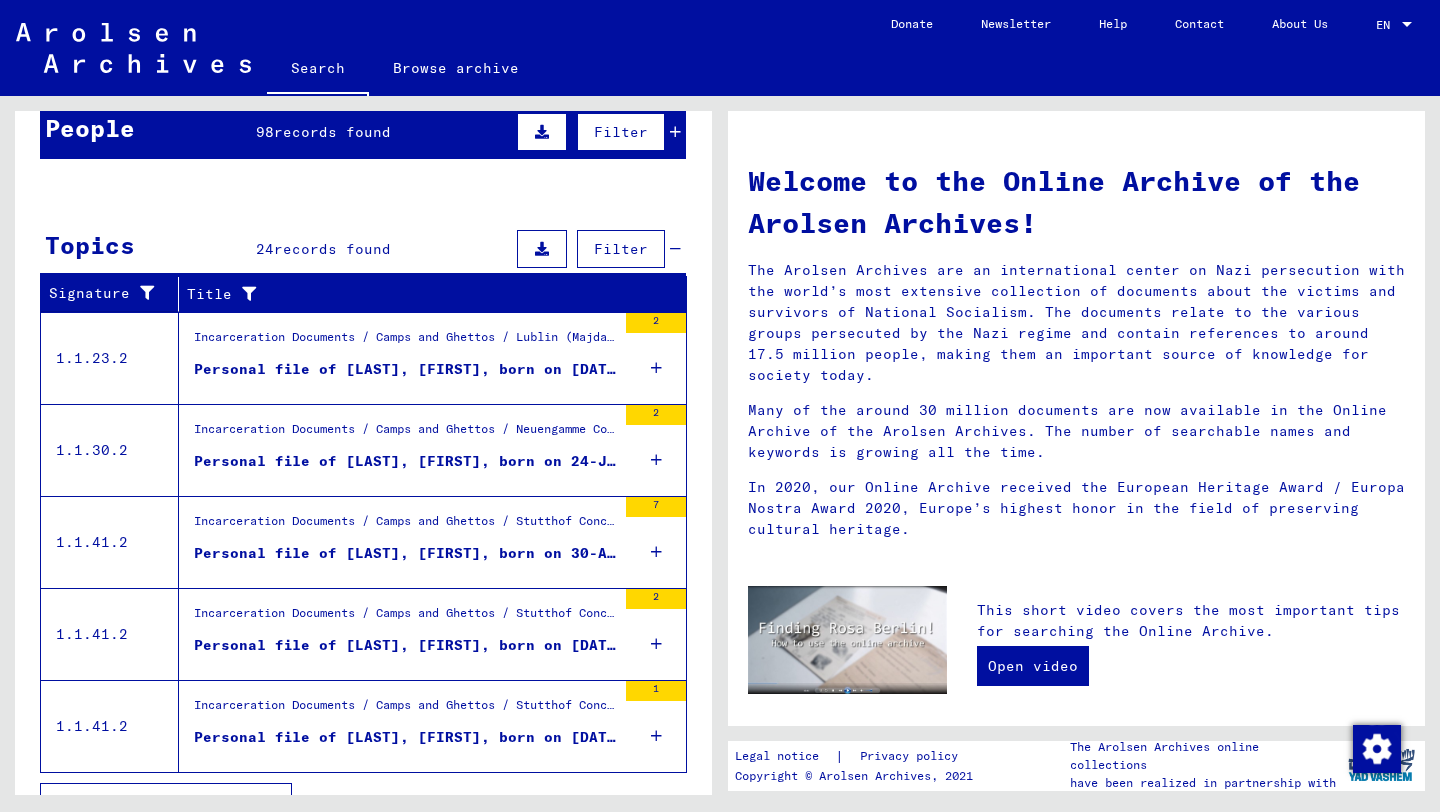 scroll, scrollTop: 225, scrollLeft: 0, axis: vertical 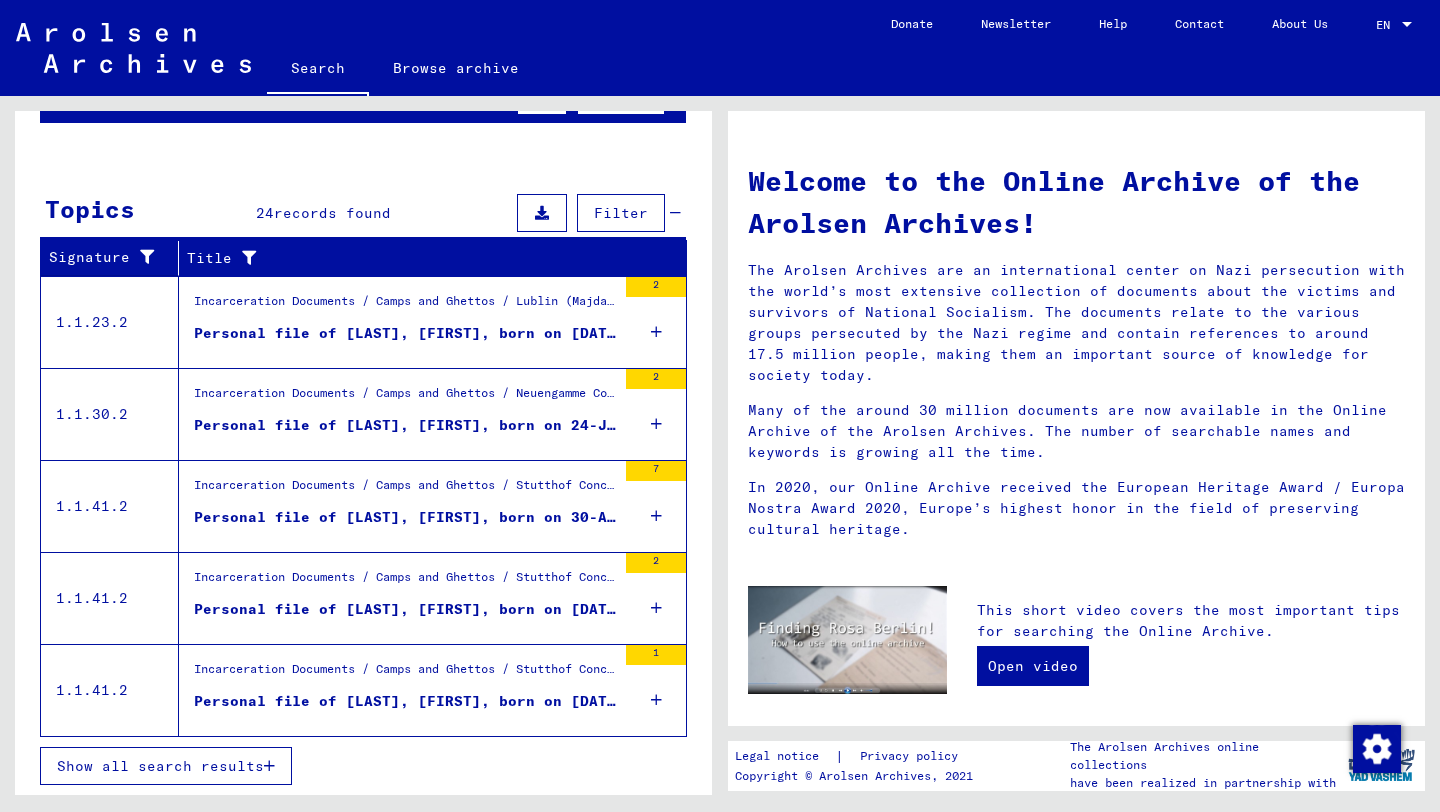 click on "Show all search results" at bounding box center [160, 766] 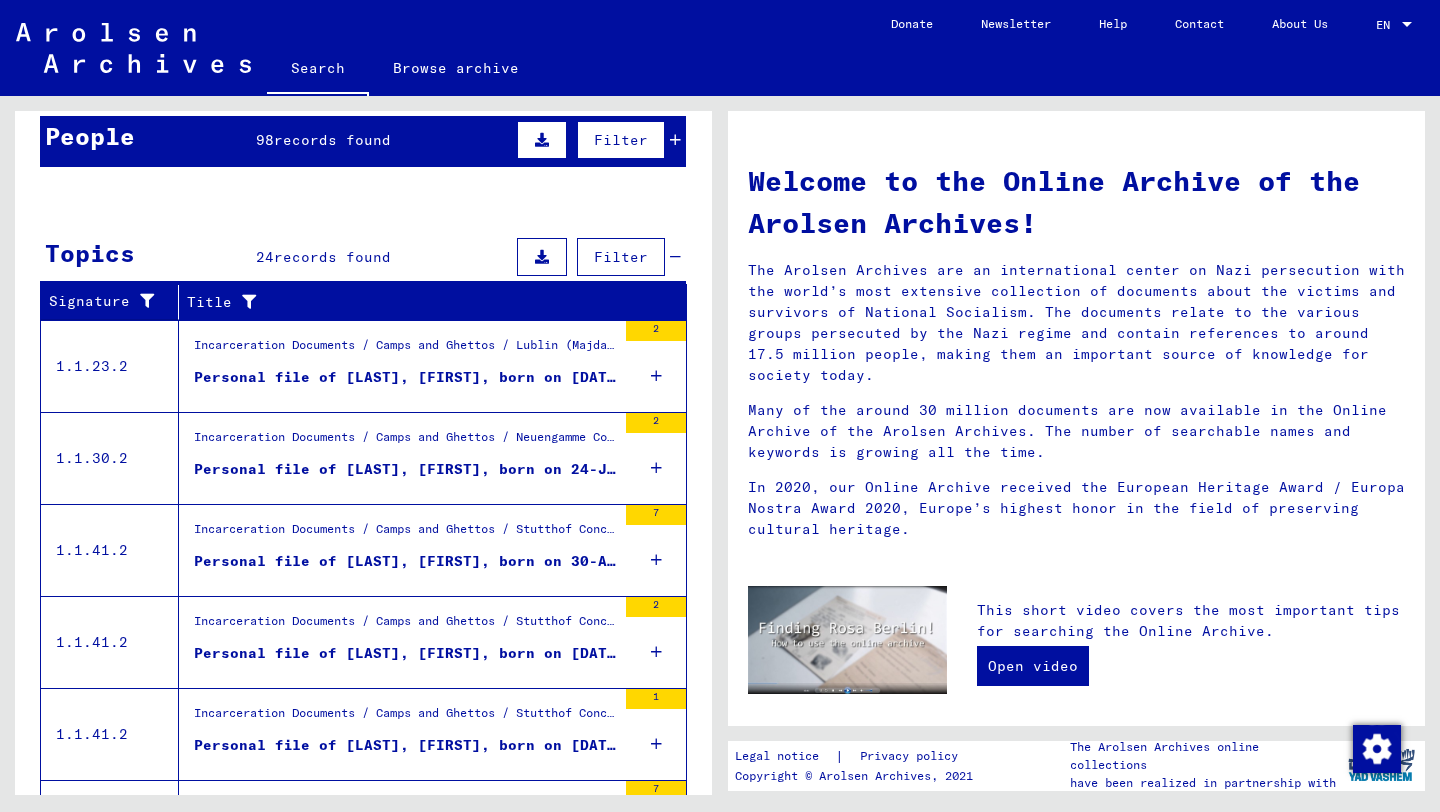 scroll, scrollTop: 0, scrollLeft: 0, axis: both 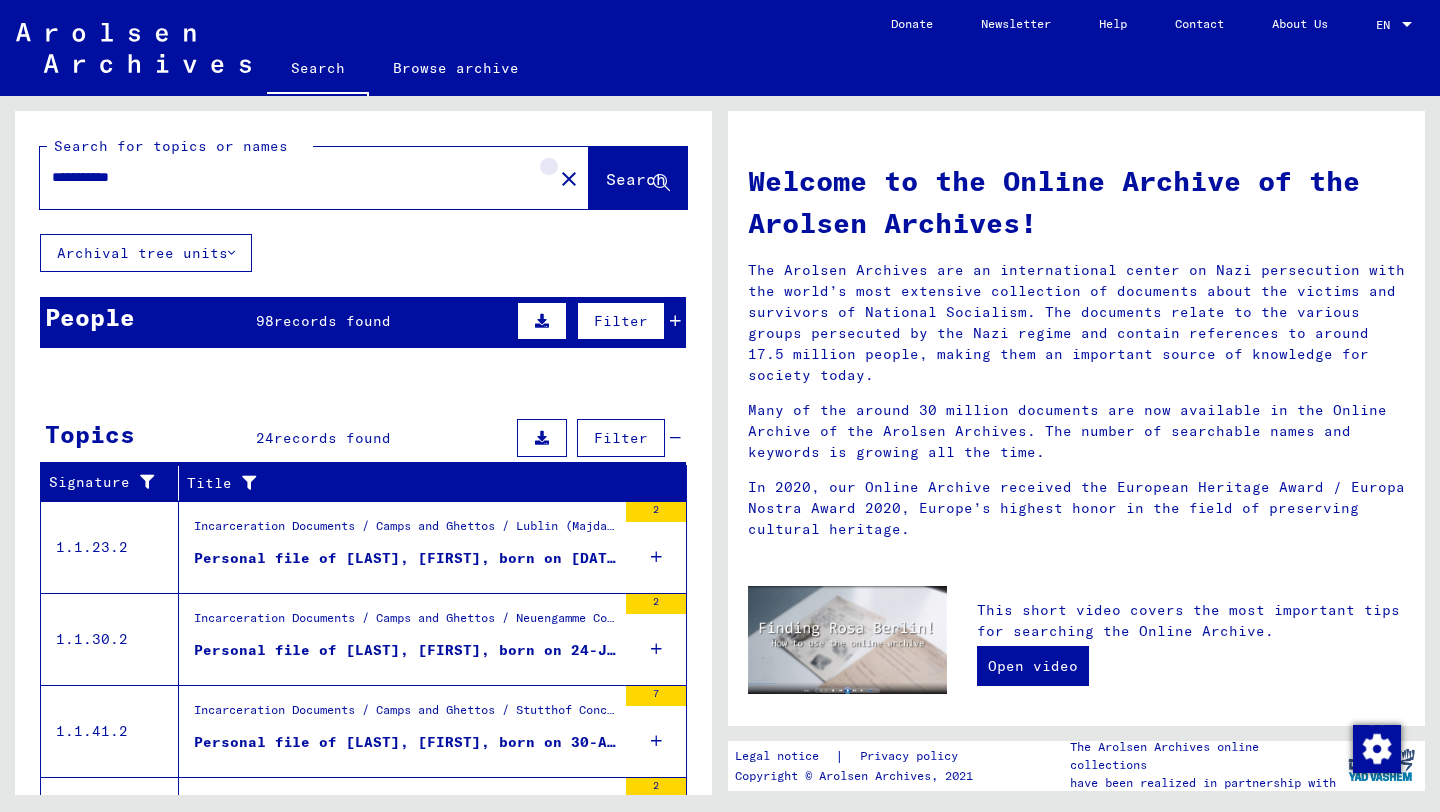 click on "close" 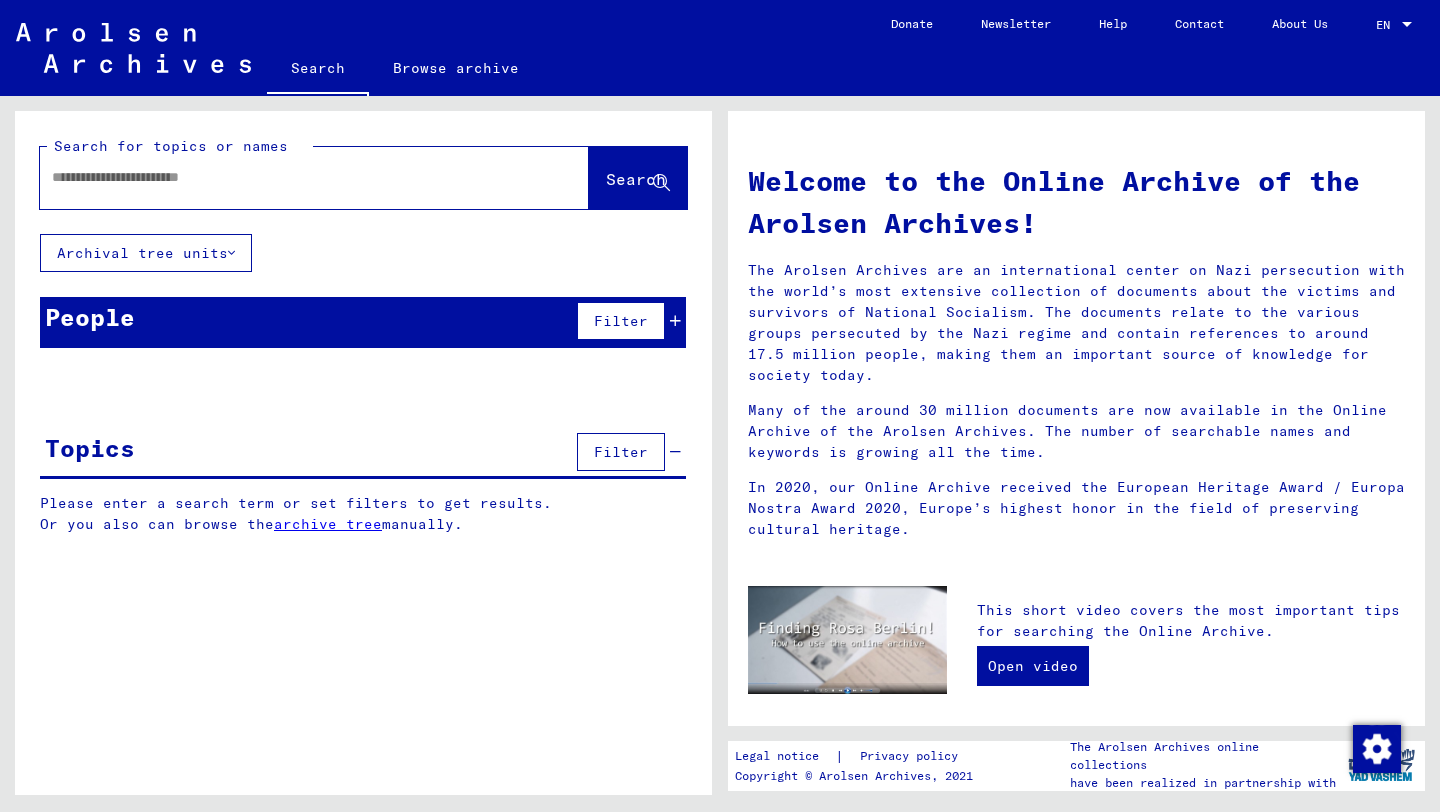 click at bounding box center [290, 177] 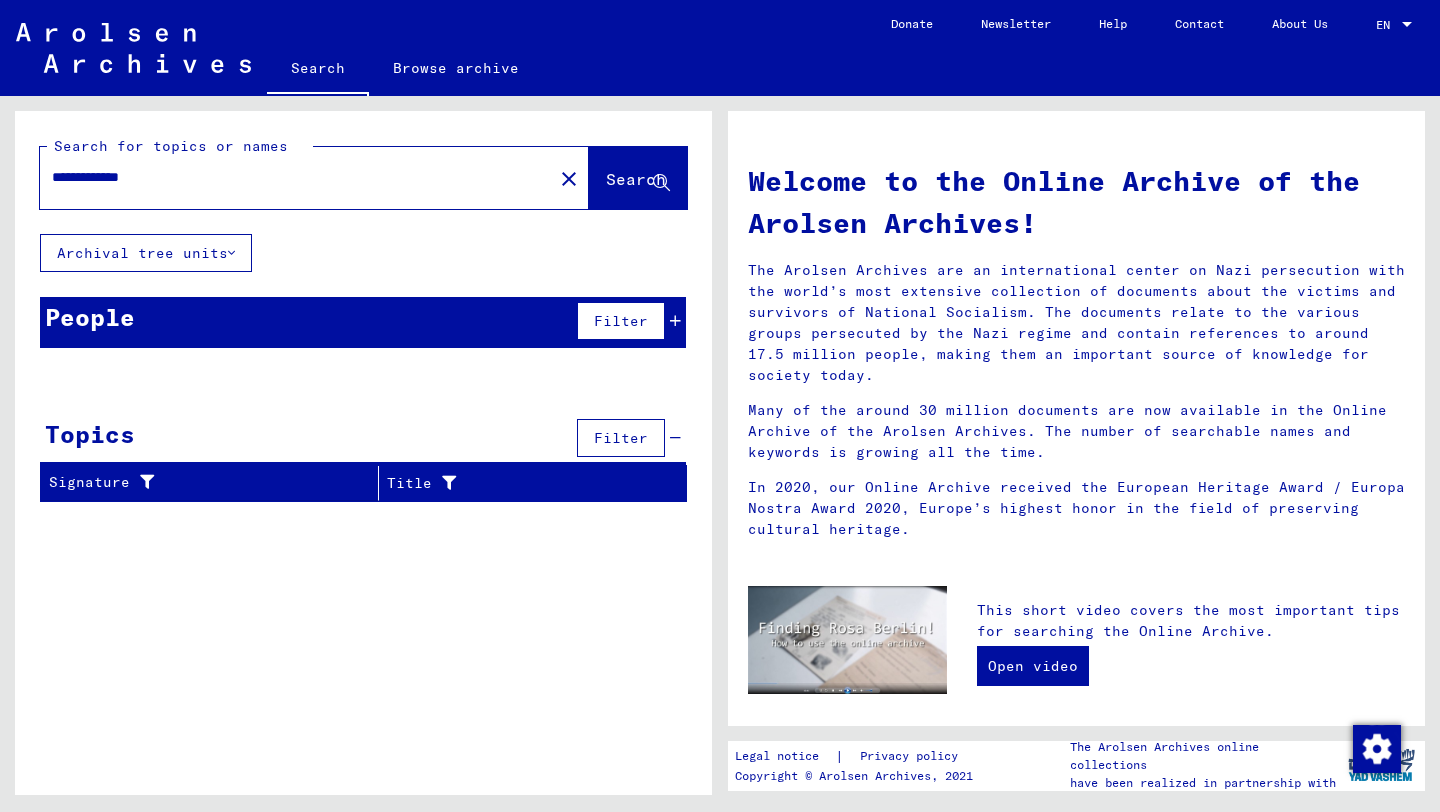 type on "**********" 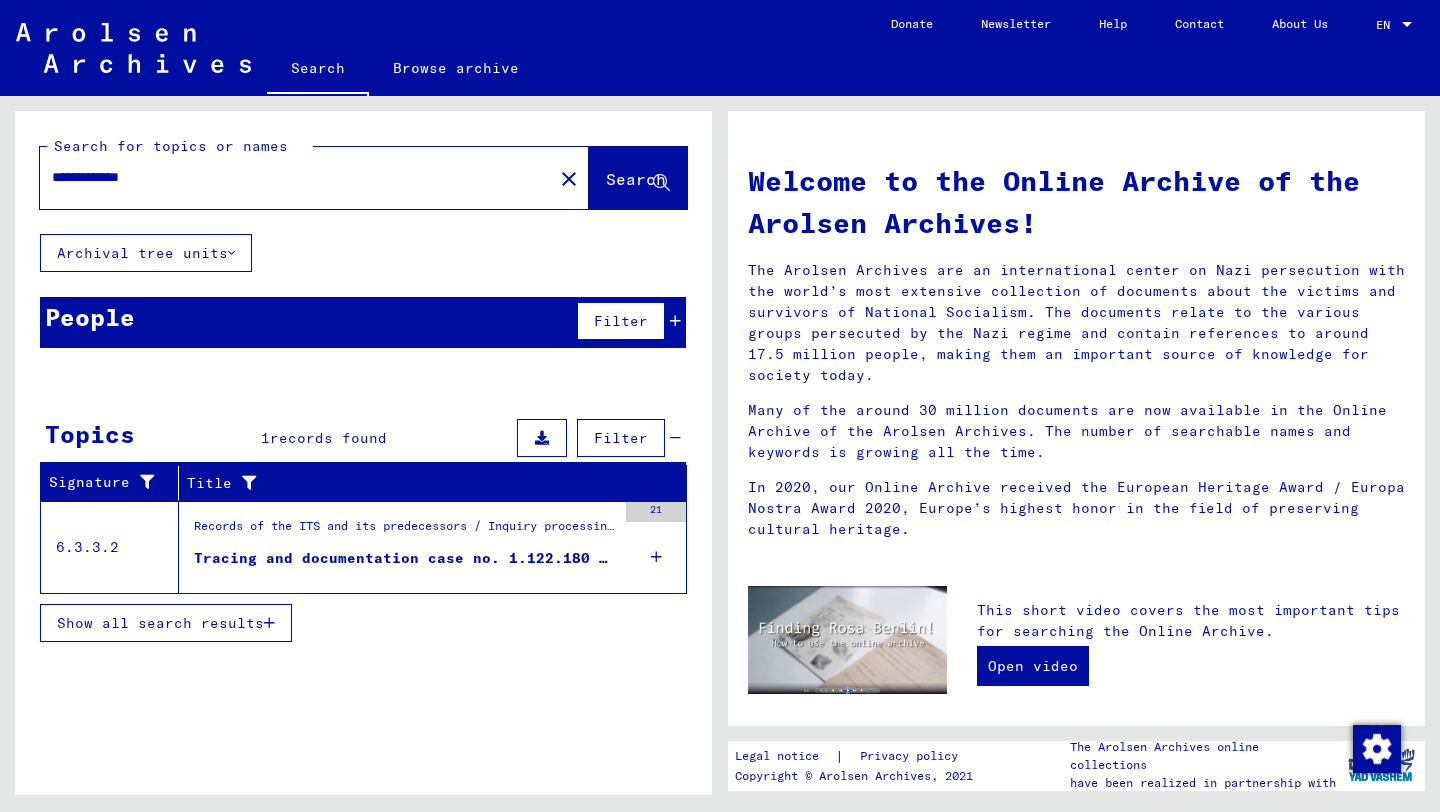 click on "Tracing and documentation case no. 1.122.180 for [LAST], [FIRST] born [DATE]" at bounding box center (405, 558) 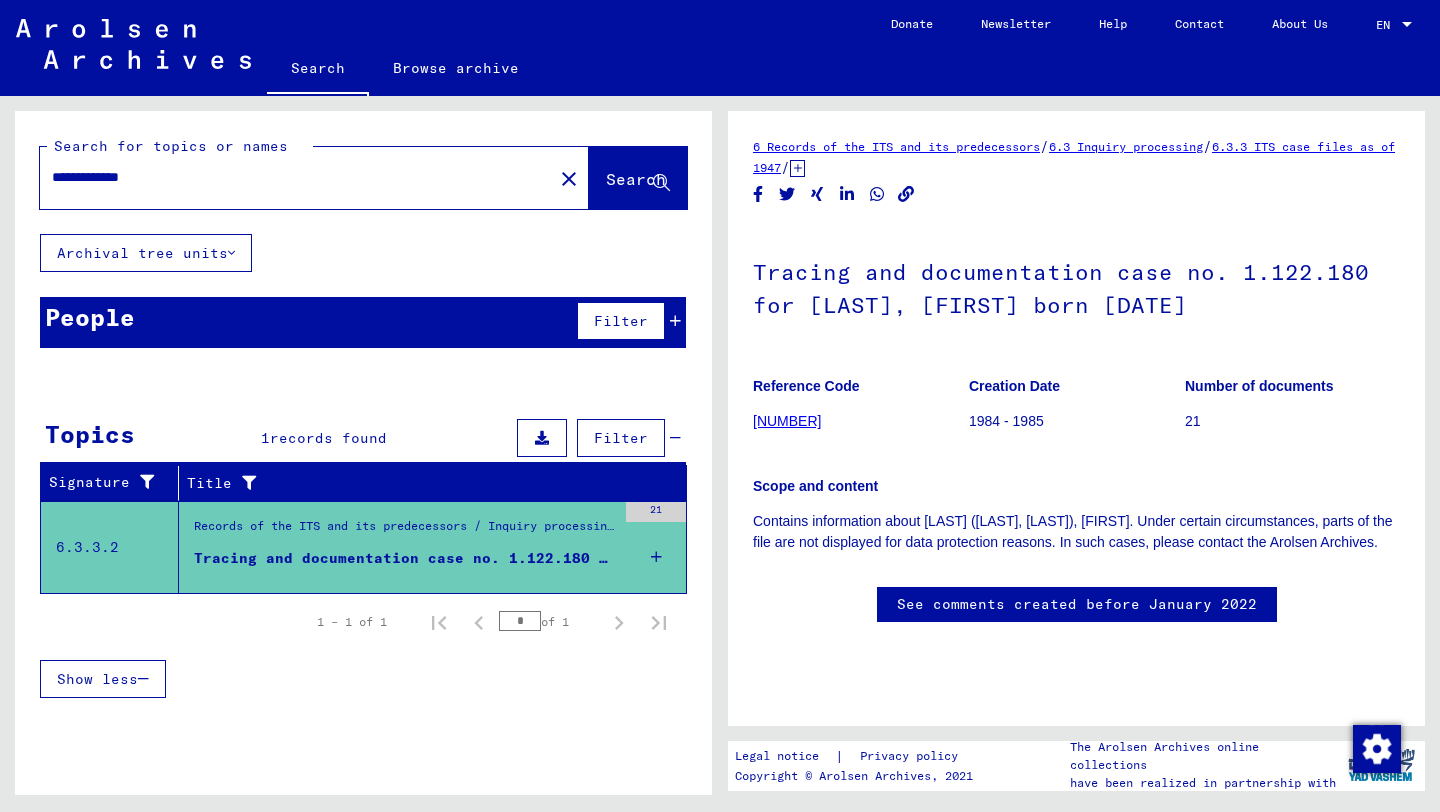 scroll, scrollTop: 0, scrollLeft: 0, axis: both 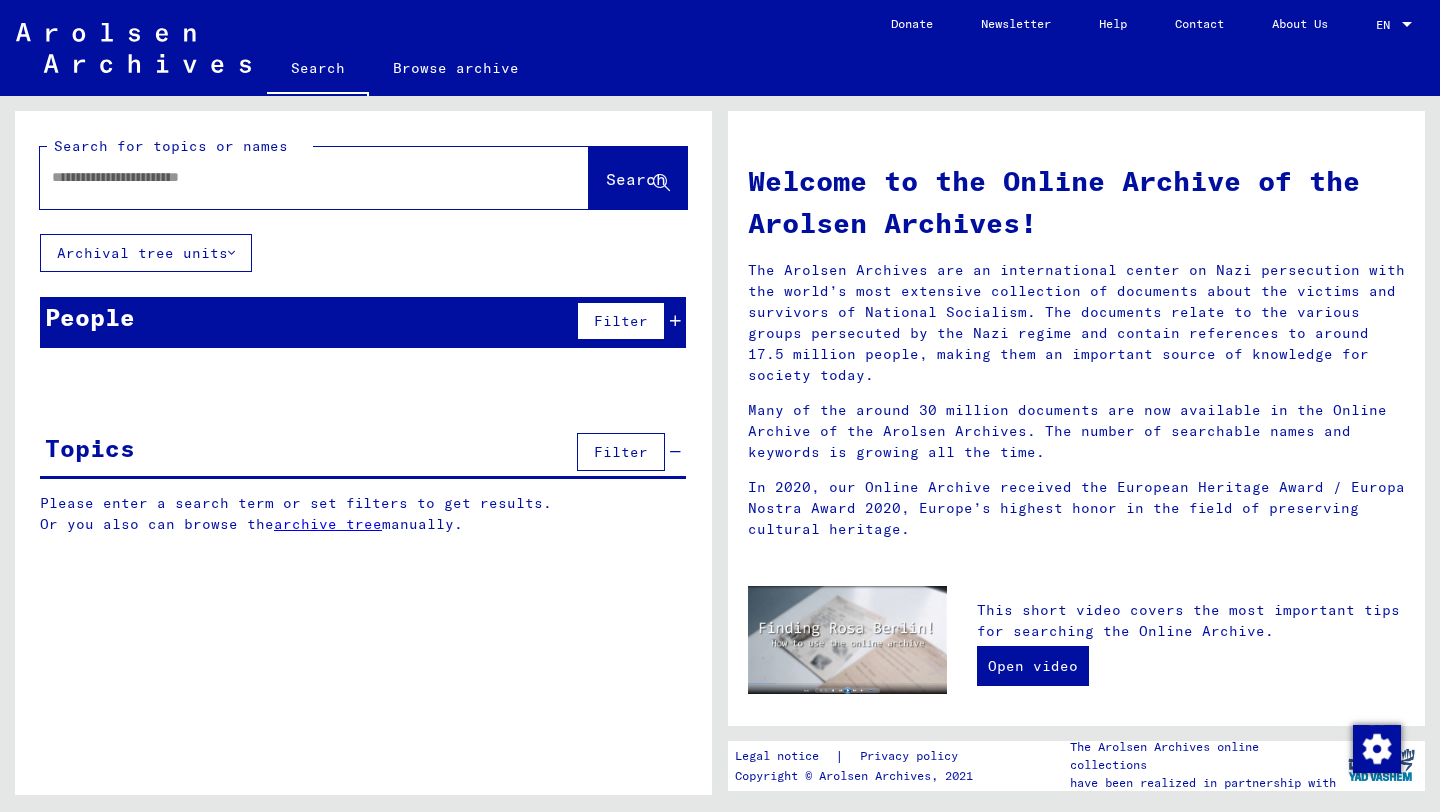click at bounding box center [290, 177] 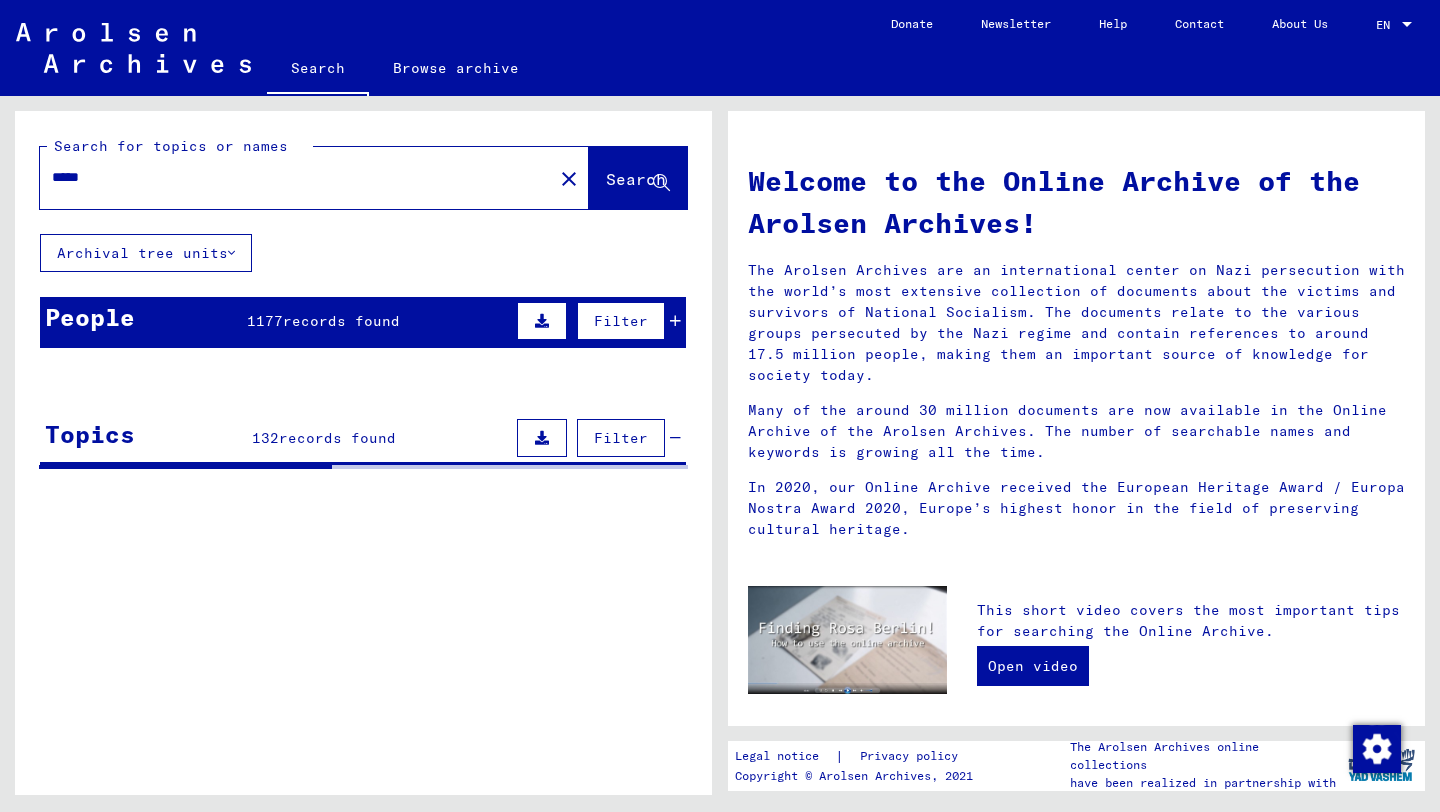 click on "*****" at bounding box center (290, 177) 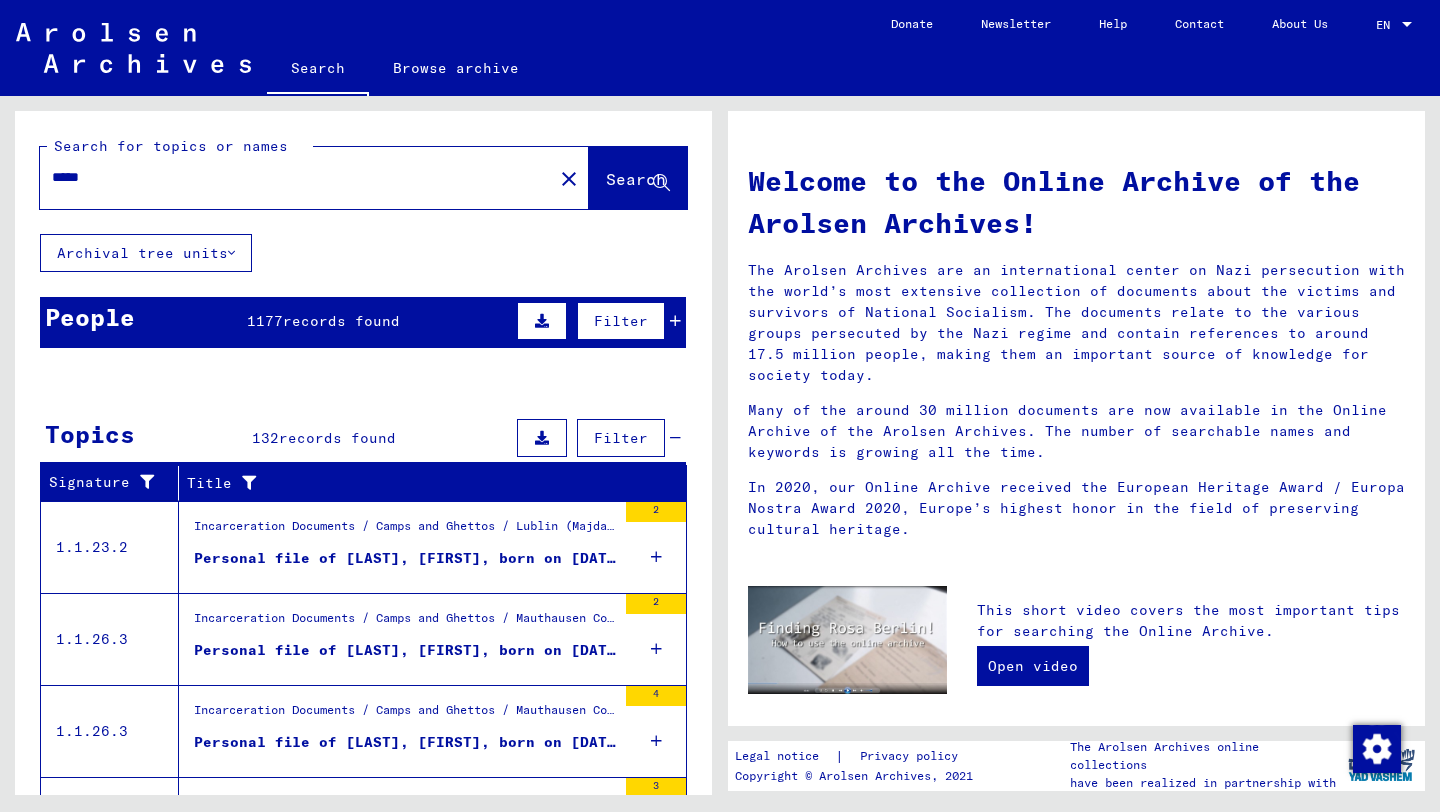 click on "*****" at bounding box center (290, 177) 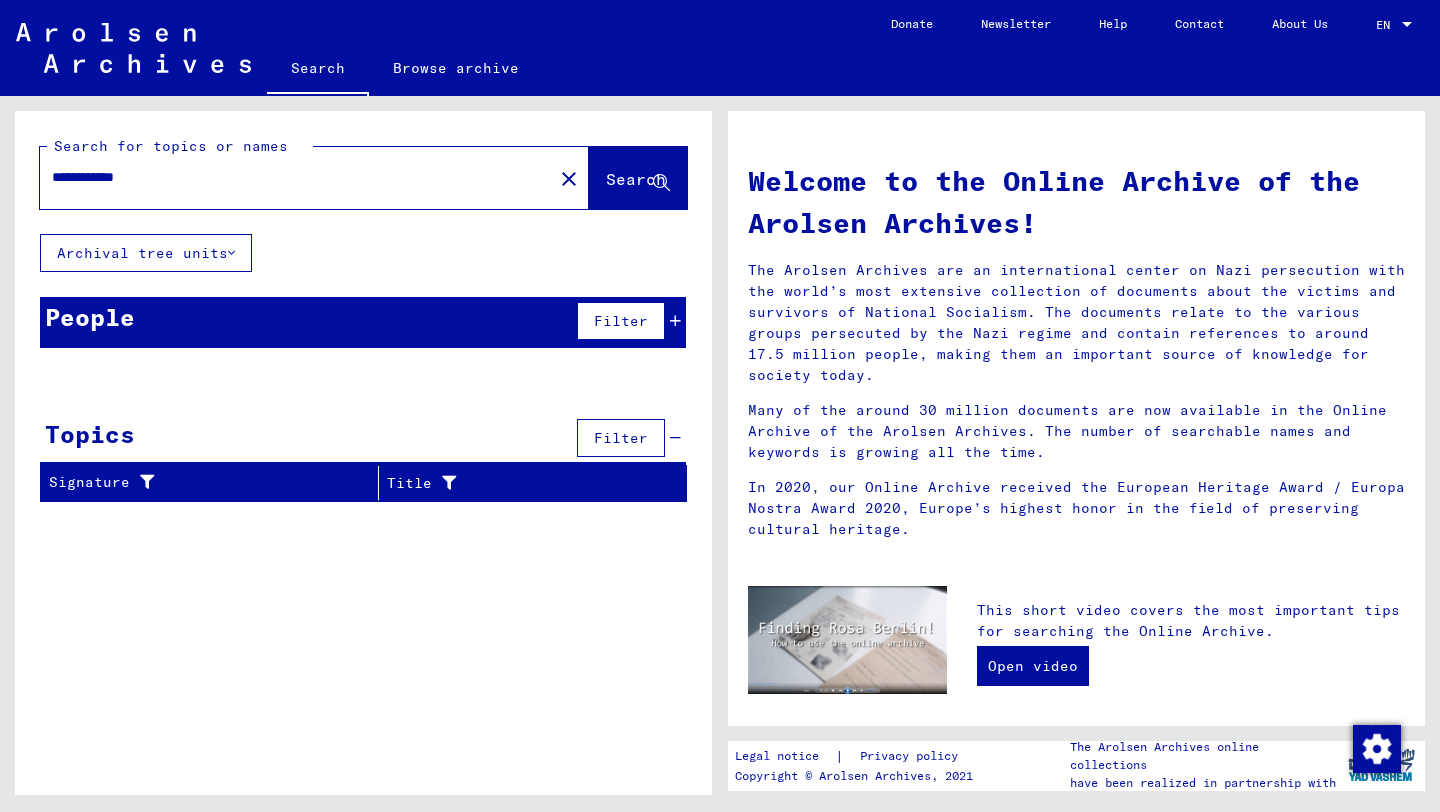 click on "**********" 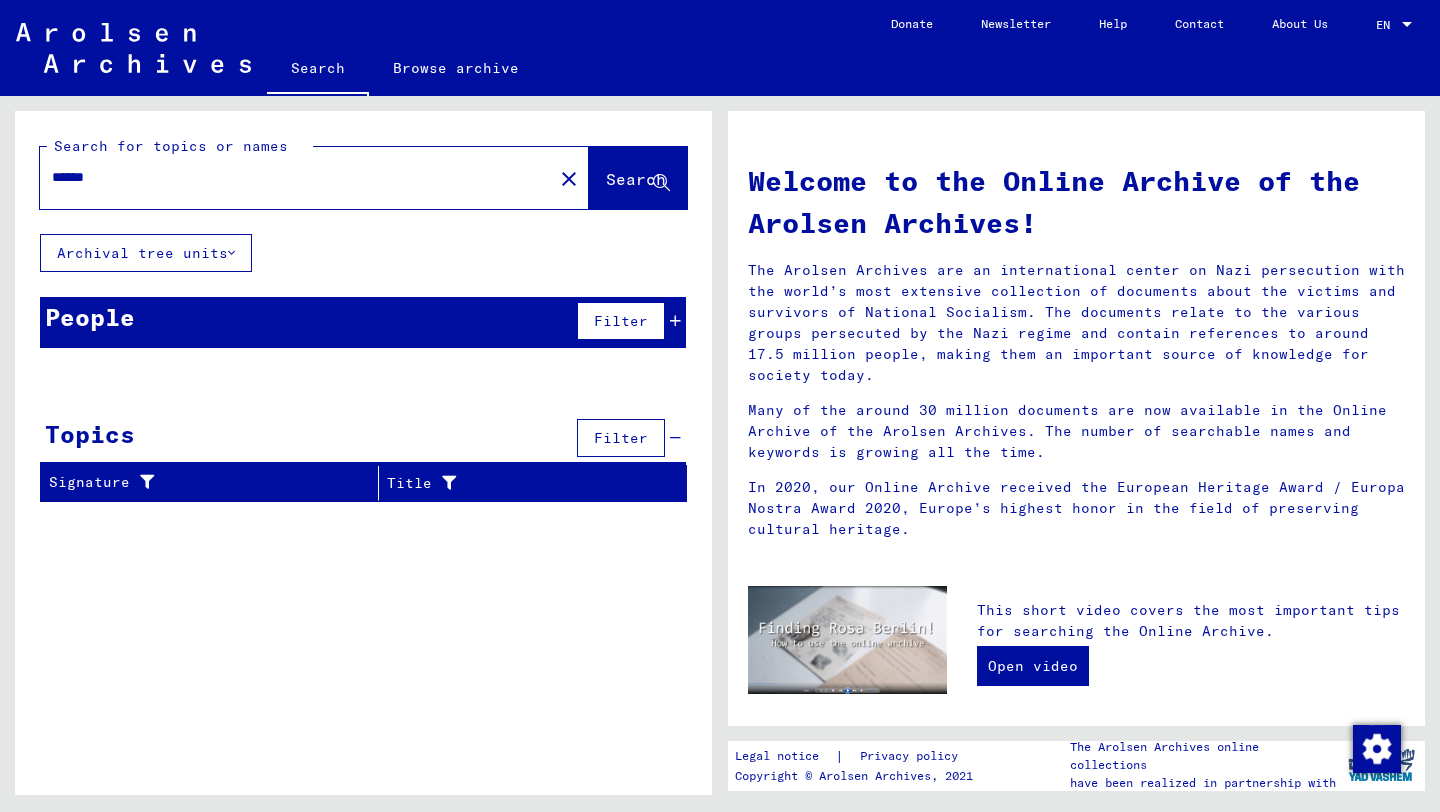 type on "*****" 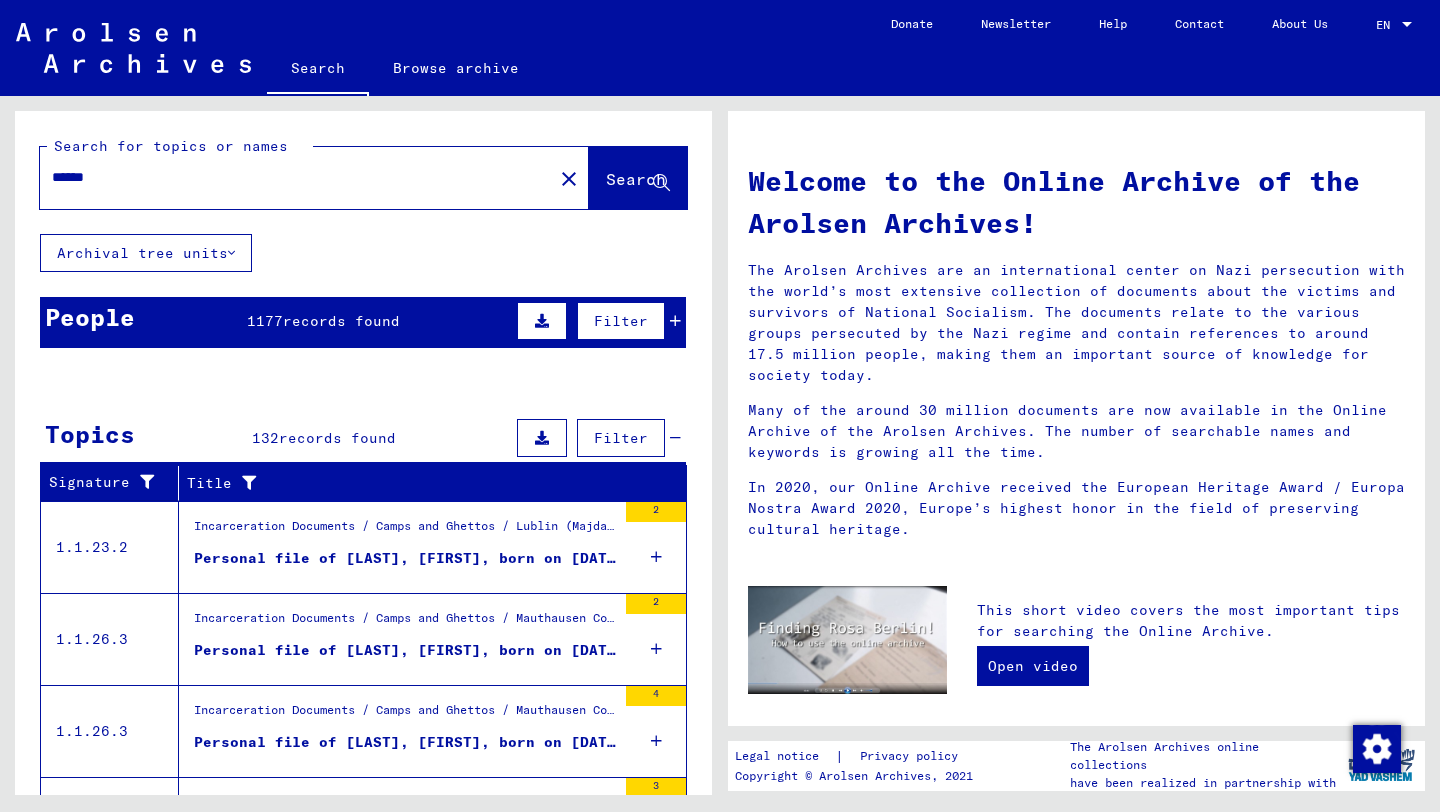 click on "close" 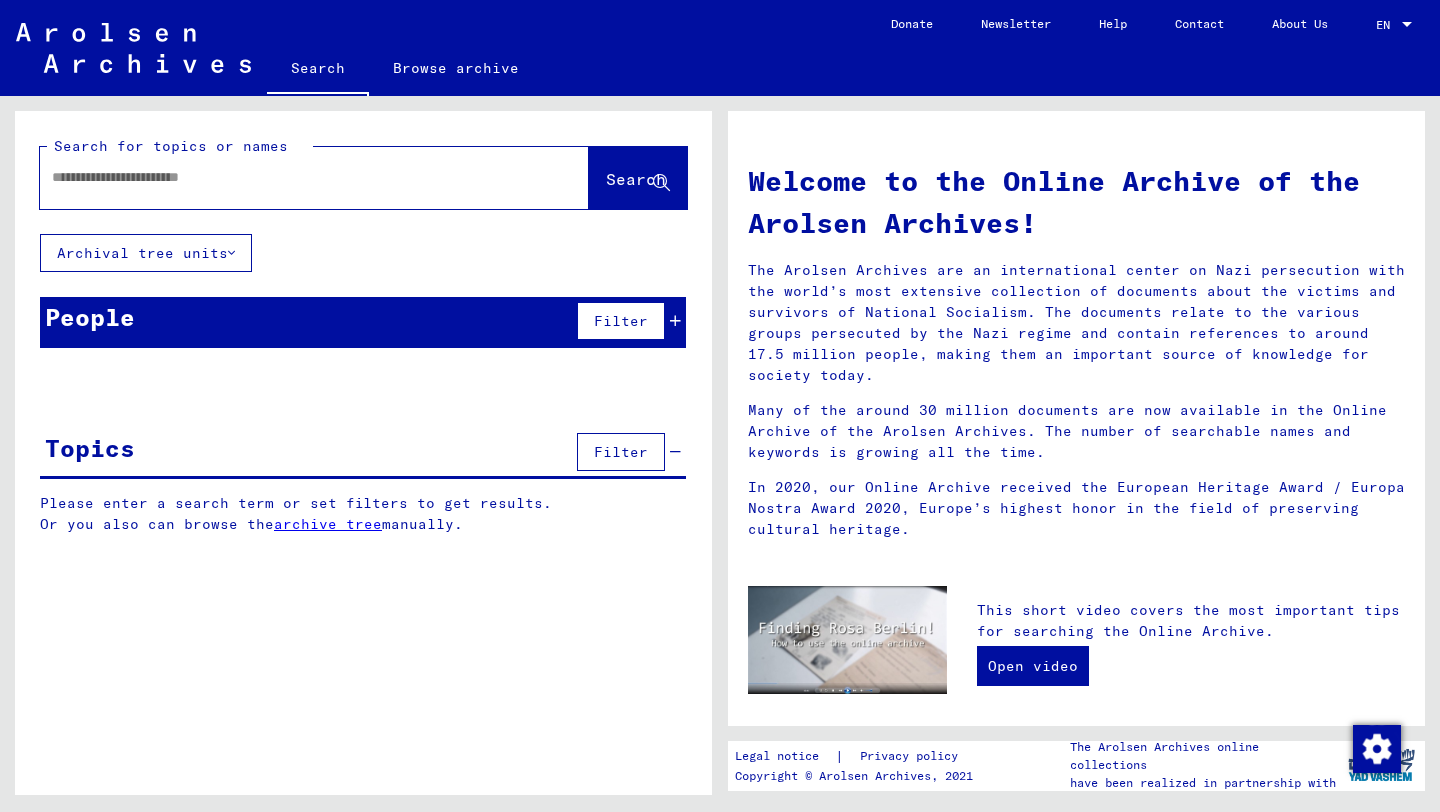 click 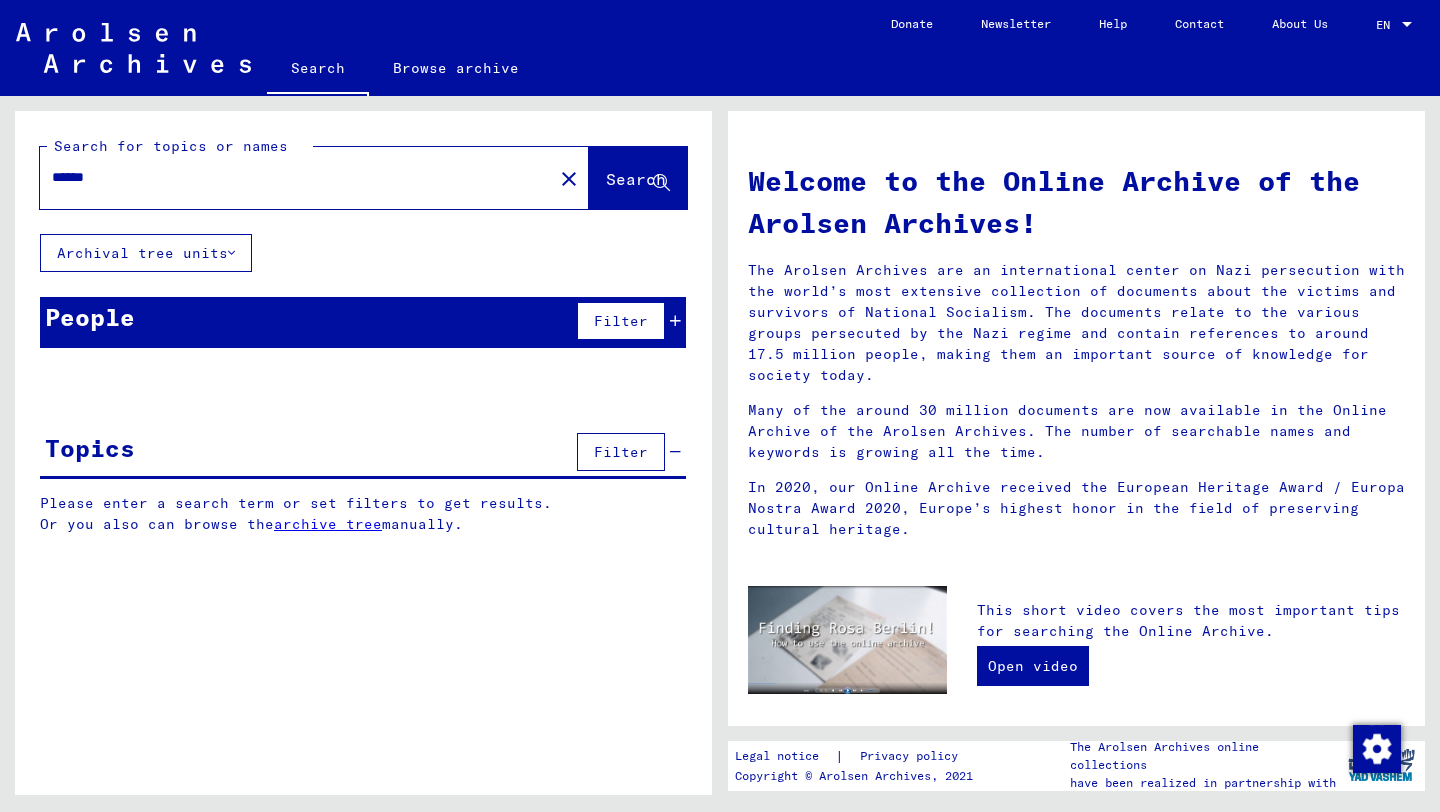 type on "******" 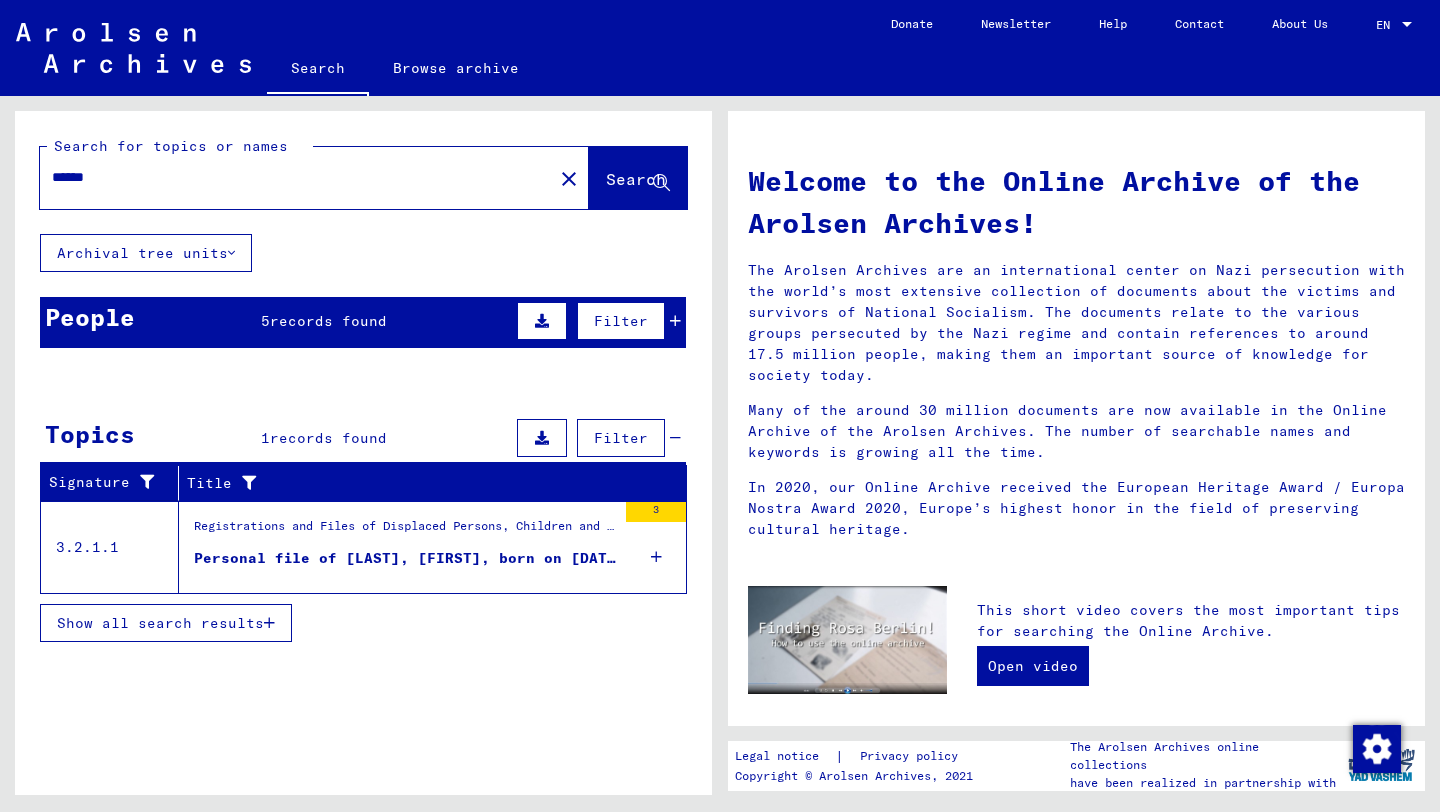click on "Personal file of [LAST], [FIRST], born on [DATE], born in [CITY]" at bounding box center (405, 558) 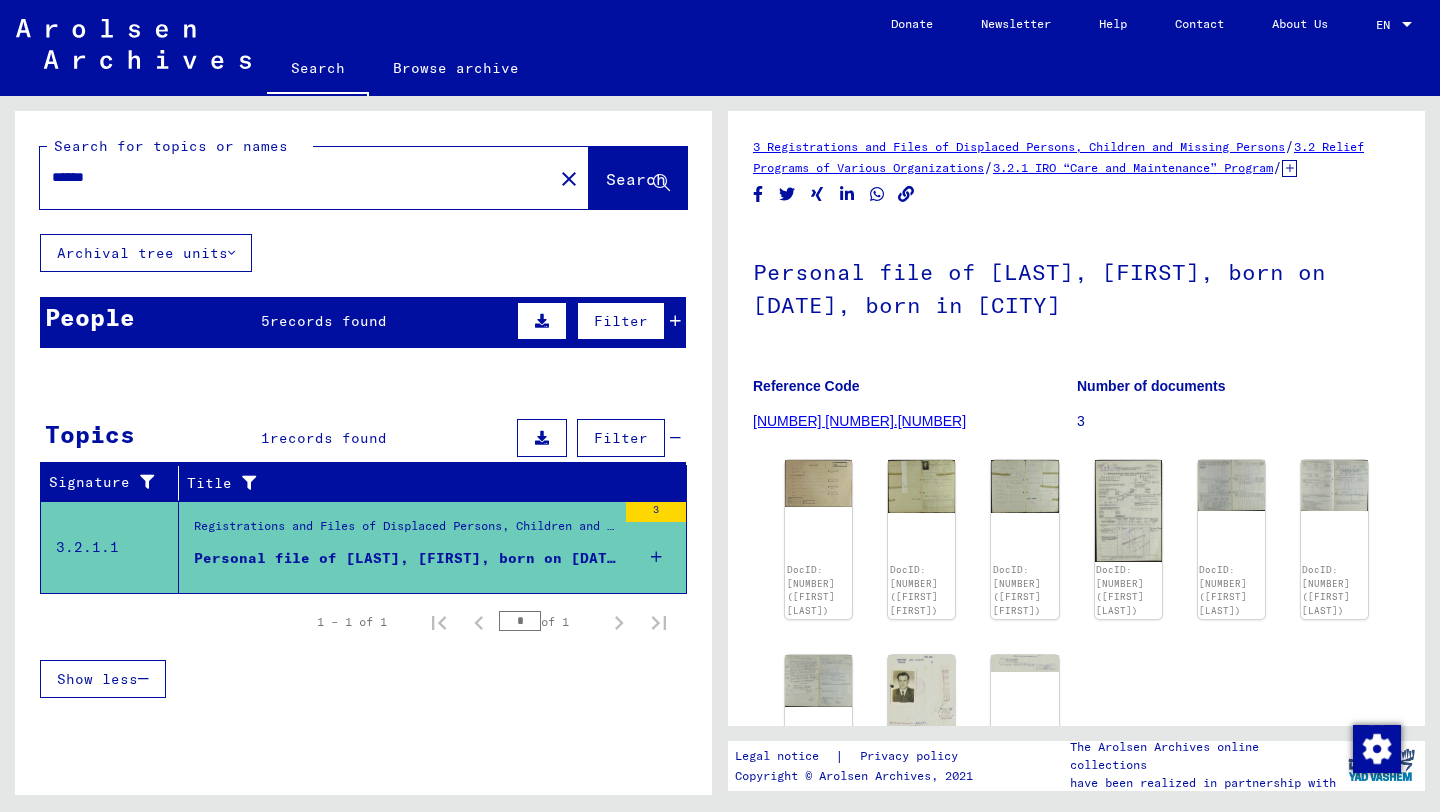 scroll, scrollTop: 0, scrollLeft: 0, axis: both 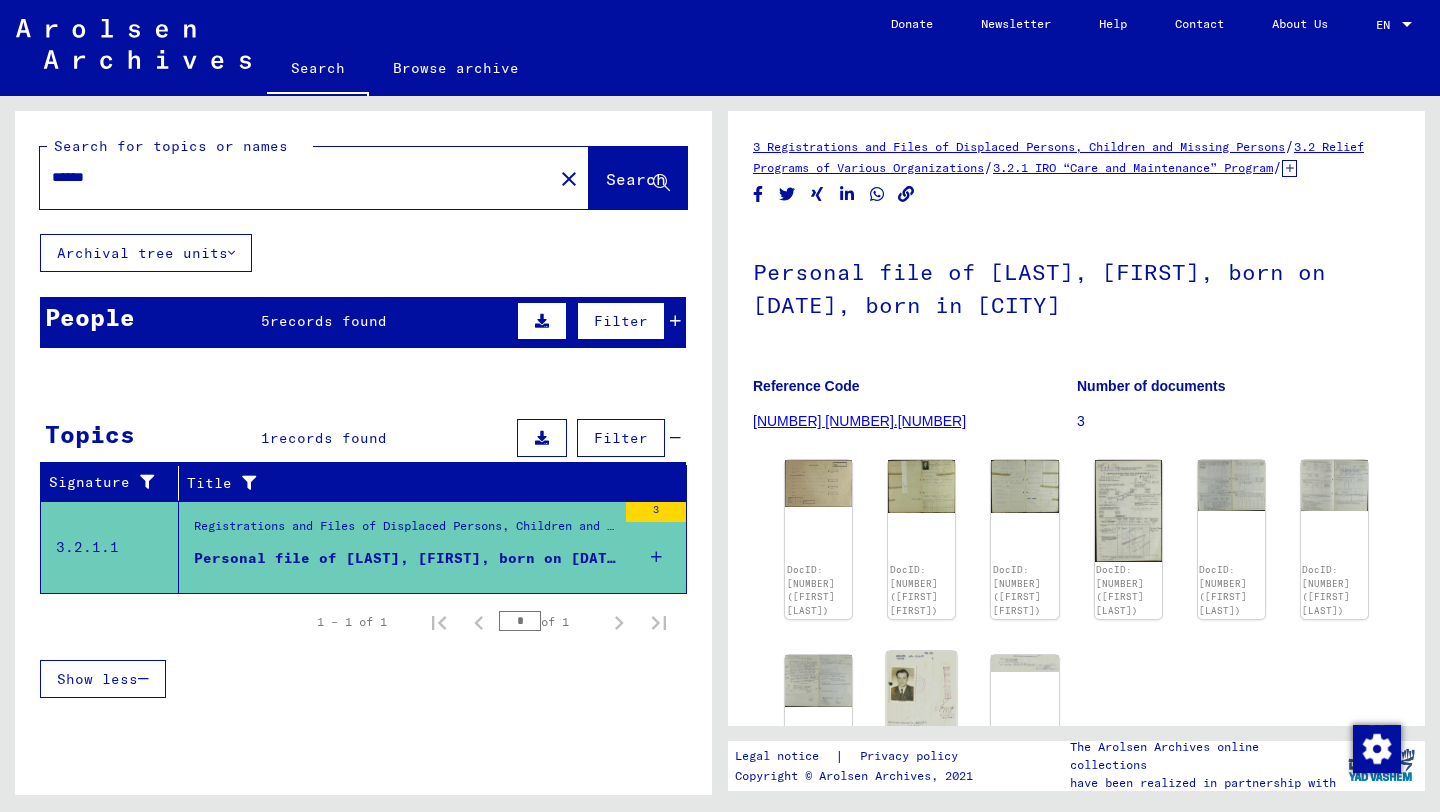 click 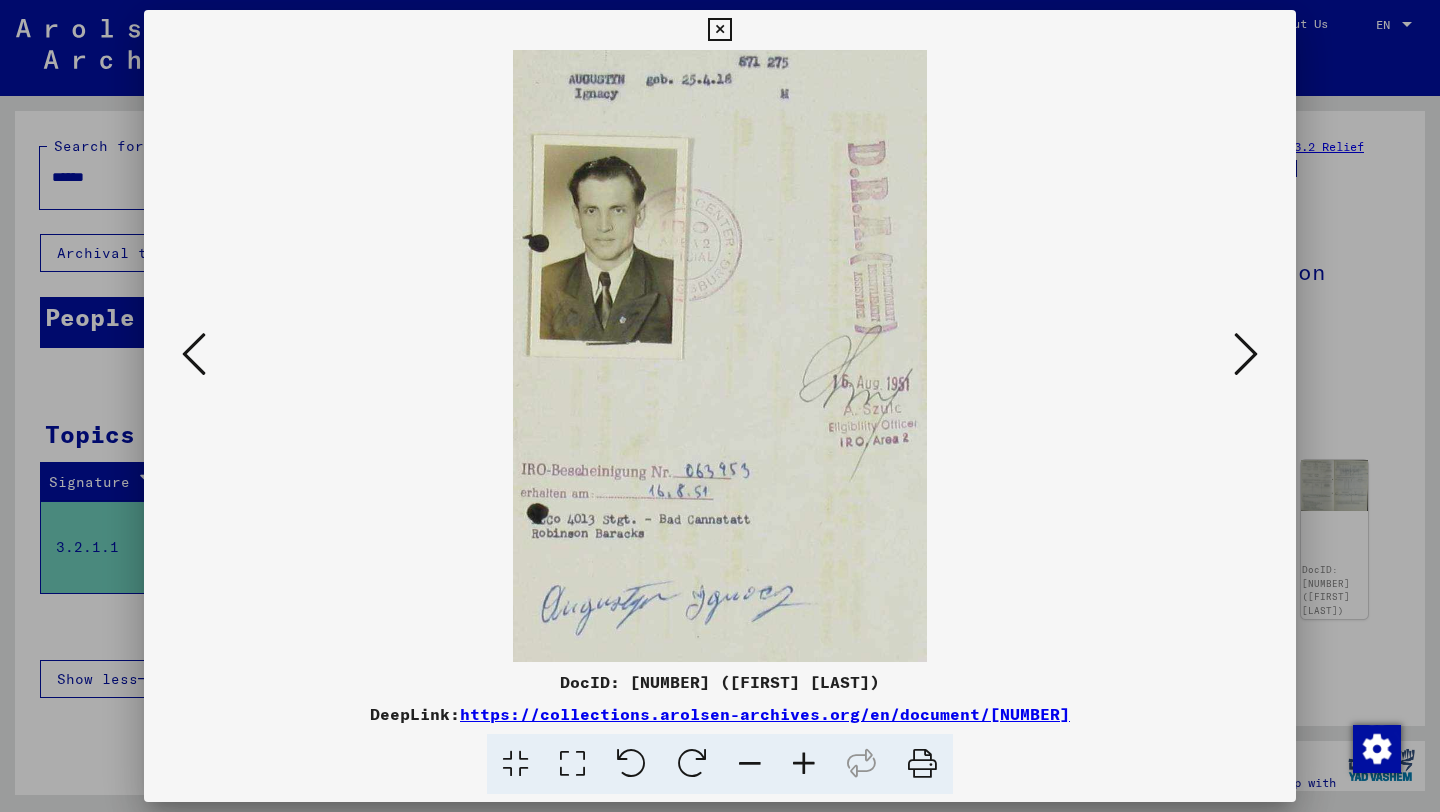 click at bounding box center [1246, 354] 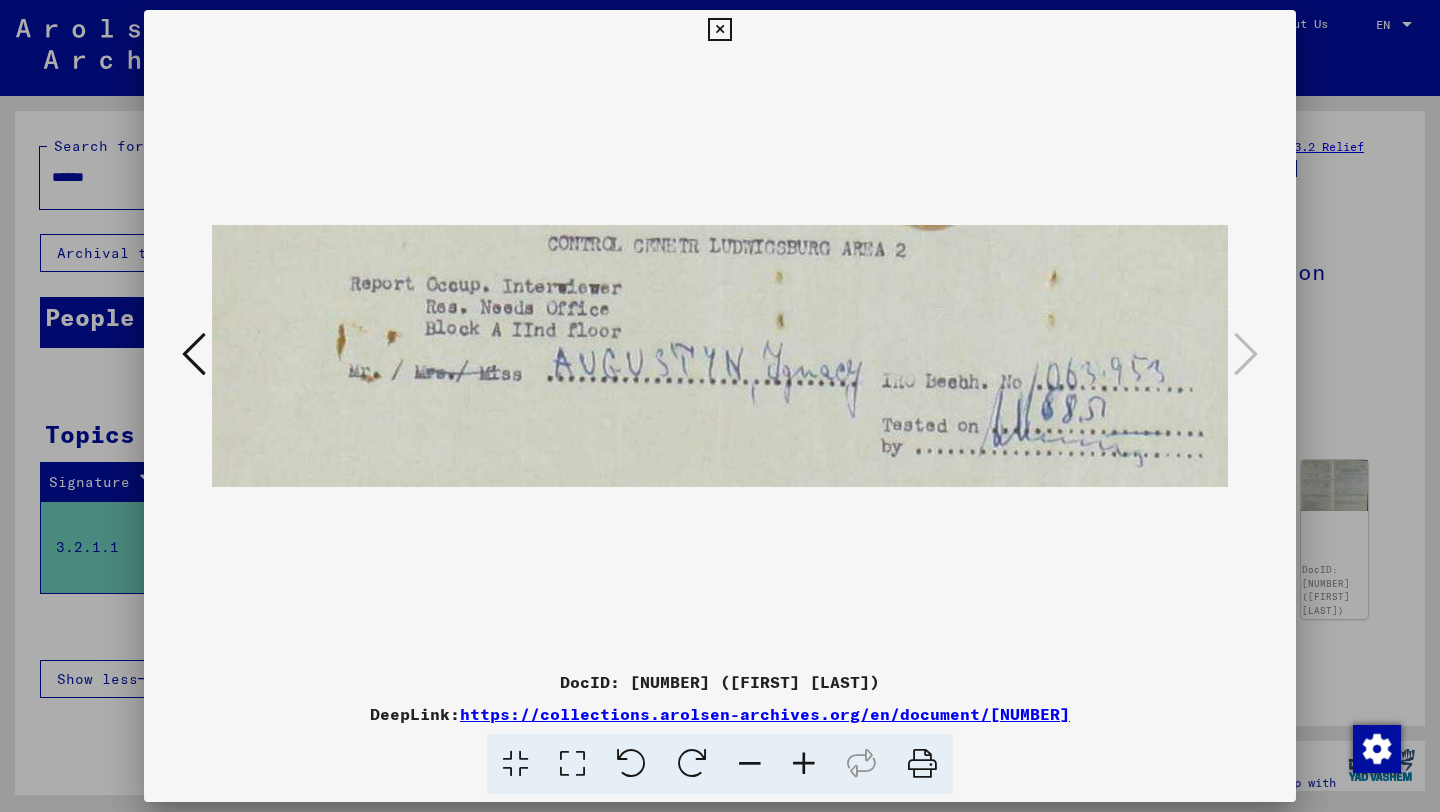 click at bounding box center (194, 354) 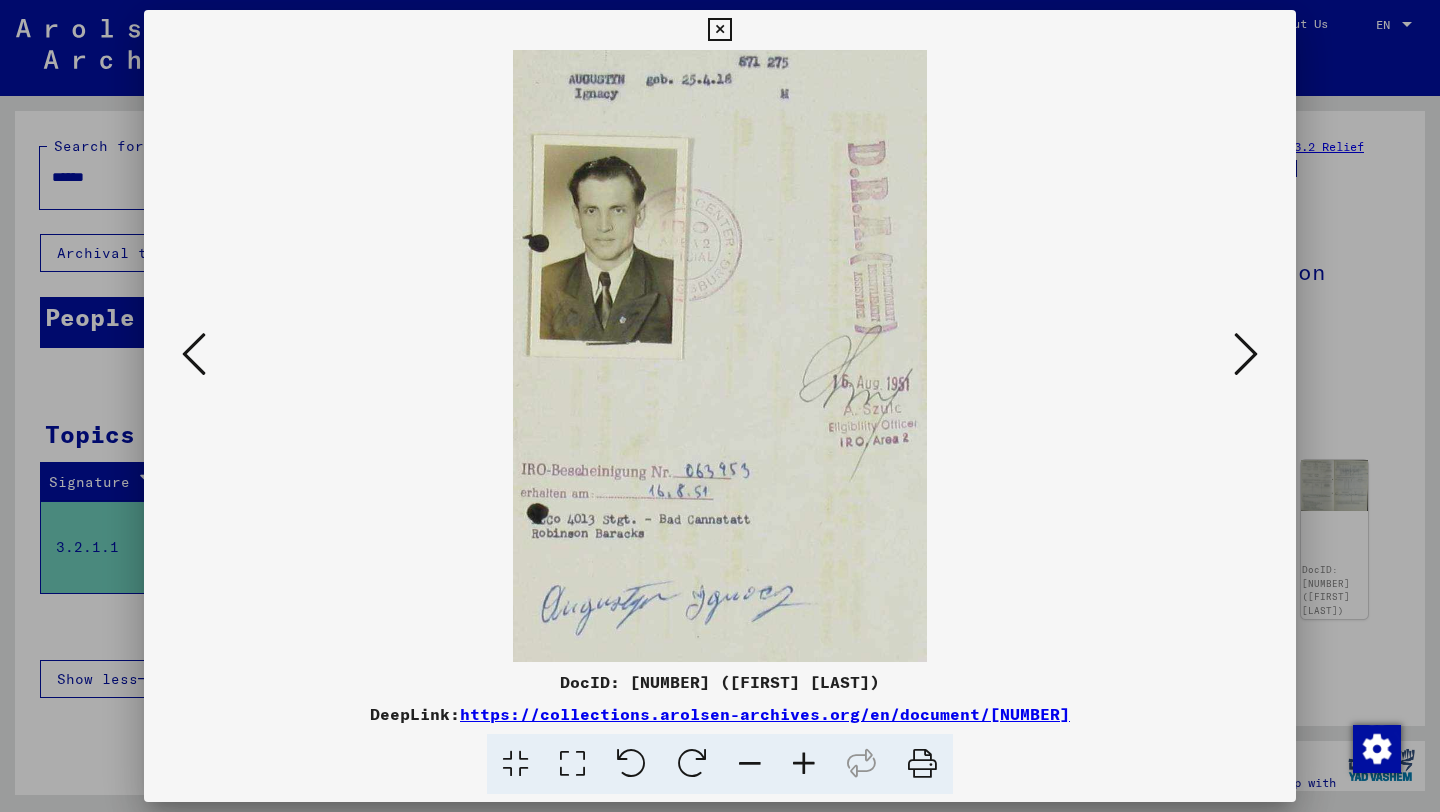 click at bounding box center (194, 354) 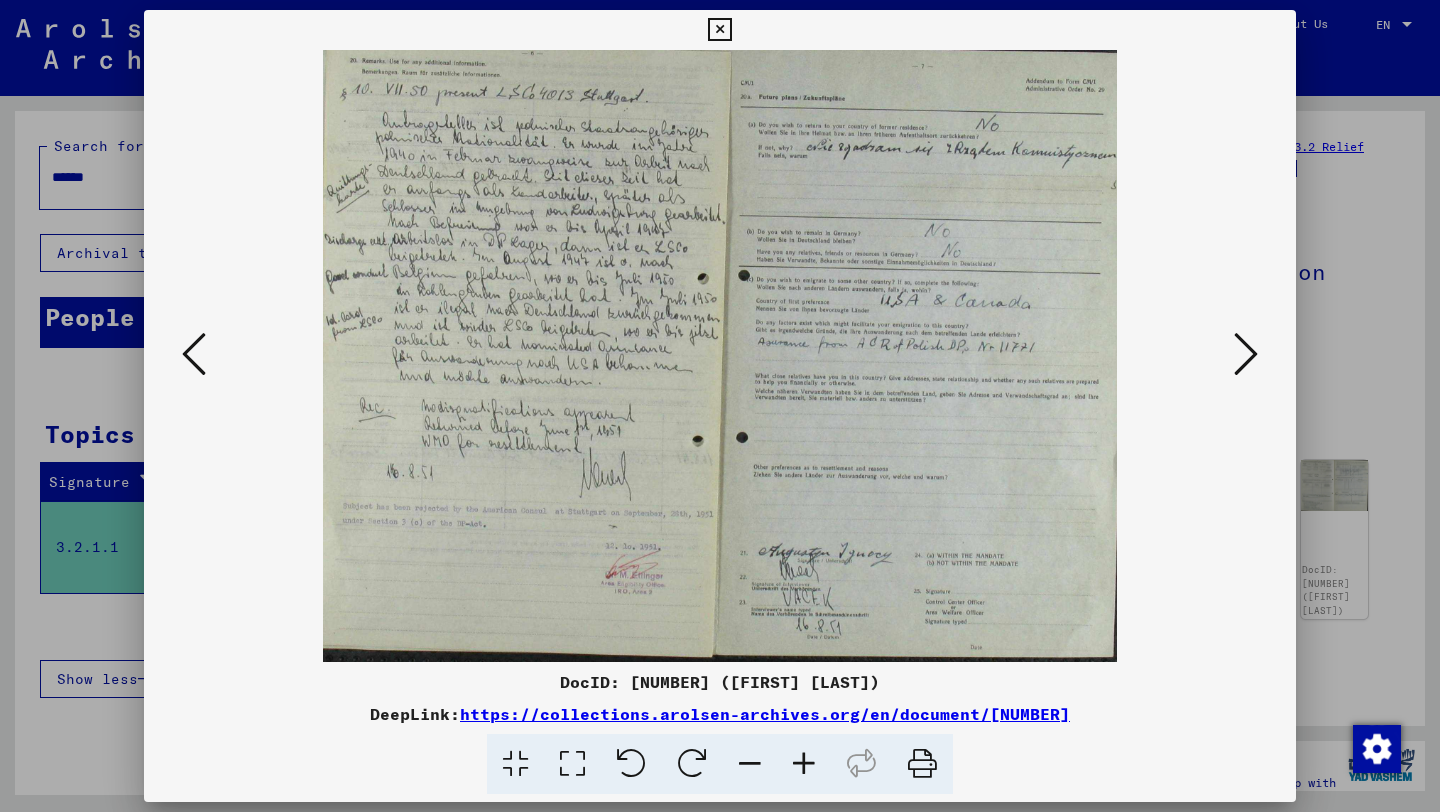 click at bounding box center [194, 354] 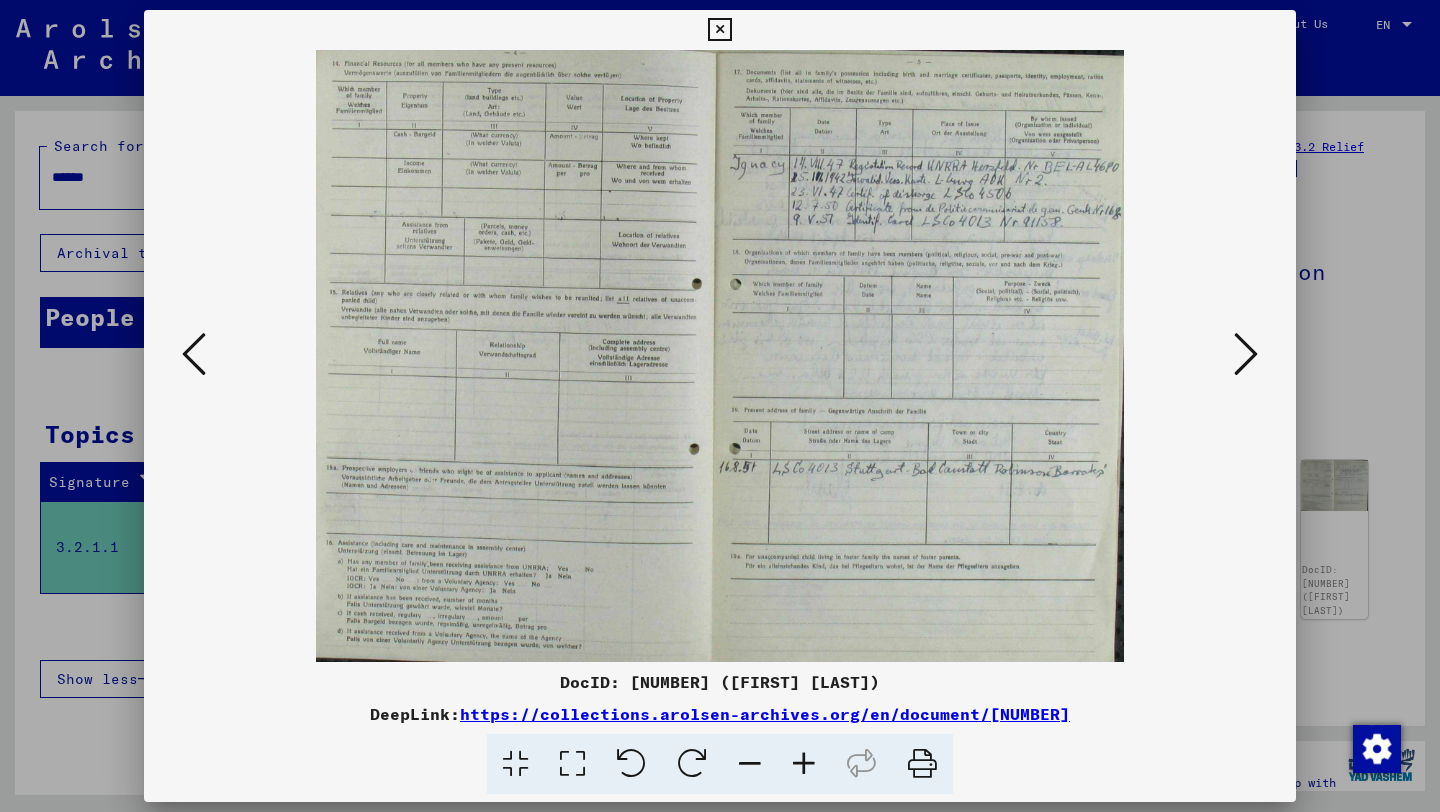 click at bounding box center (194, 354) 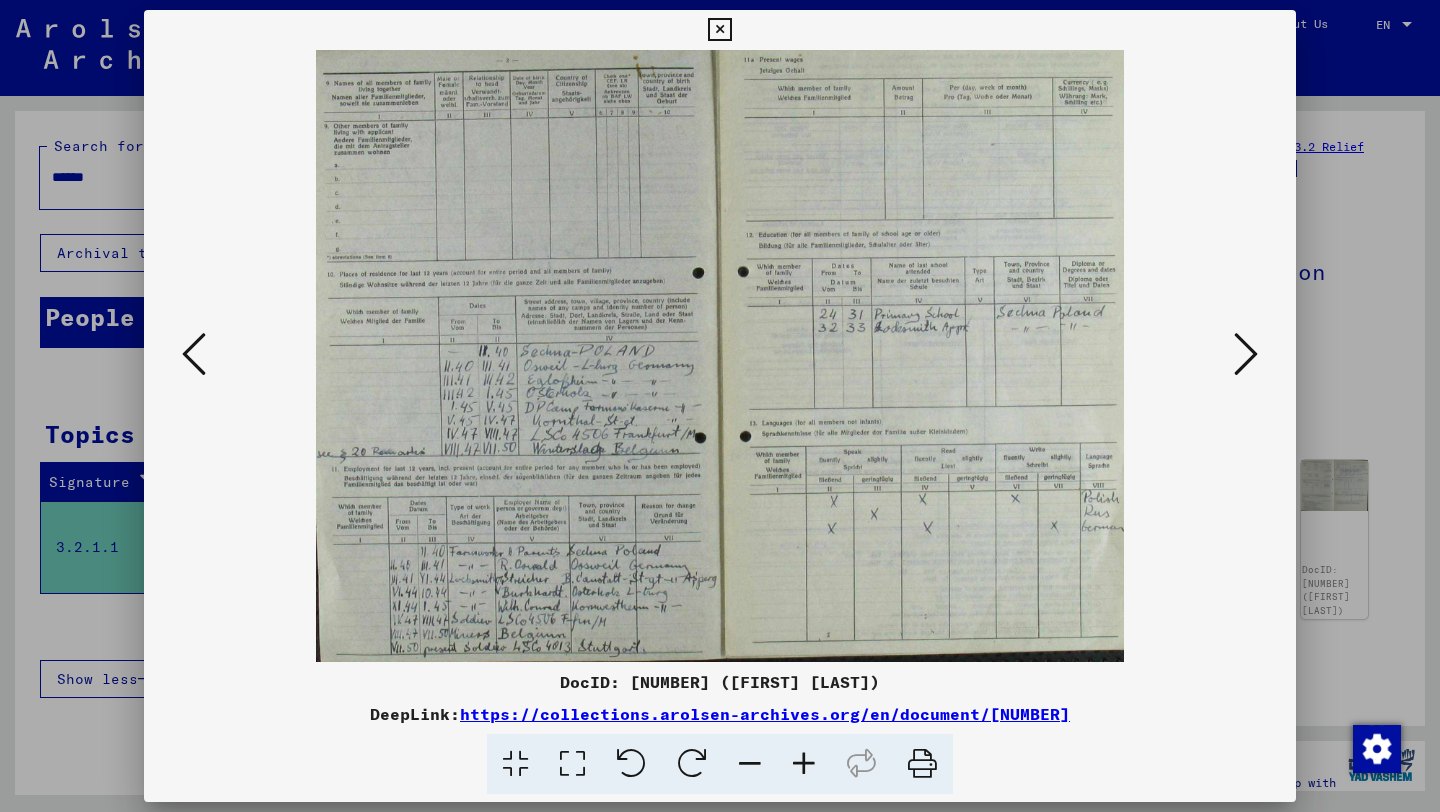 click at bounding box center [194, 354] 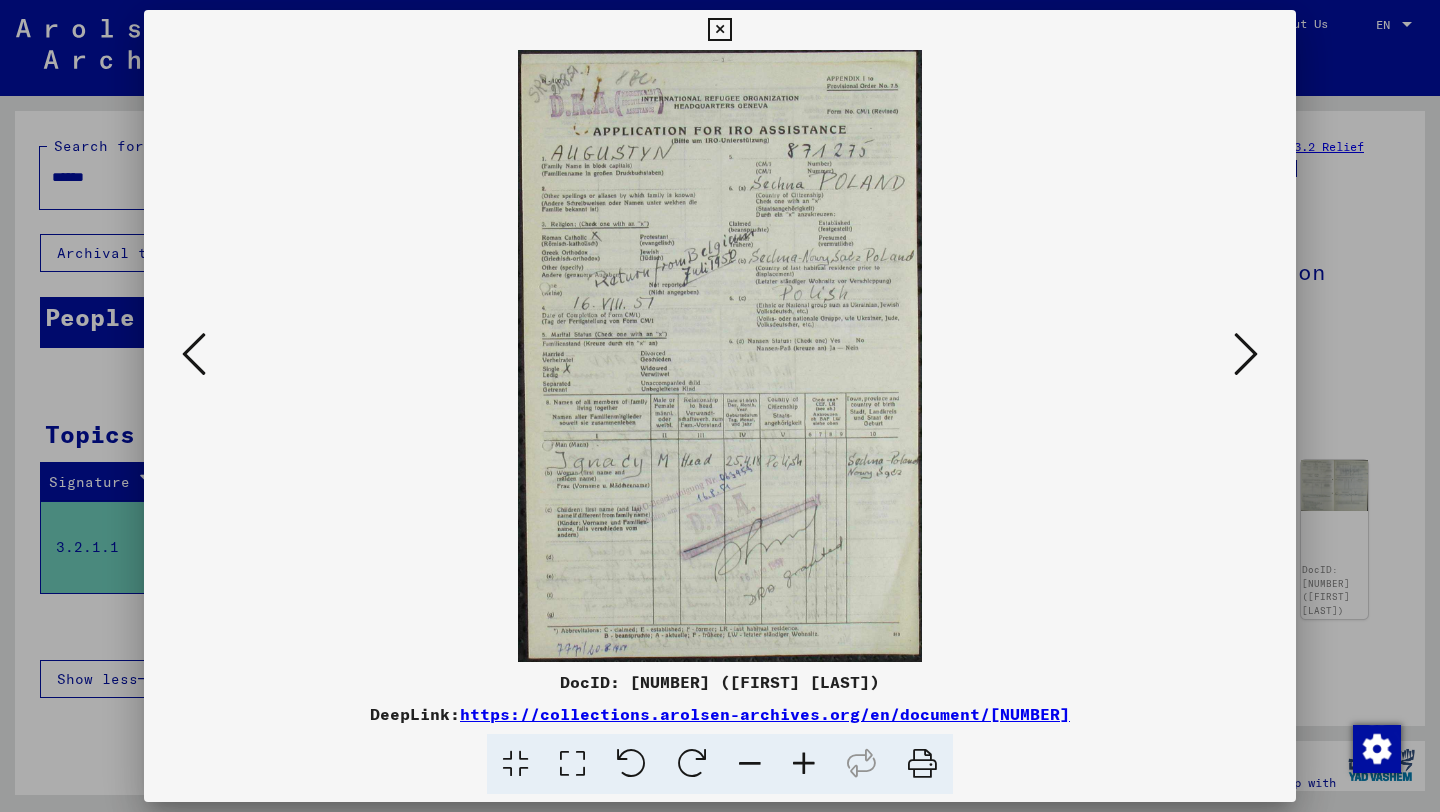 click at bounding box center (194, 354) 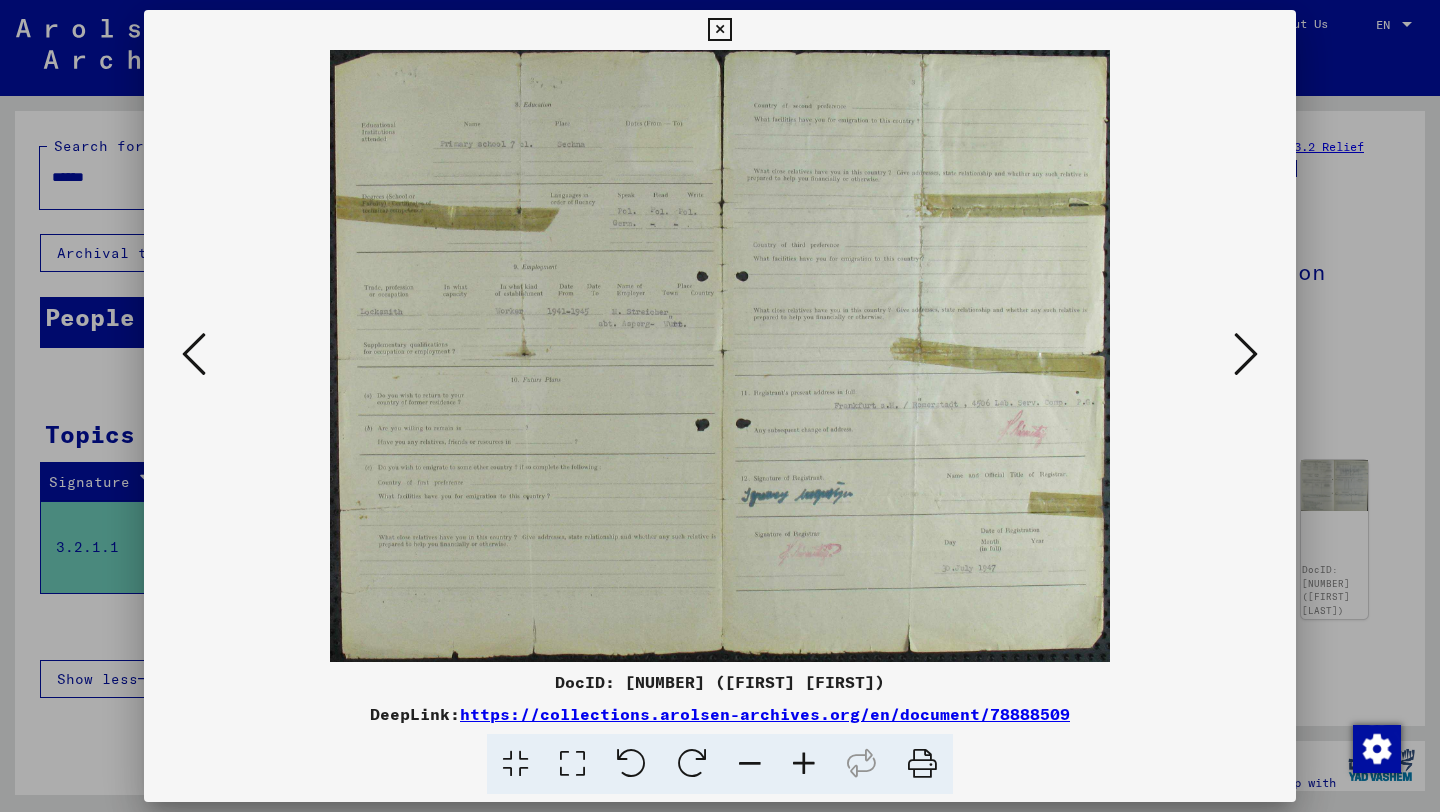 click at bounding box center (194, 354) 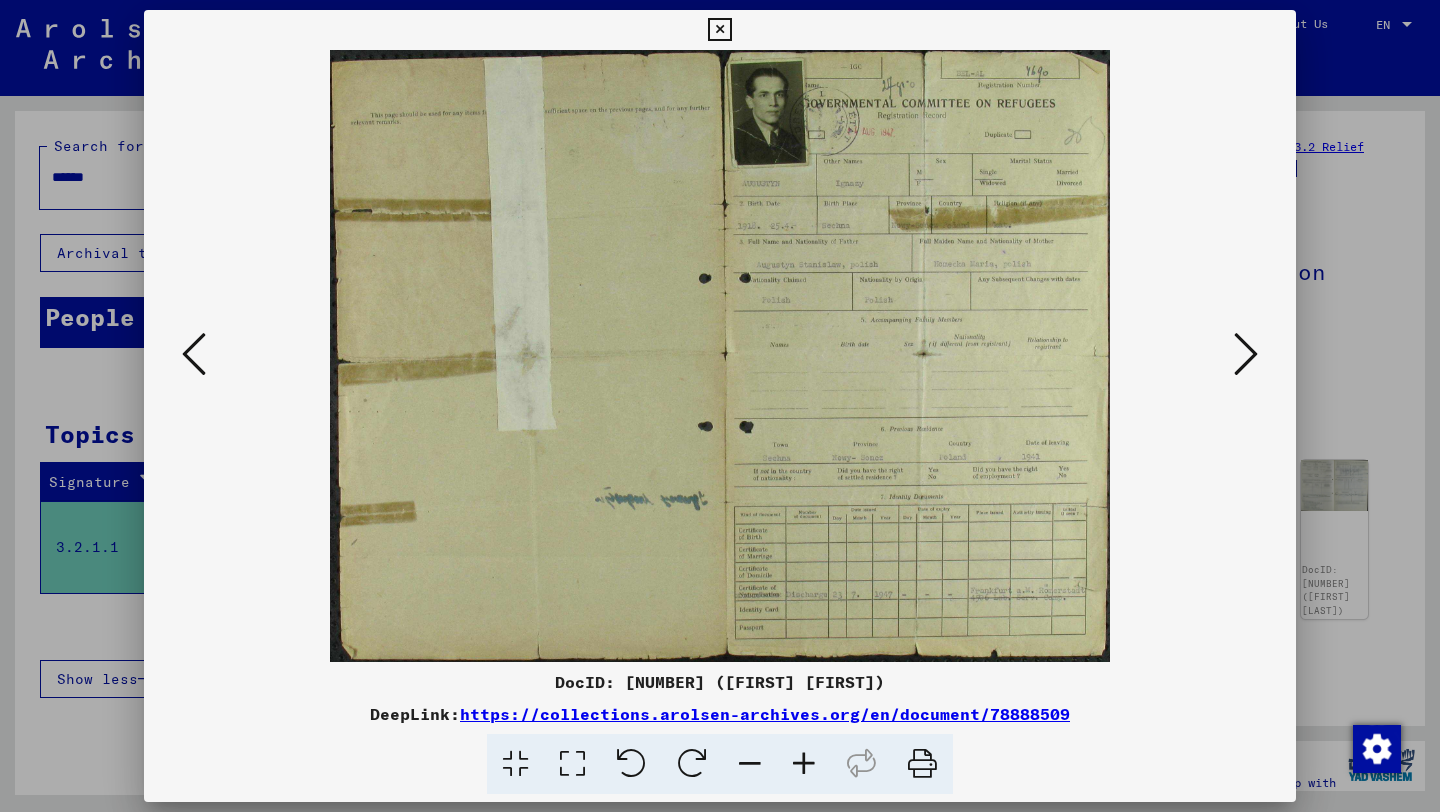 click at bounding box center [194, 354] 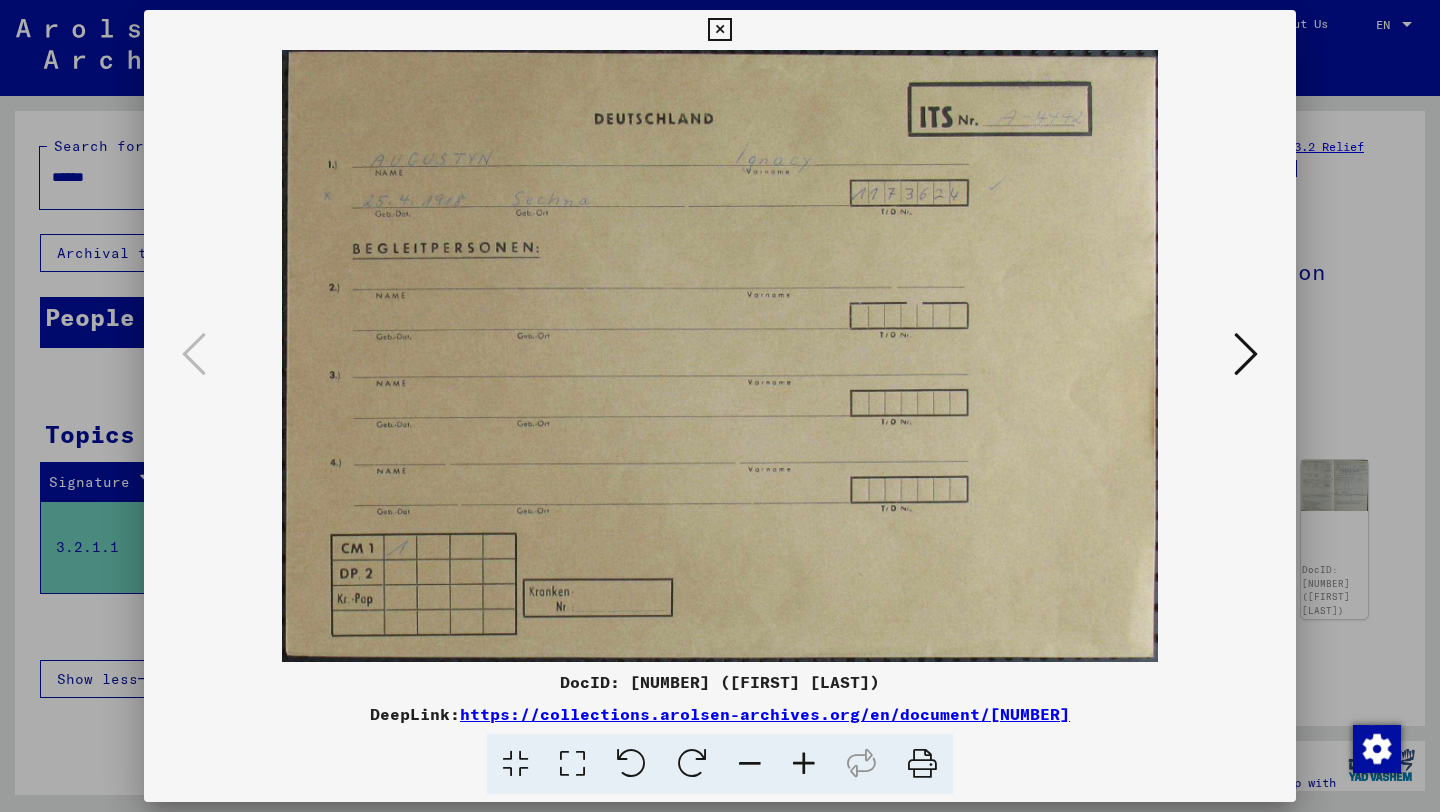 click at bounding box center (720, 406) 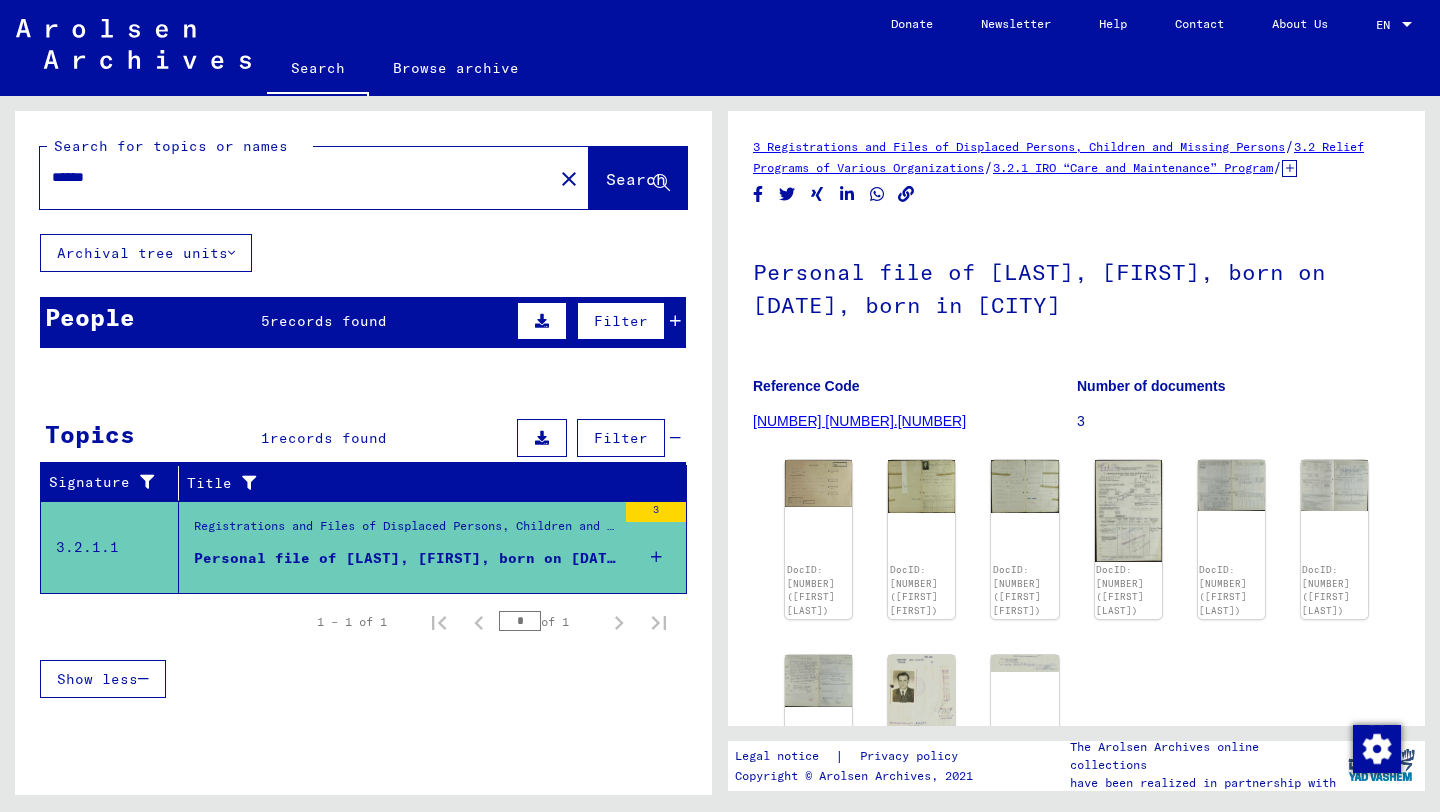 click on "close" 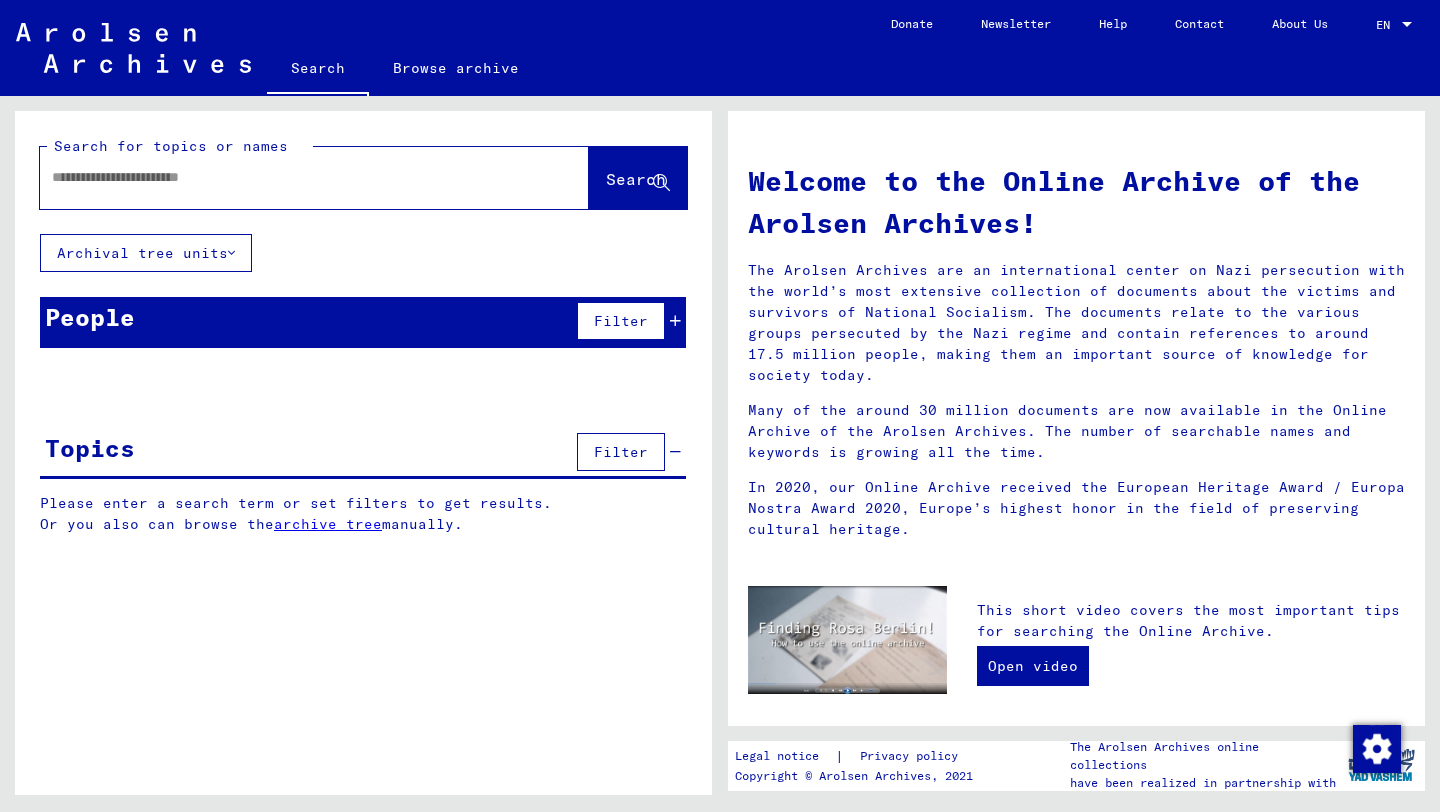 click 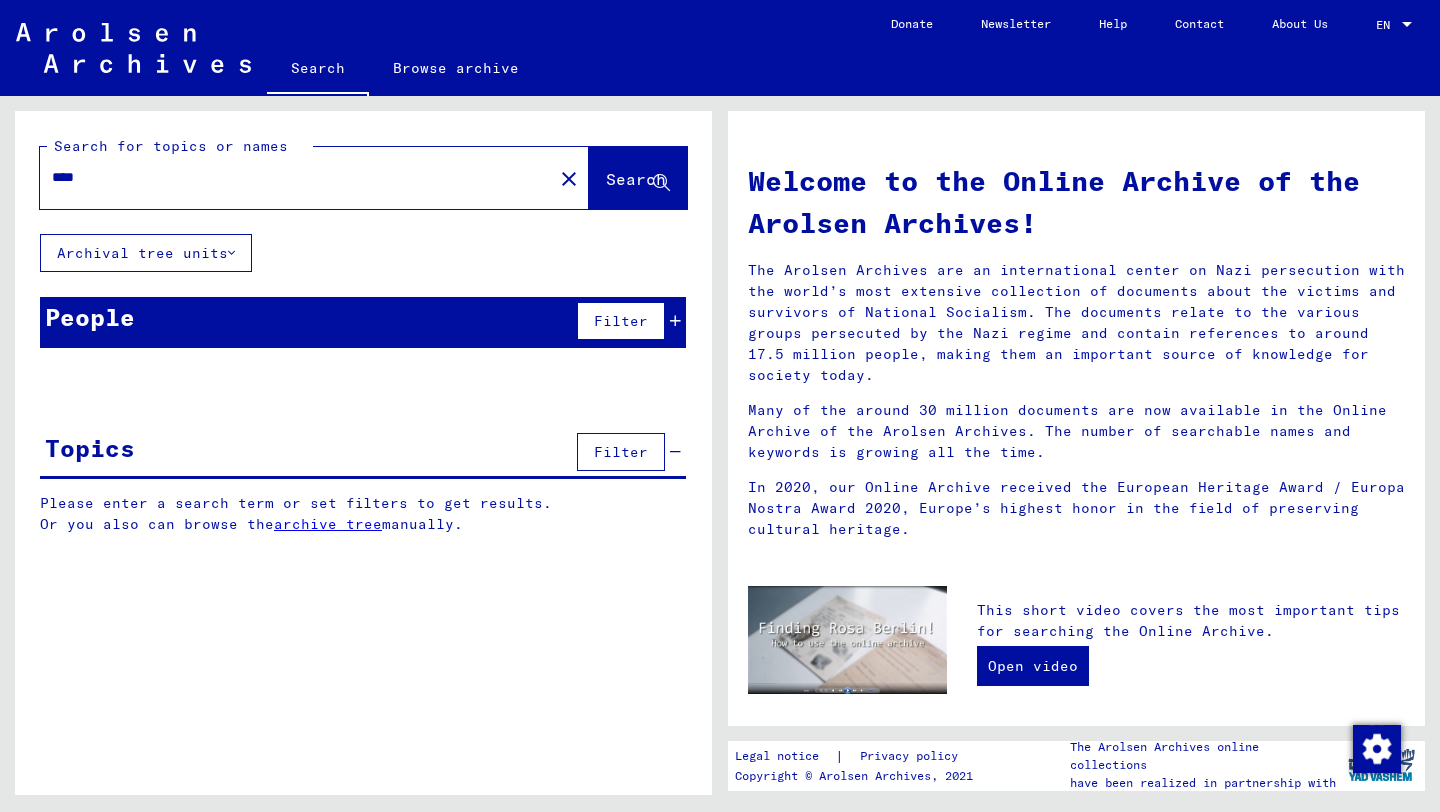 type on "****" 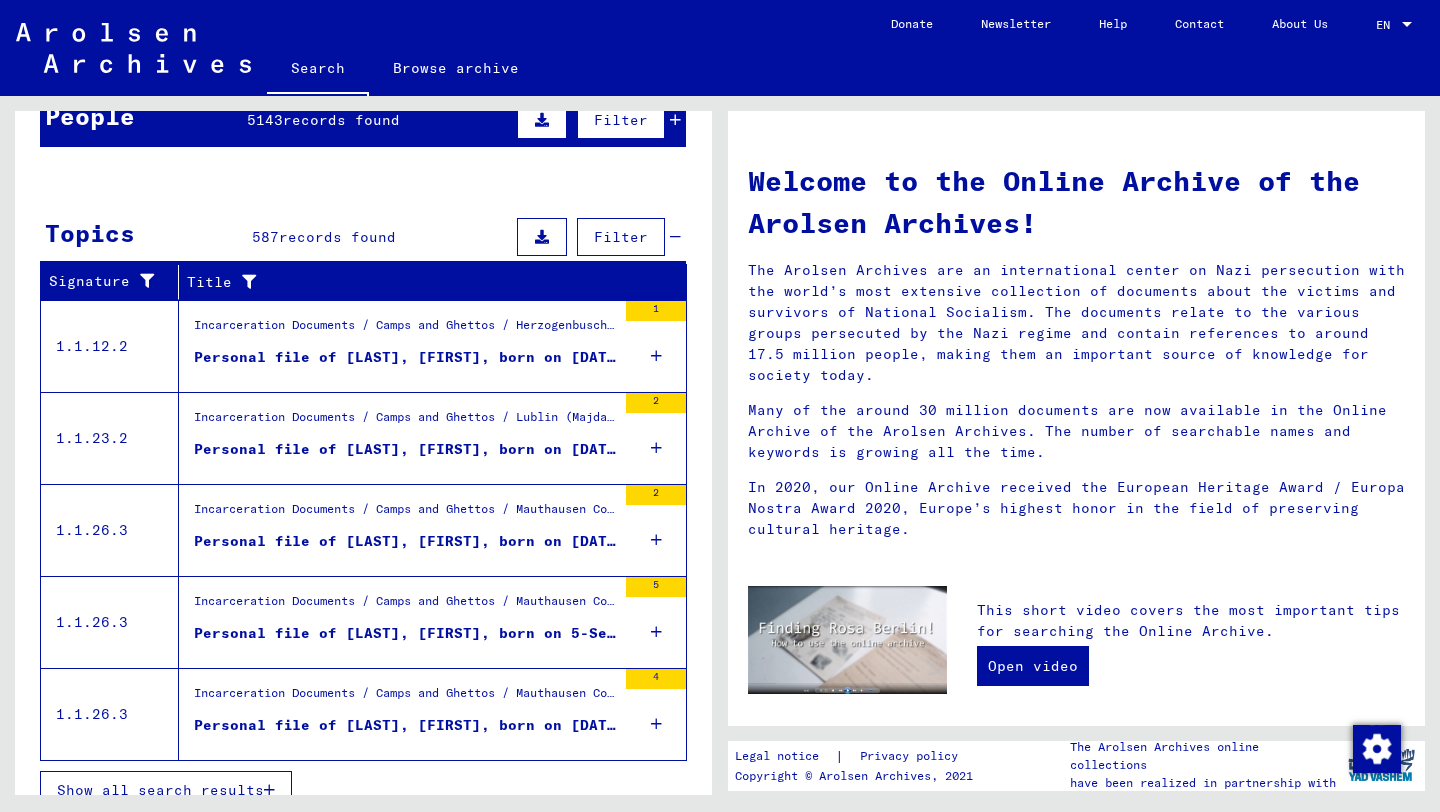 scroll, scrollTop: 225, scrollLeft: 0, axis: vertical 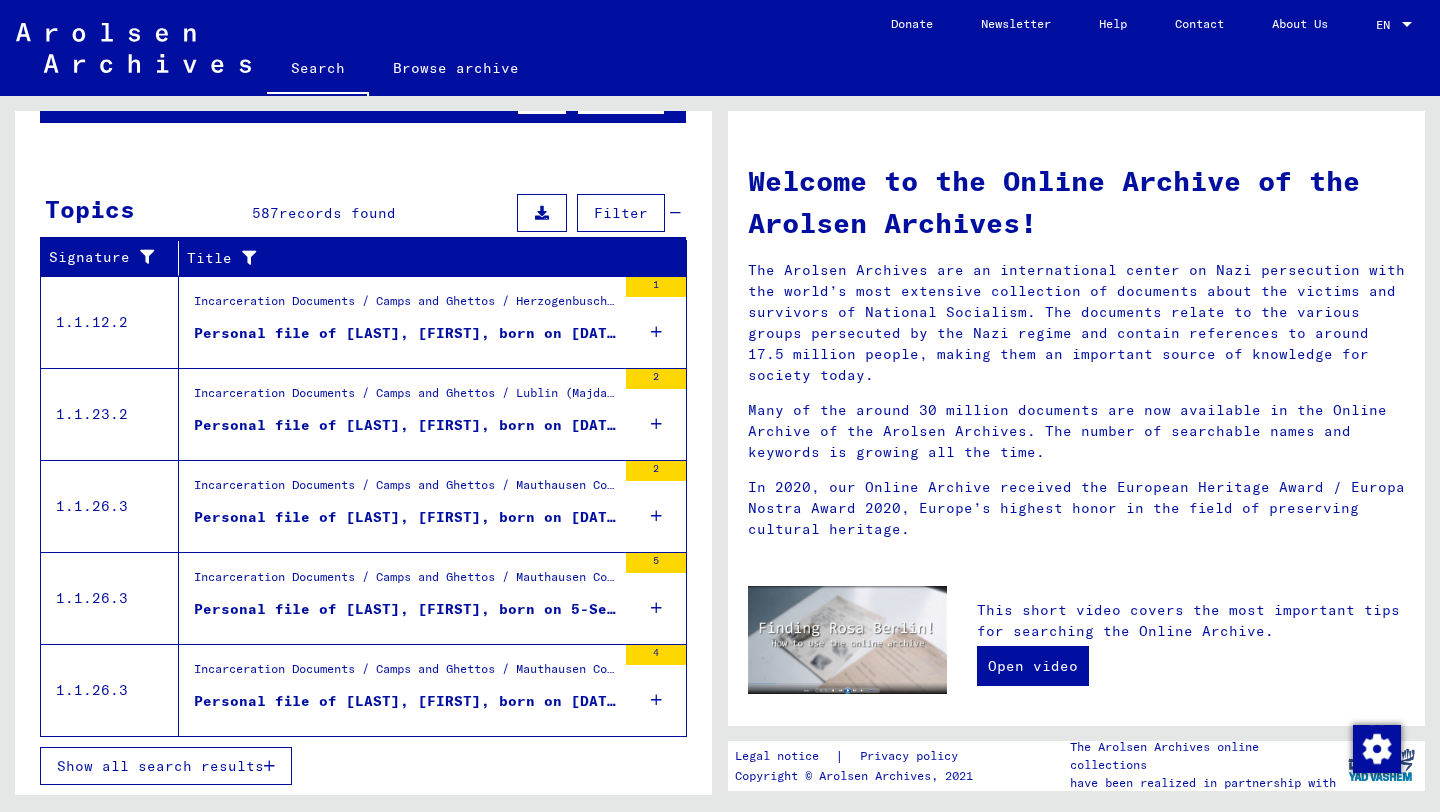 click at bounding box center [269, 766] 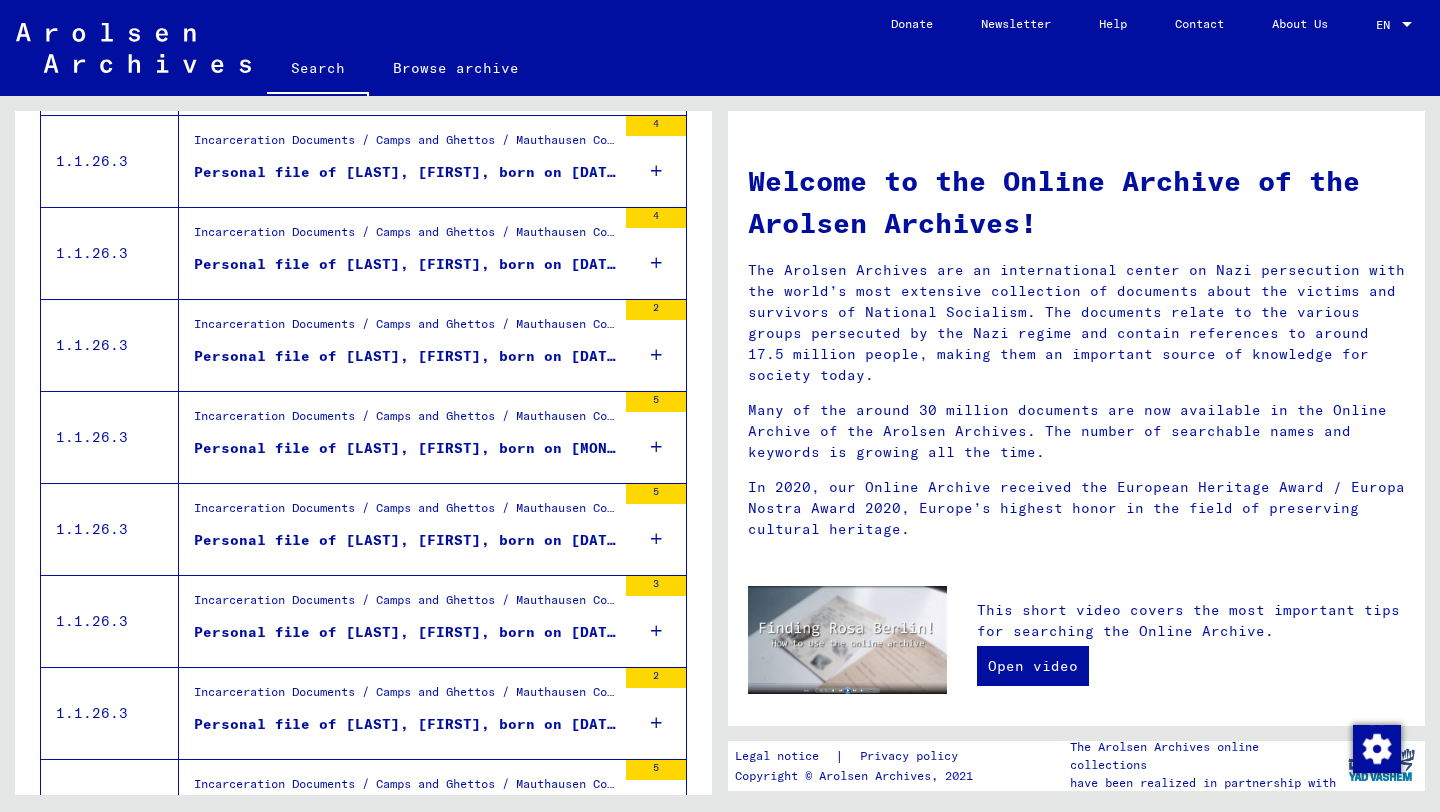 scroll, scrollTop: 853, scrollLeft: 0, axis: vertical 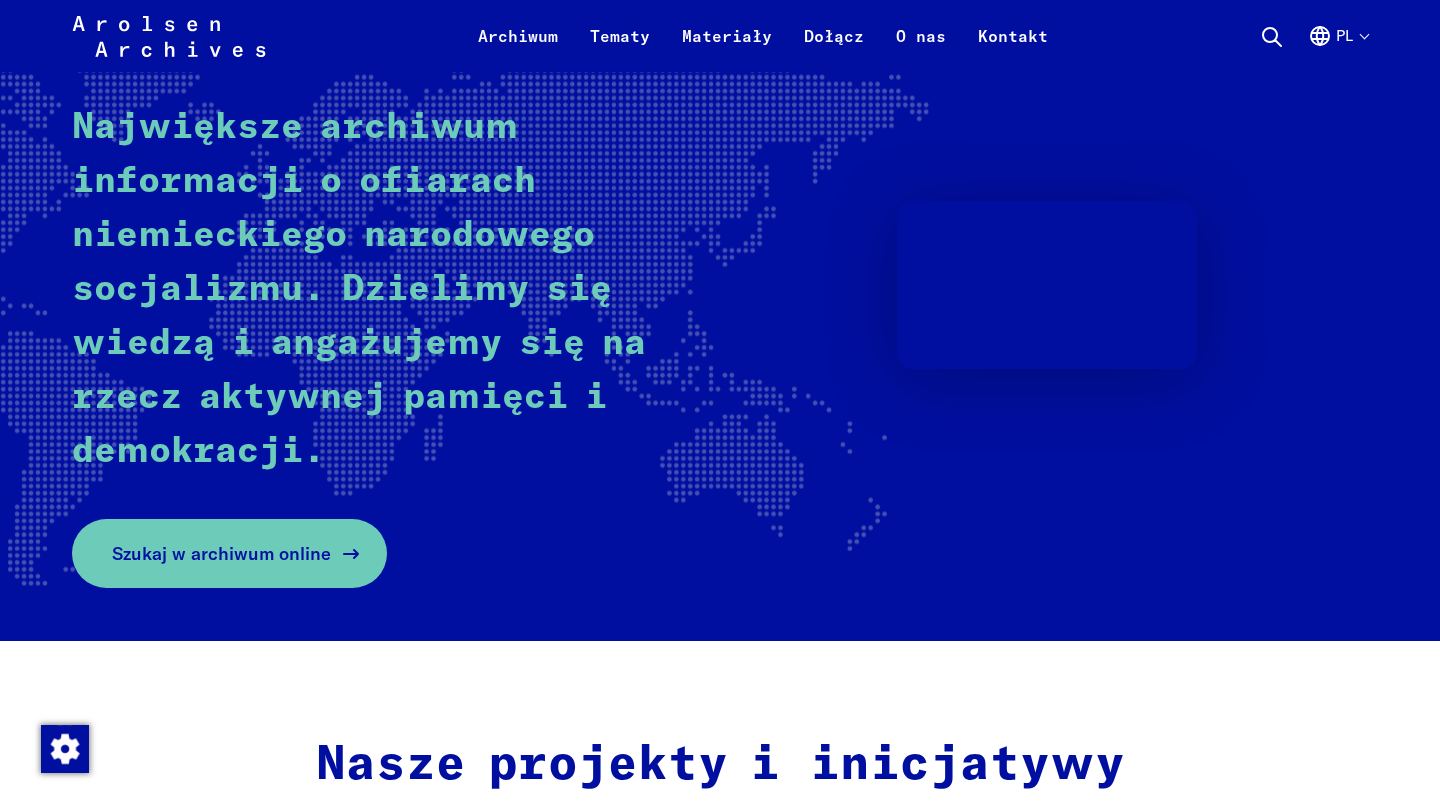 click on "Szukaj w archiwum online" at bounding box center [221, 553] 